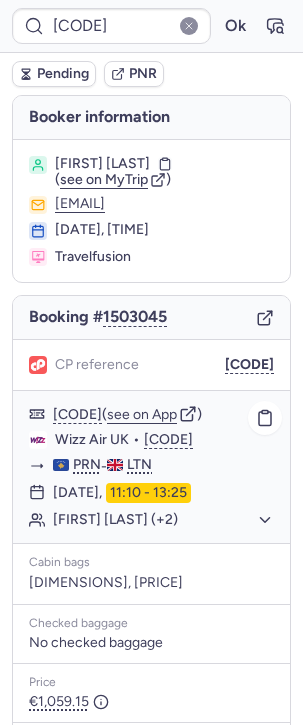 scroll, scrollTop: 0, scrollLeft: 0, axis: both 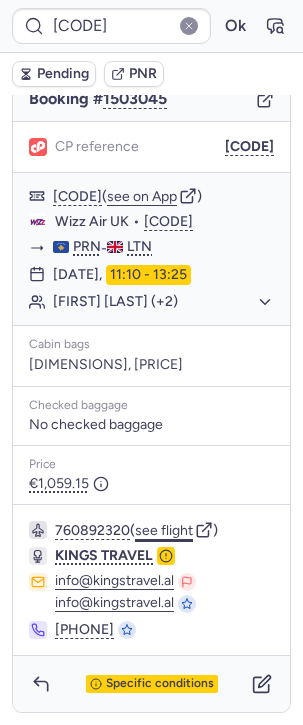 click on "see flight" 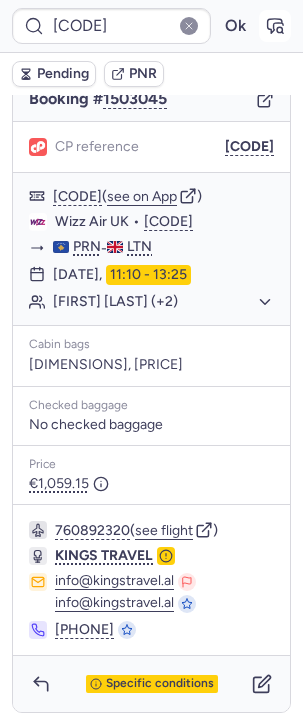 click 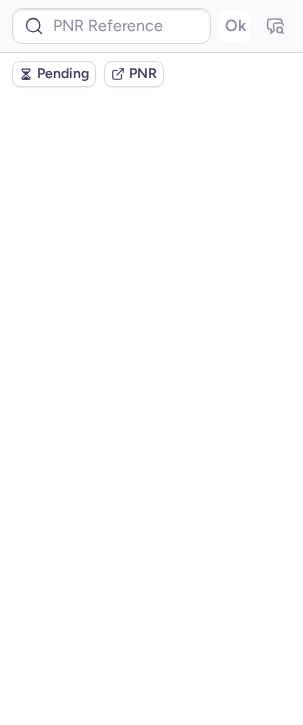 scroll, scrollTop: 0, scrollLeft: 0, axis: both 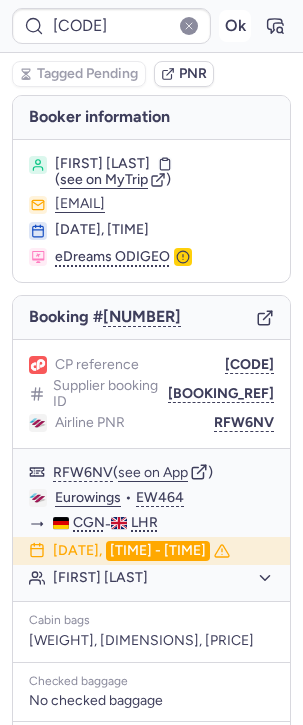type on "CPG3PC" 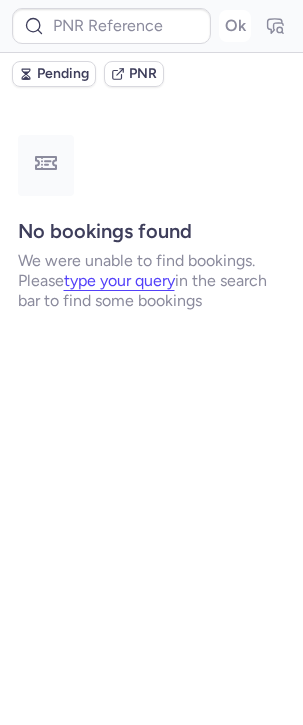 type on "CPC2LS" 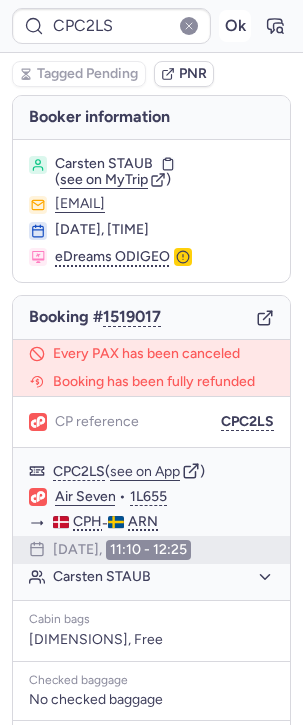 type on "CPBY2R" 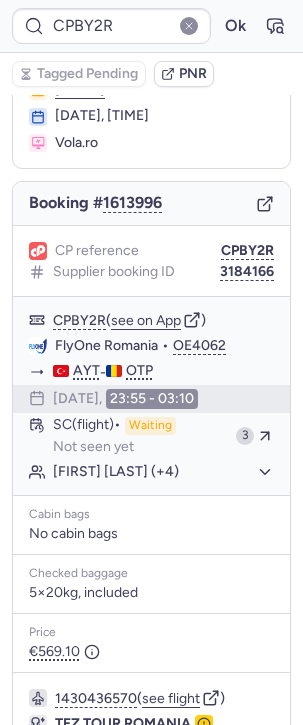 scroll, scrollTop: 251, scrollLeft: 0, axis: vertical 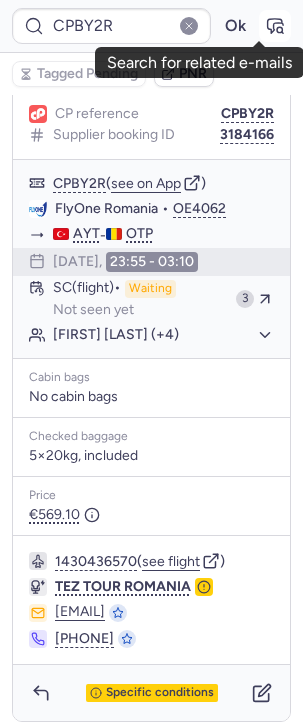 click 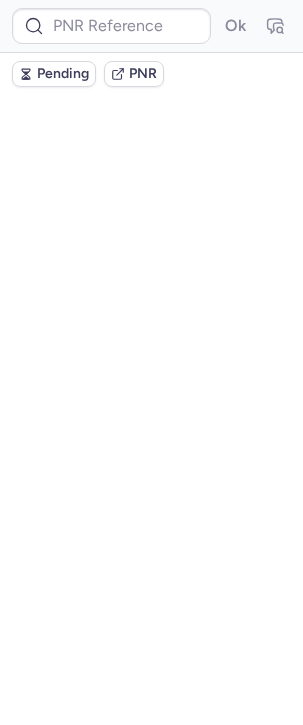 scroll, scrollTop: 0, scrollLeft: 0, axis: both 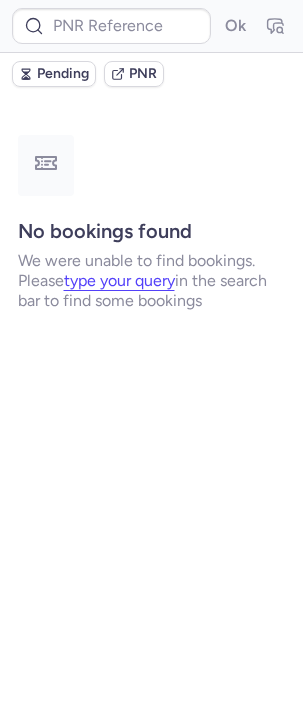 type on "CPBY2R" 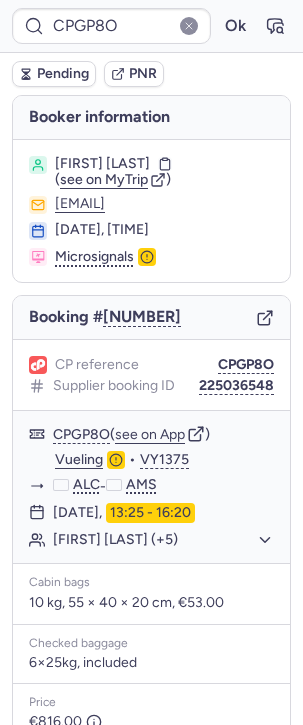 type on "DT1742935704910509" 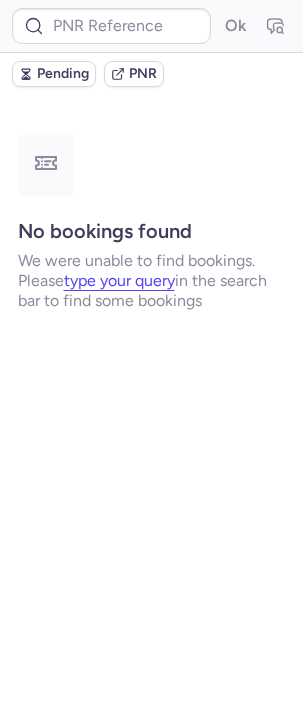 type on "6145452" 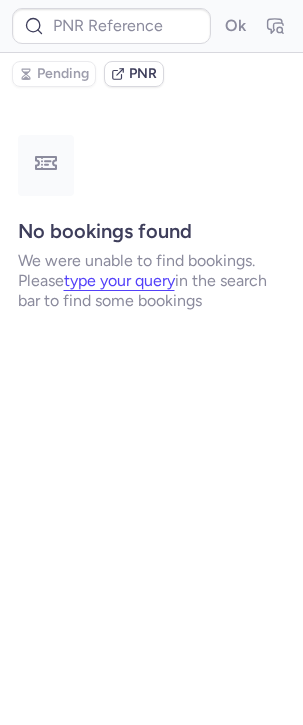type on "CPYYWR" 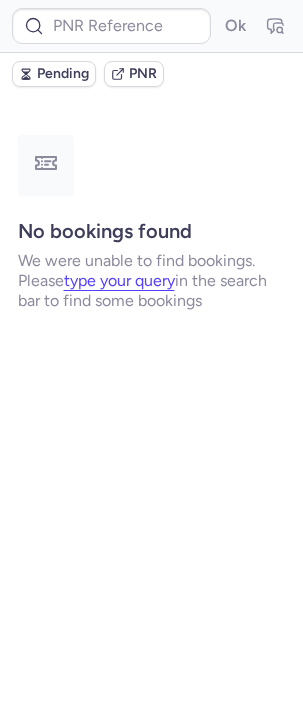 type on "CP3GSP" 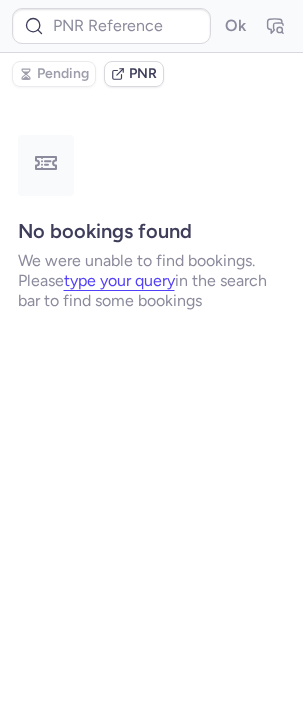 type on "CPZ5YQ" 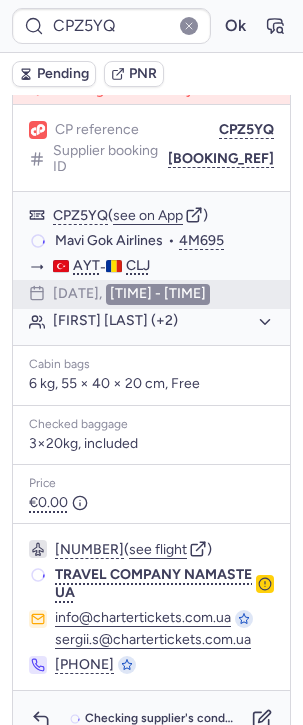 scroll, scrollTop: 302, scrollLeft: 0, axis: vertical 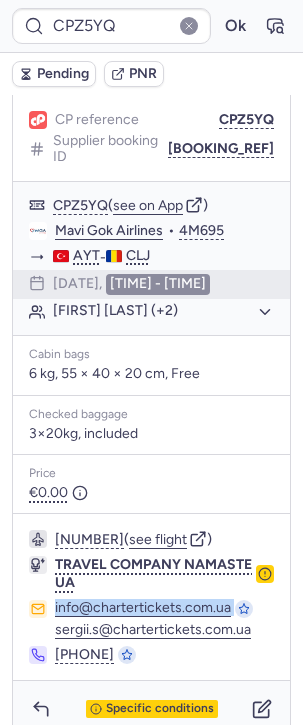 drag, startPoint x: 245, startPoint y: 589, endPoint x: 10, endPoint y: 589, distance: 235 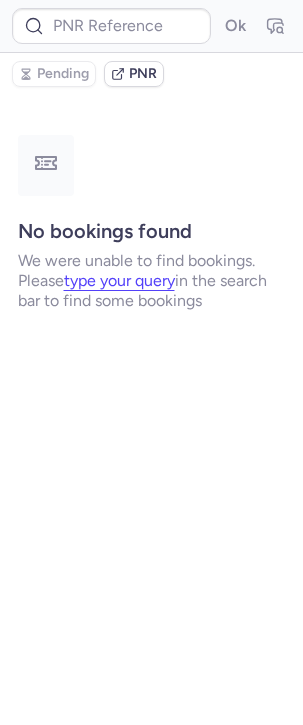 scroll, scrollTop: 0, scrollLeft: 0, axis: both 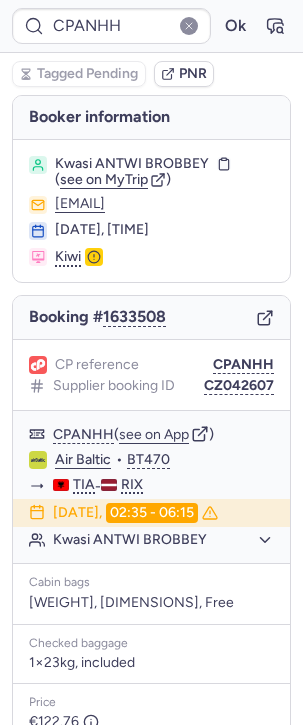 type on "CP2RFQ" 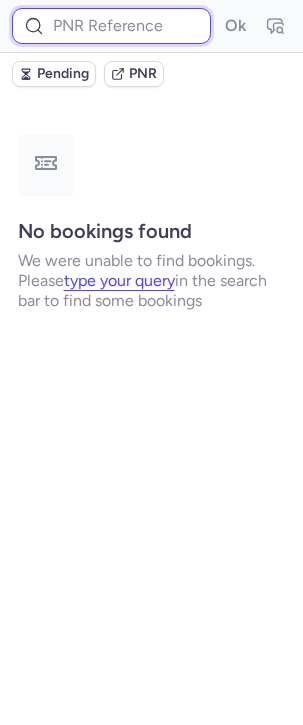 click at bounding box center (111, 26) 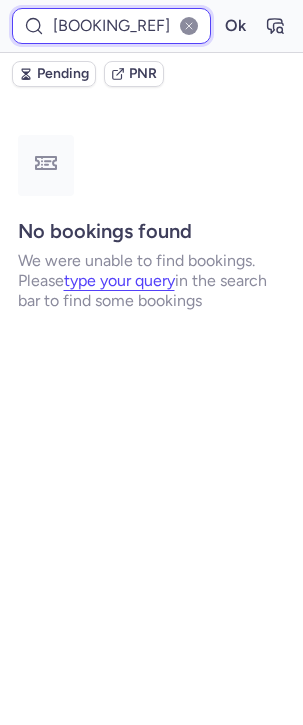 type on "CZ042667" 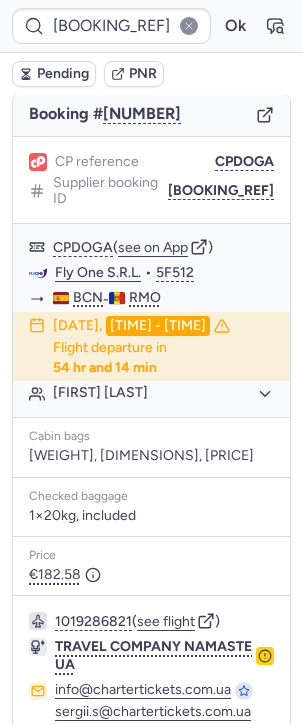 scroll, scrollTop: 39, scrollLeft: 0, axis: vertical 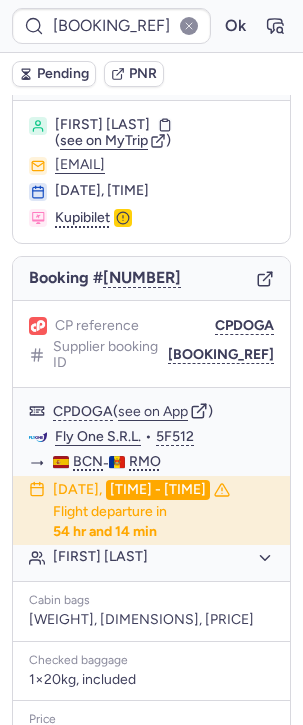 click 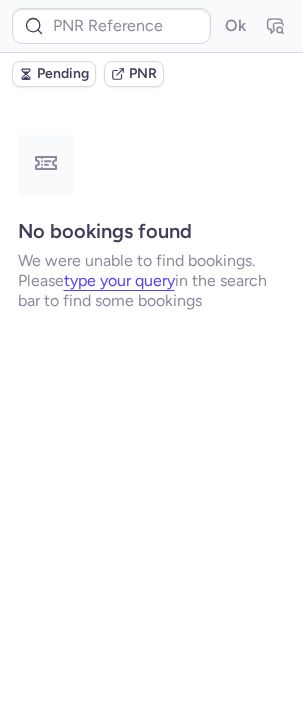 scroll, scrollTop: 0, scrollLeft: 0, axis: both 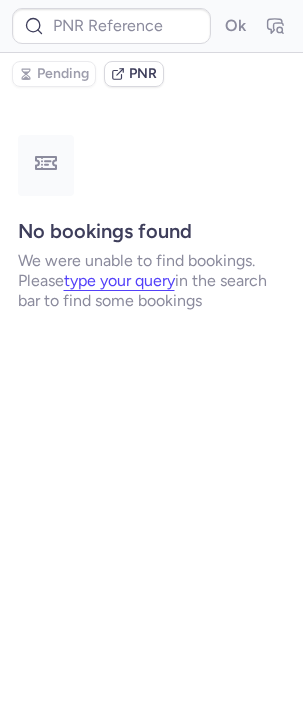 type on "CPABGK" 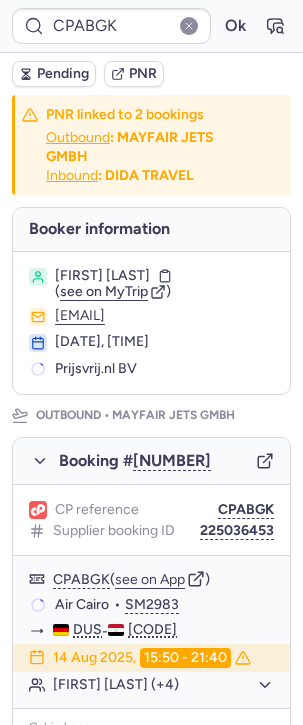 type on "CPEKJN" 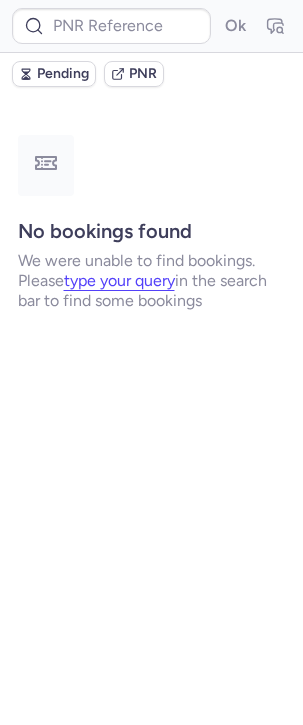 type on "CPY7LZ" 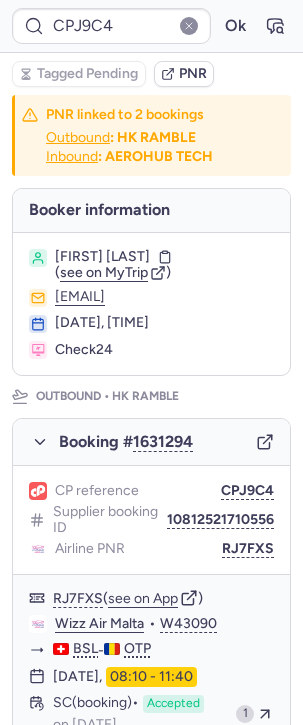 type 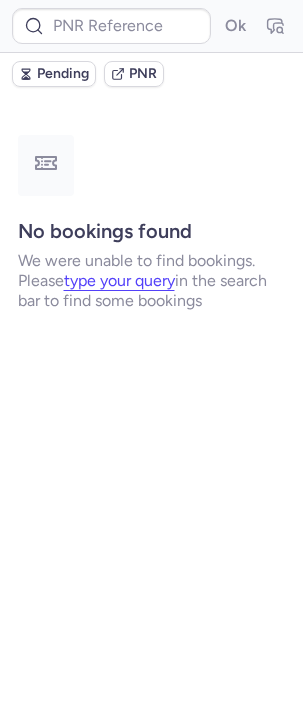 scroll, scrollTop: 0, scrollLeft: 0, axis: both 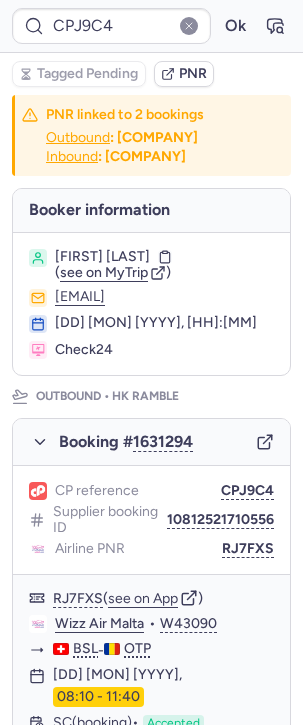 type on "10812520410405" 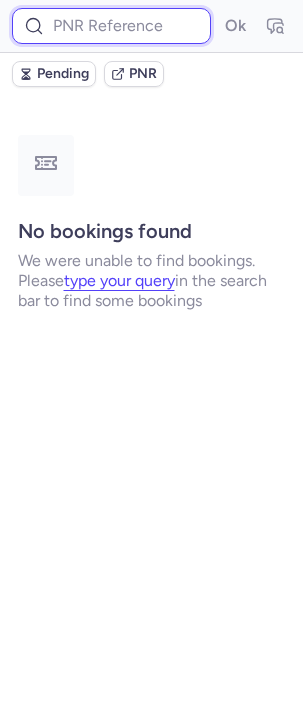 click at bounding box center (111, 26) 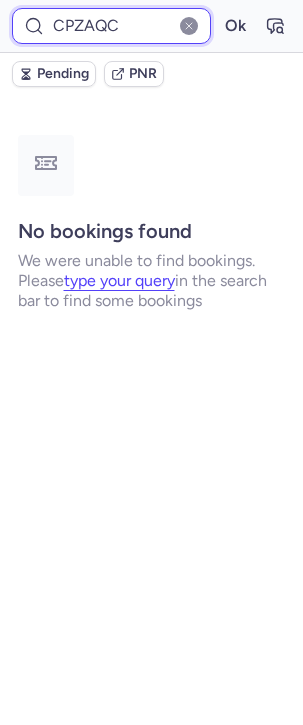 click on "Ok" at bounding box center [235, 26] 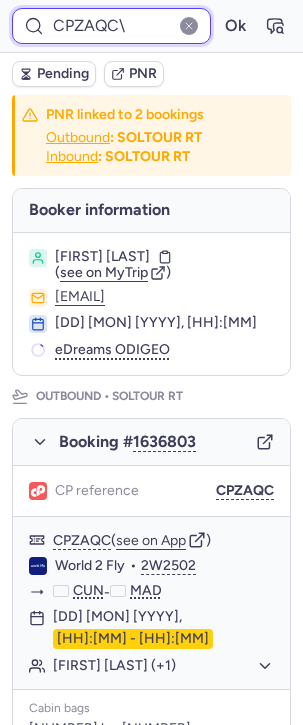 type on "CPZAQC" 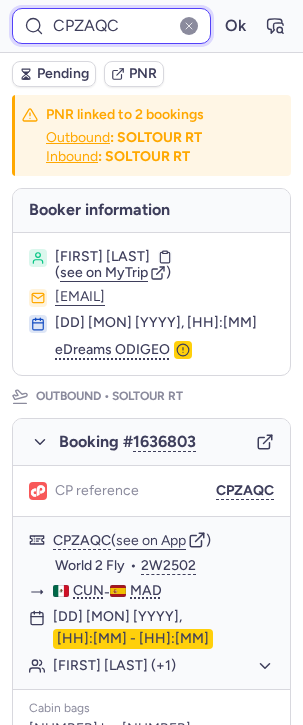 click on "Ok" at bounding box center [235, 26] 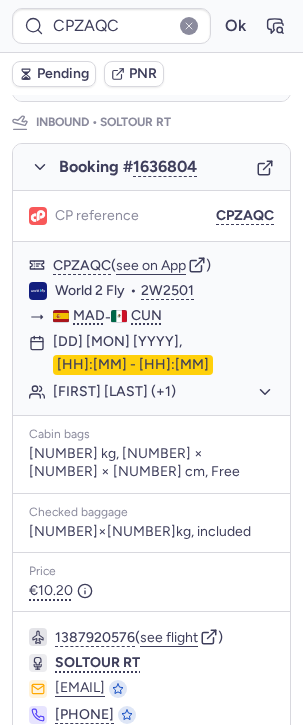 scroll, scrollTop: 944, scrollLeft: 0, axis: vertical 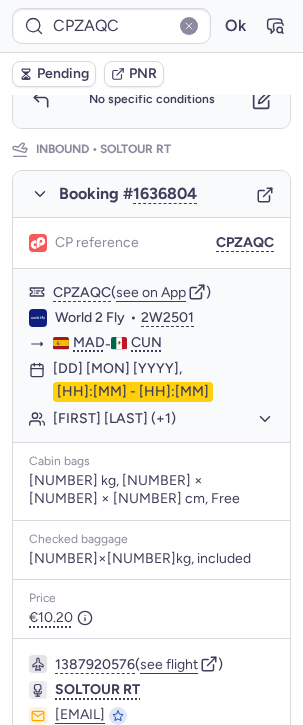 click on "Booking # 1636804" at bounding box center [151, 194] 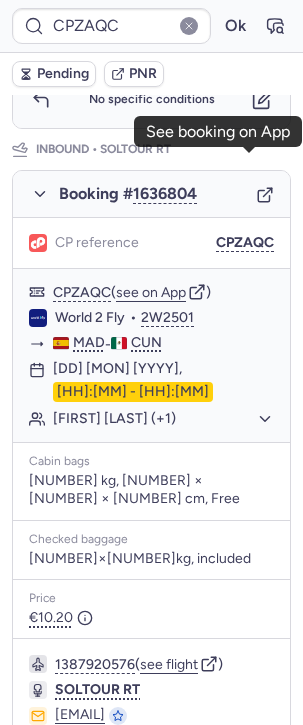 click 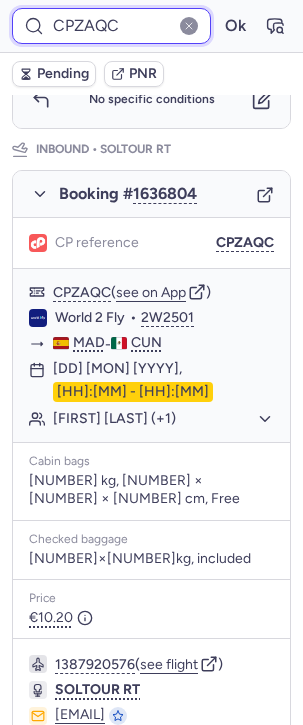 click on "CPZAQC" at bounding box center [111, 26] 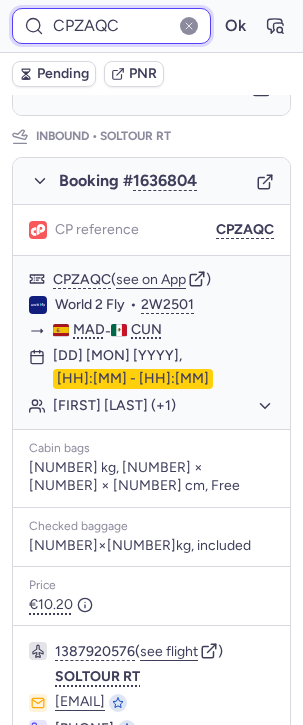 scroll, scrollTop: 944, scrollLeft: 0, axis: vertical 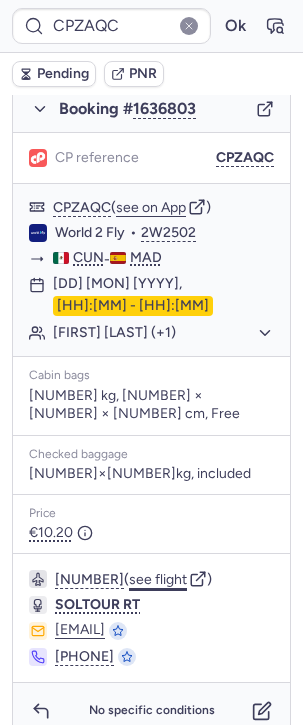 click on "see flight" 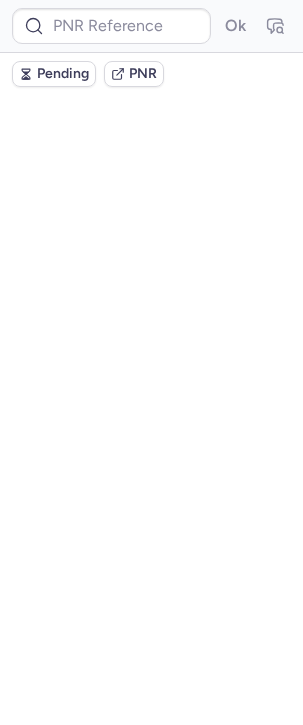 scroll, scrollTop: 0, scrollLeft: 0, axis: both 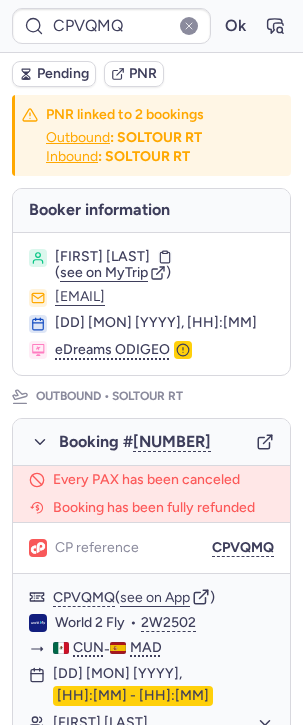 type on "CP2TWC" 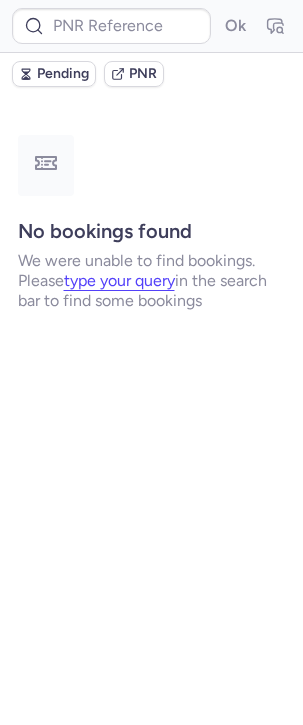 type on "001KUM" 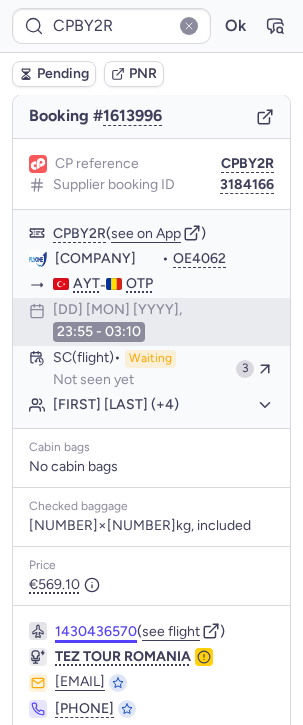 scroll, scrollTop: 251, scrollLeft: 0, axis: vertical 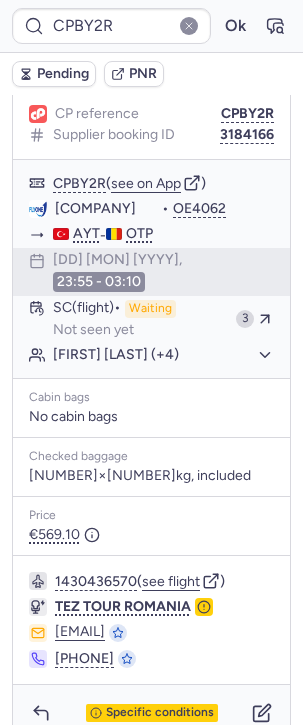 type on "225036733" 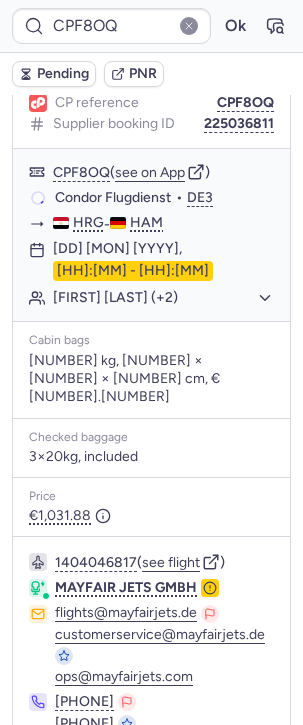 scroll, scrollTop: 265, scrollLeft: 0, axis: vertical 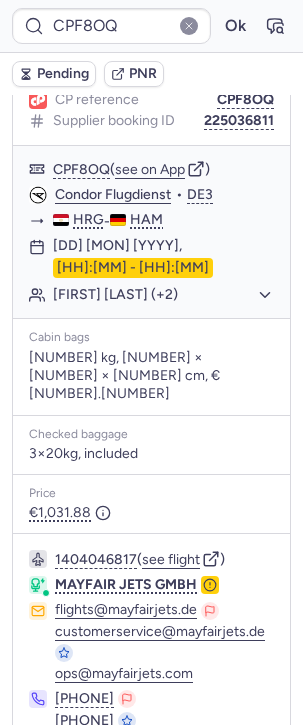 type on "CPBY2R" 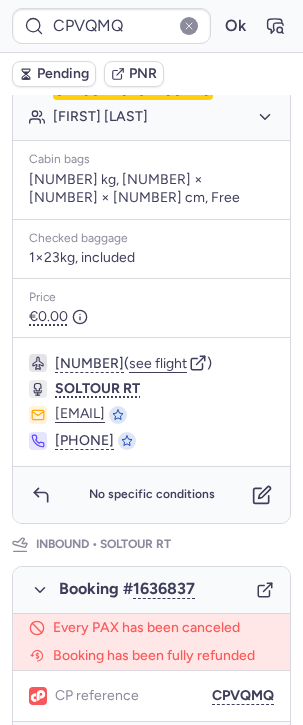 scroll, scrollTop: 0, scrollLeft: 0, axis: both 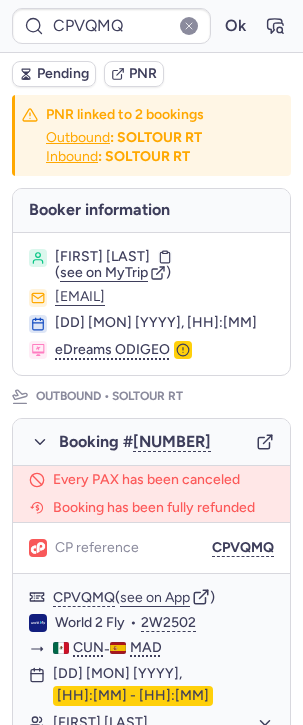 type on "CP2TWC" 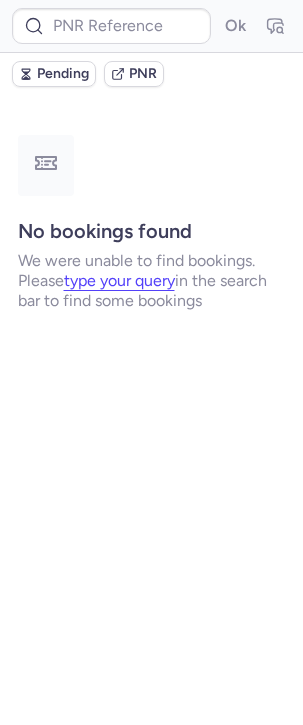 type on "225036733" 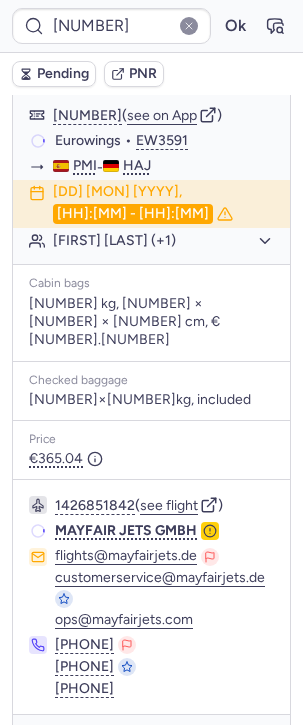 scroll, scrollTop: 0, scrollLeft: 0, axis: both 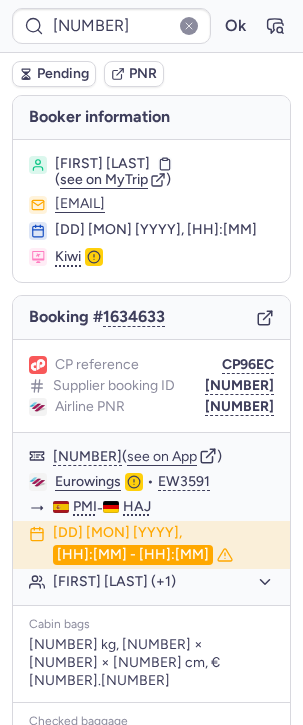 click 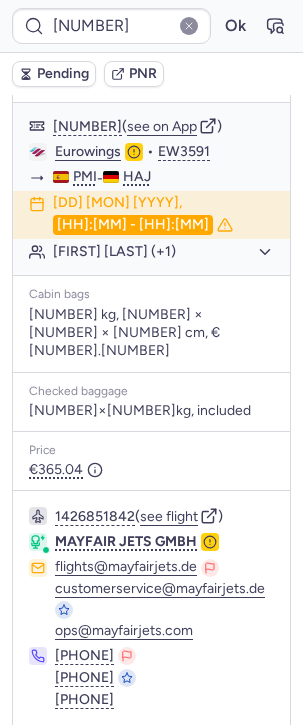 scroll, scrollTop: 341, scrollLeft: 0, axis: vertical 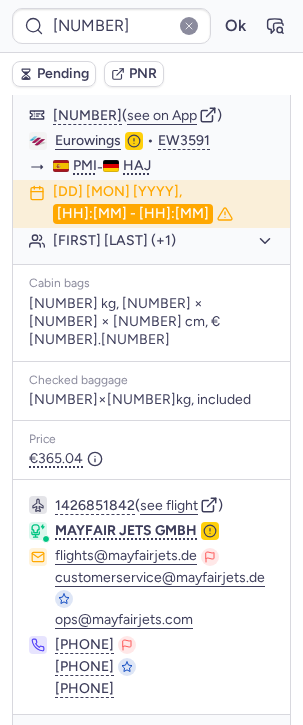 click 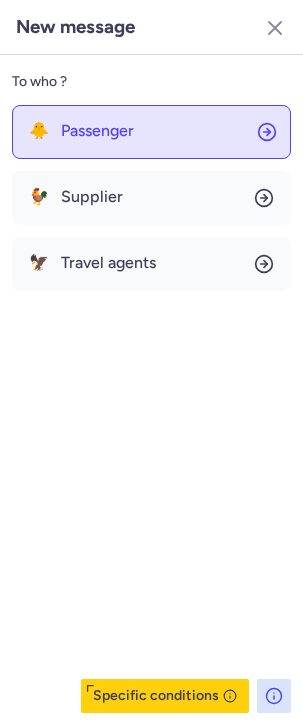 click on "🐥 Passenger" 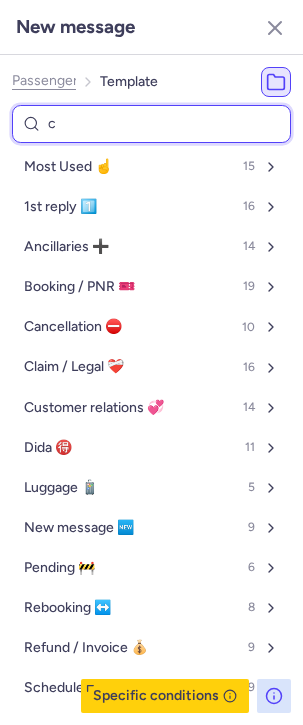 type on "ca" 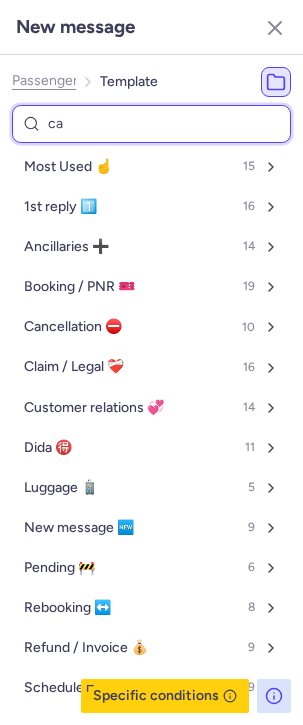 select on "en" 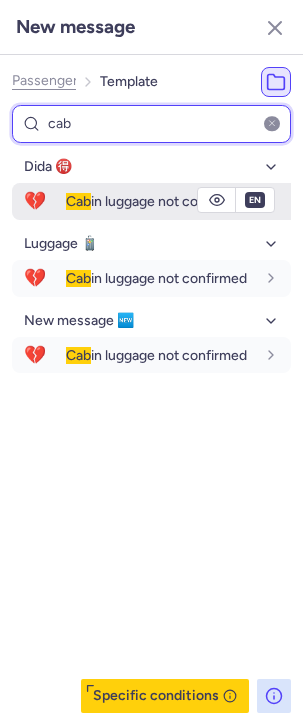 type on "cab" 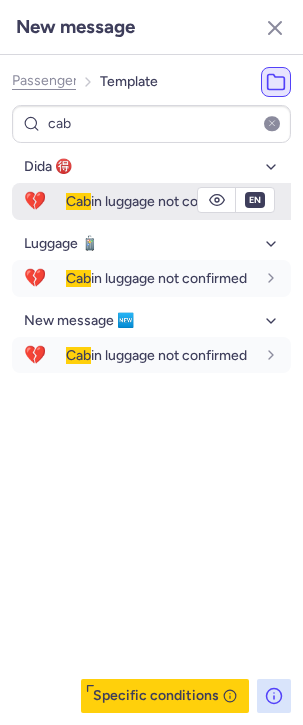 click on "Cab in luggage not confirmed" at bounding box center [156, 201] 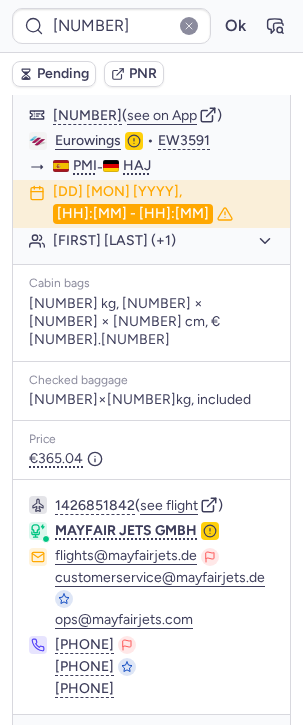 type on "[NUMBER]" 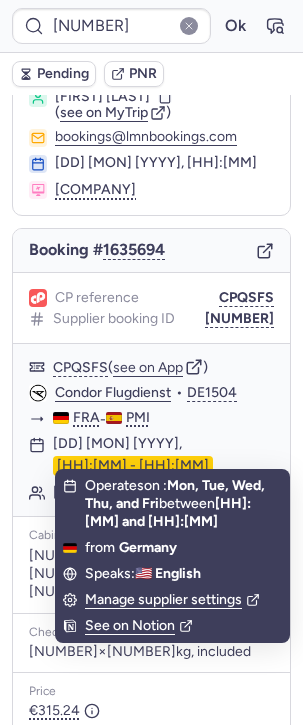 scroll, scrollTop: 0, scrollLeft: 0, axis: both 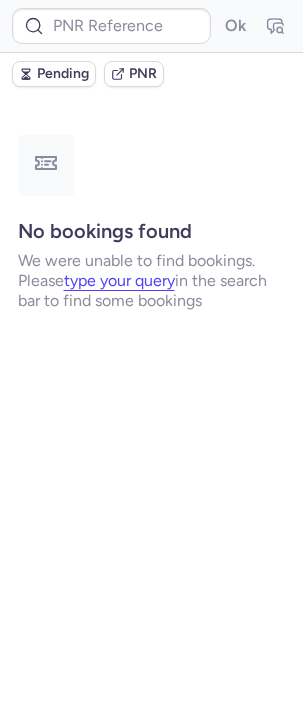 type on "[NUMBER]" 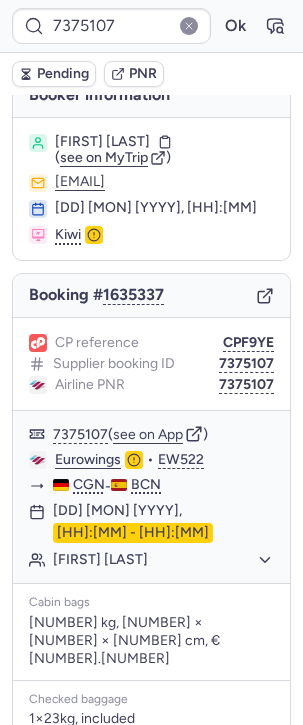 scroll, scrollTop: 49, scrollLeft: 0, axis: vertical 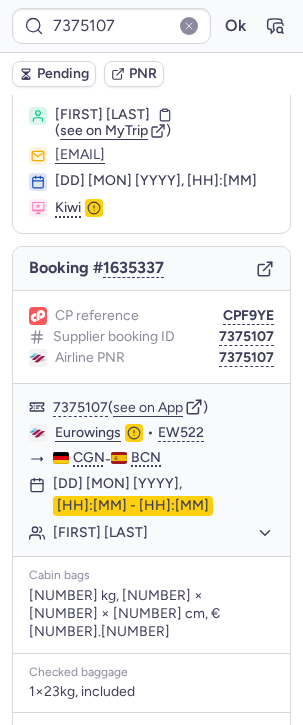 click 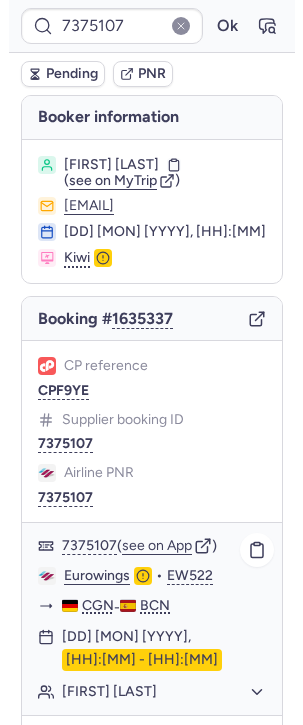 scroll, scrollTop: 362, scrollLeft: 0, axis: vertical 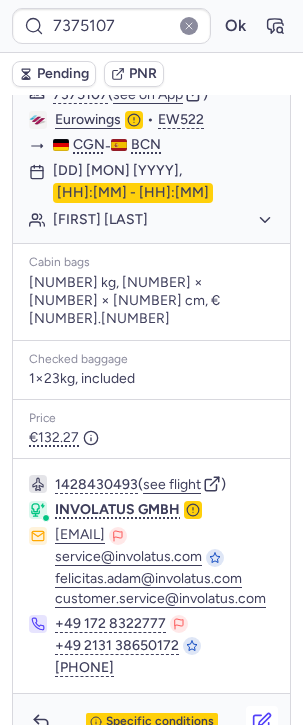 click 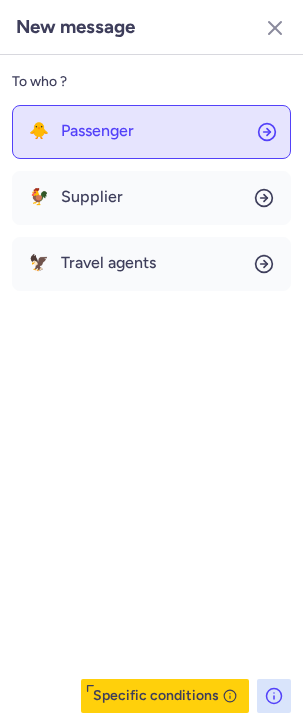click on "Passenger" at bounding box center [97, 131] 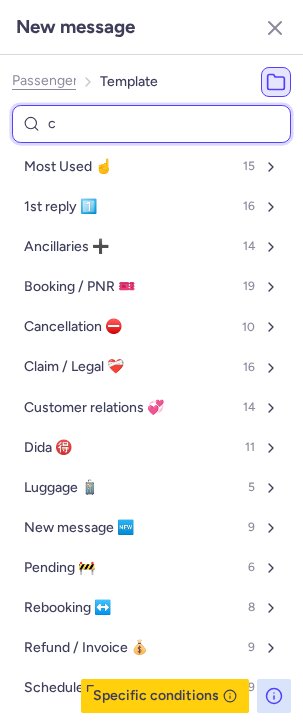 type on "ca" 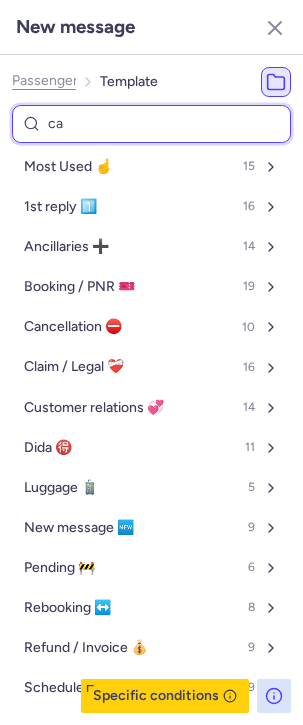 select on "en" 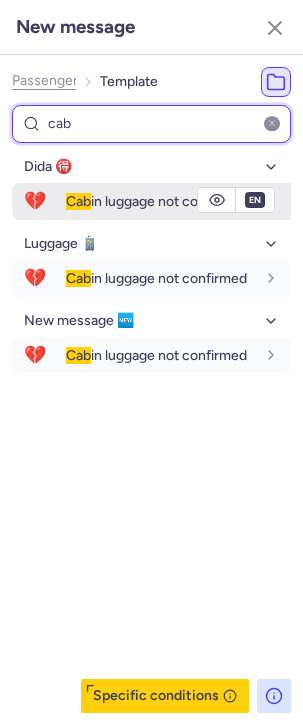 type on "cab" 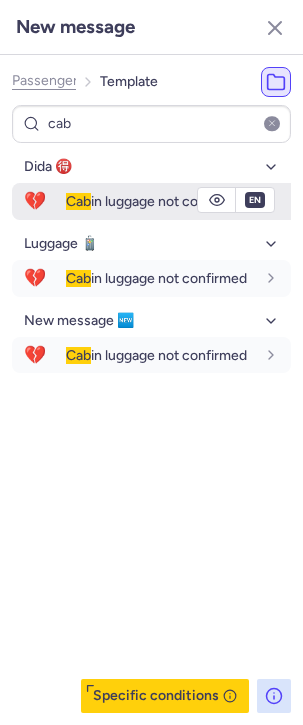 click on "Cab" at bounding box center [78, 201] 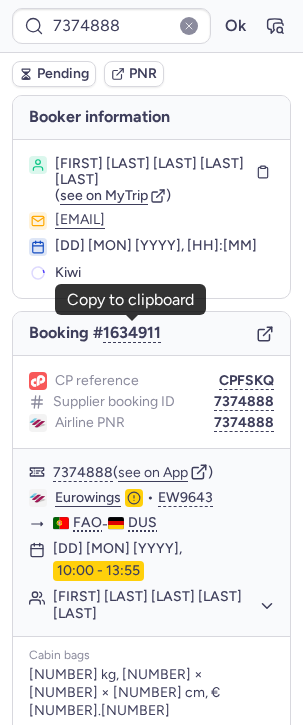 scroll, scrollTop: 392, scrollLeft: 0, axis: vertical 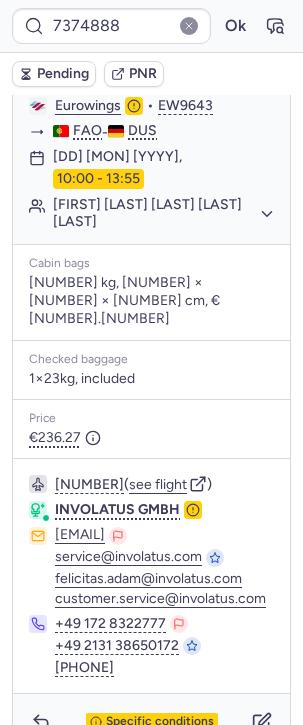 type on "[CODE]" 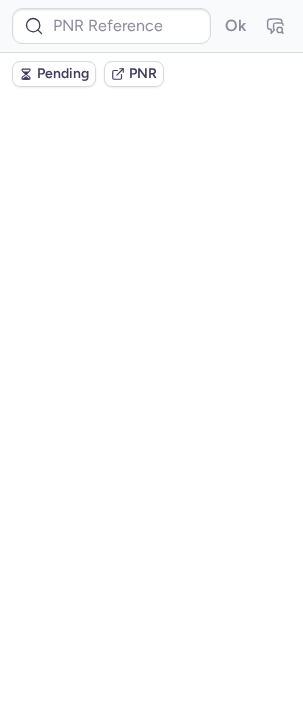 scroll, scrollTop: 0, scrollLeft: 0, axis: both 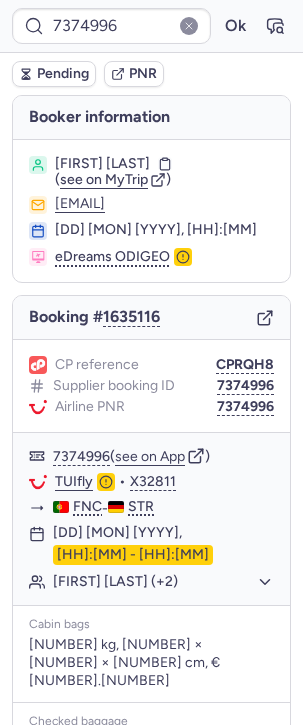 type on "CP2TWC" 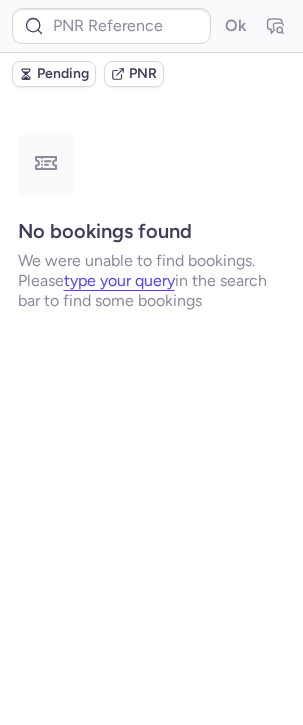 type on "CP3GSP" 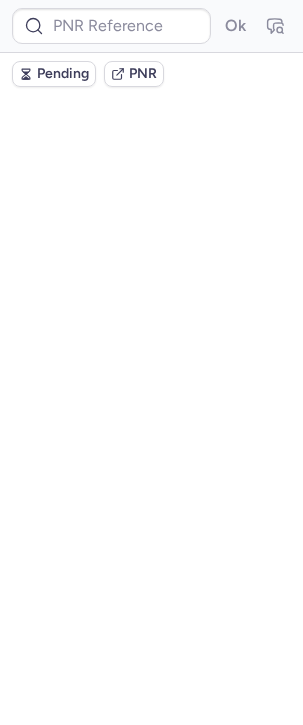 type on "DT1739793160378007" 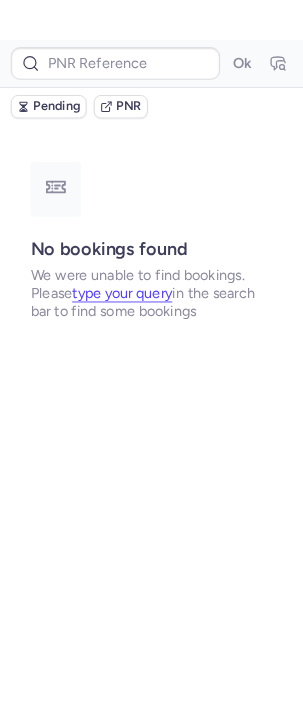 scroll, scrollTop: 0, scrollLeft: 0, axis: both 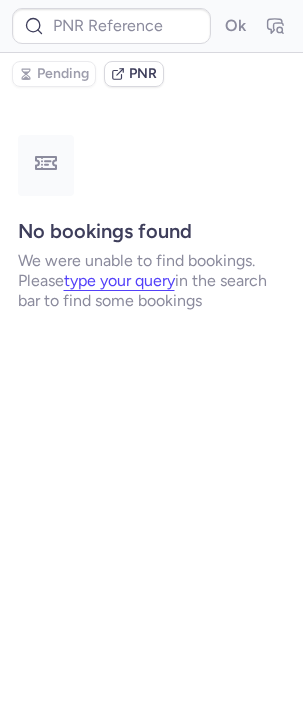 type on "CPXGRG" 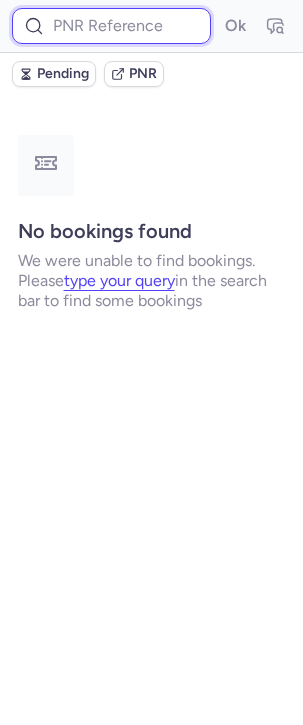 click at bounding box center (111, 26) 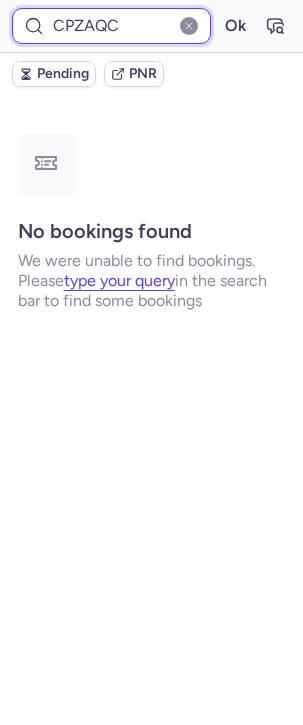 click on "Ok" at bounding box center (235, 26) 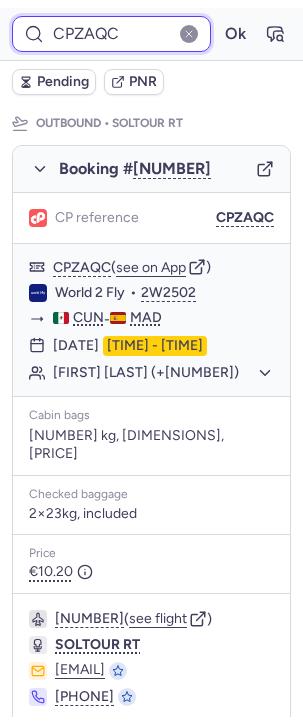 scroll, scrollTop: 0, scrollLeft: 0, axis: both 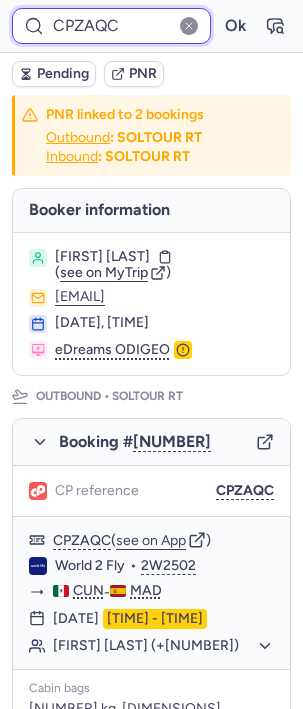 click on "CPZAQC" at bounding box center (111, 26) 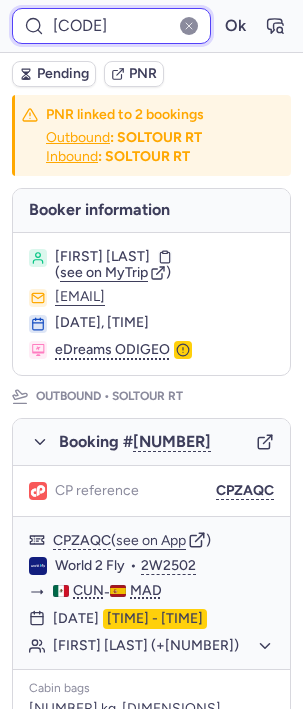 click on "Ok" at bounding box center [235, 26] 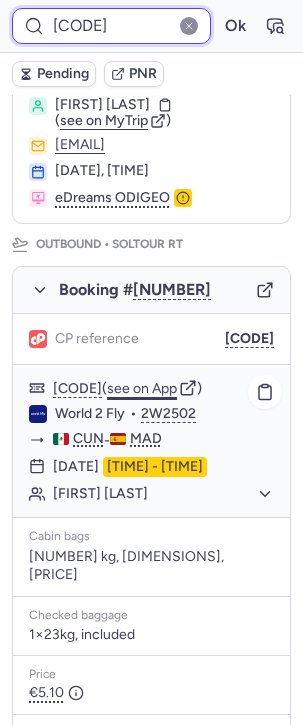 scroll, scrollTop: 0, scrollLeft: 0, axis: both 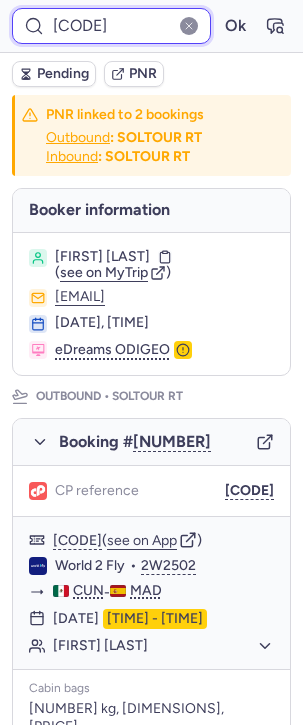 click on "[CODE]" at bounding box center (111, 26) 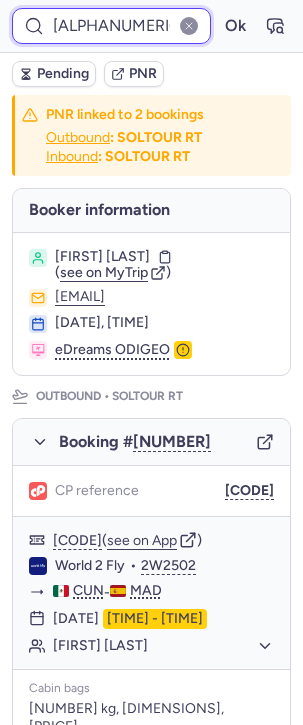 click on "Ok" at bounding box center (235, 26) 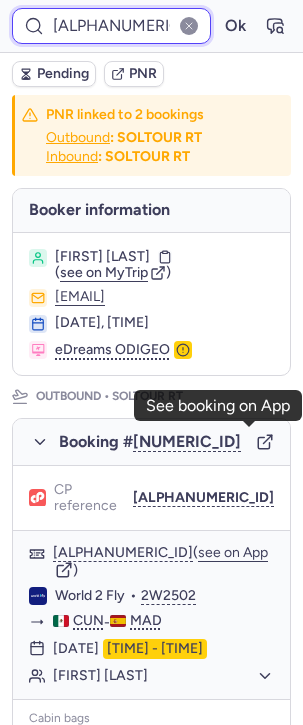 scroll, scrollTop: 967, scrollLeft: 0, axis: vertical 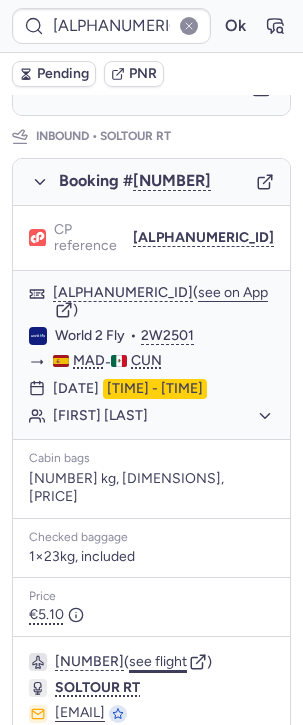 click on "see flight" 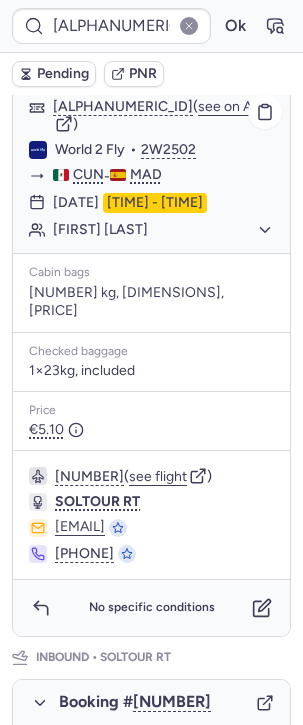 scroll, scrollTop: 0, scrollLeft: 0, axis: both 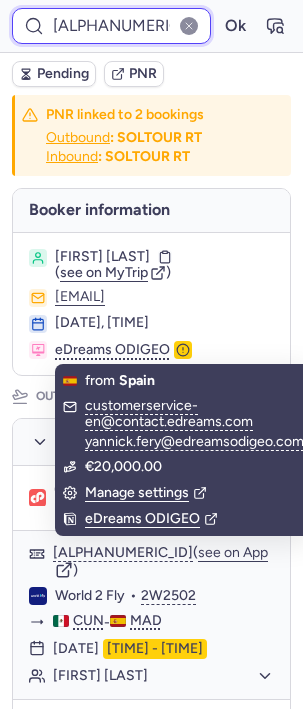 click on "[ALPHANUMERIC_ID]" at bounding box center (111, 26) 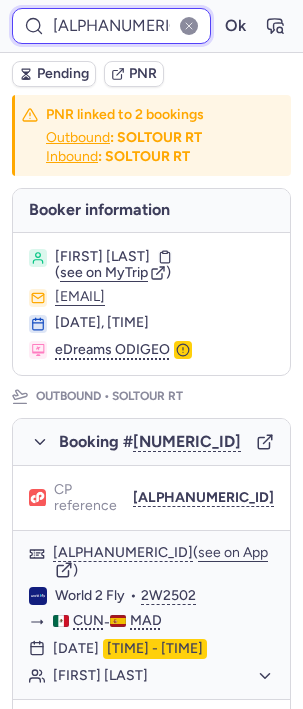 click on "[ALPHANUMERIC_ID]" at bounding box center [111, 26] 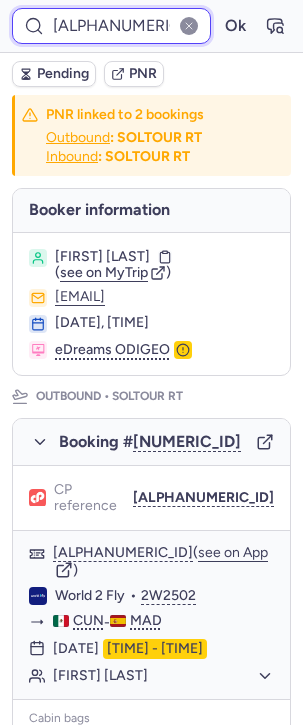 paste on "VQMQ" 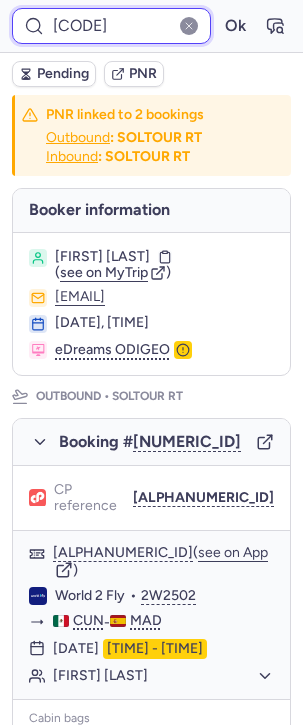 click on "Ok" at bounding box center (235, 26) 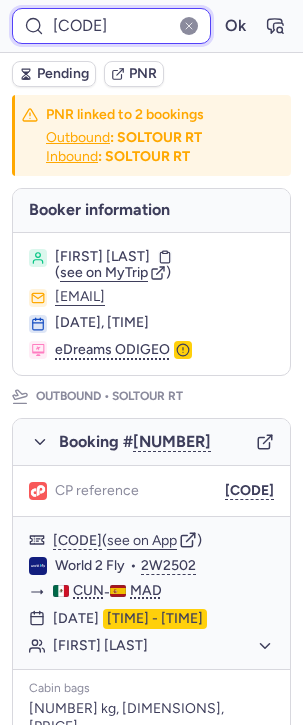 click on "[CODE]" at bounding box center (111, 26) 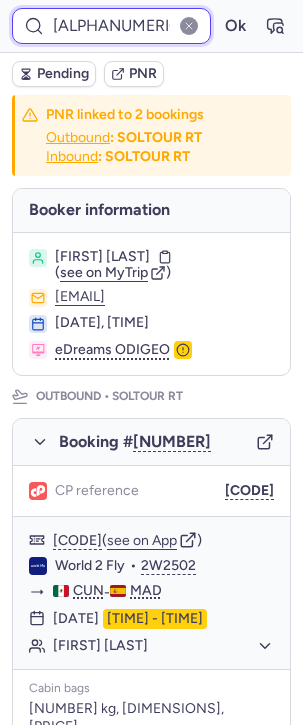 click on "Ok" at bounding box center (235, 26) 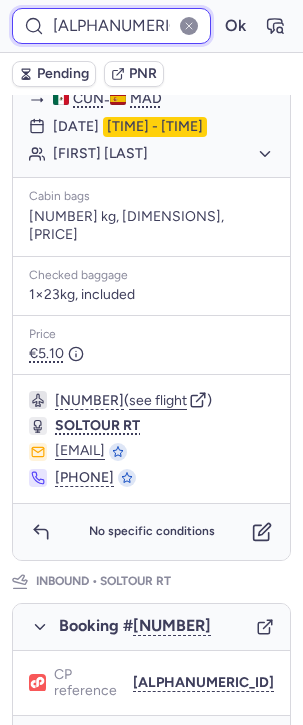 scroll, scrollTop: 0, scrollLeft: 0, axis: both 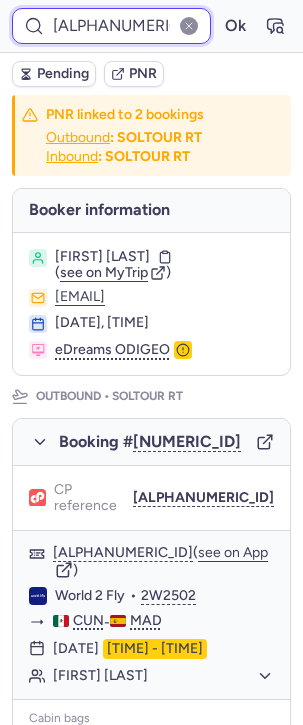 click on "[ALPHANUMERIC_ID]" at bounding box center [111, 26] 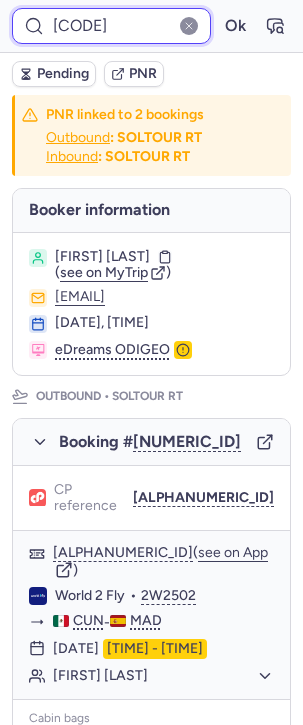 click on "Ok" at bounding box center [235, 26] 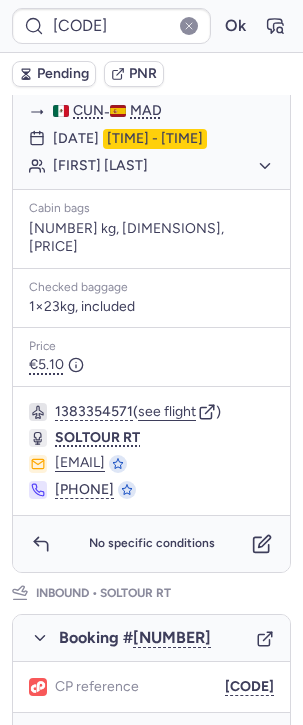 scroll, scrollTop: 0, scrollLeft: 0, axis: both 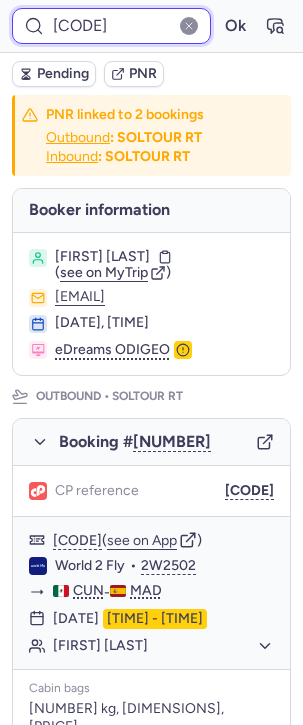 click on "[CODE]" at bounding box center [111, 26] 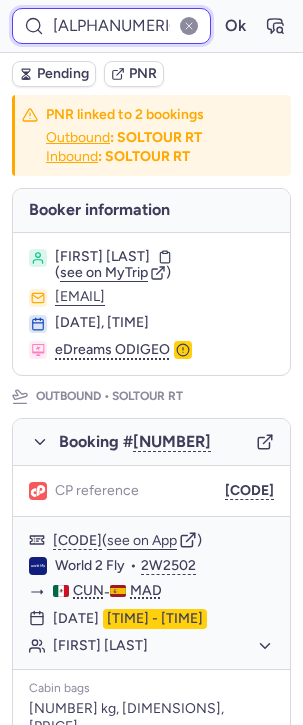 click on "Ok" at bounding box center (235, 26) 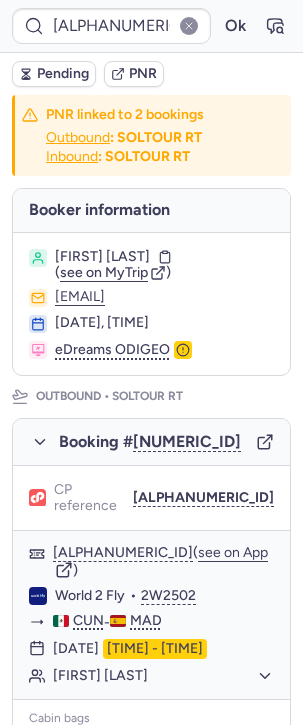 click on "[CODE]  Ok" at bounding box center [151, 26] 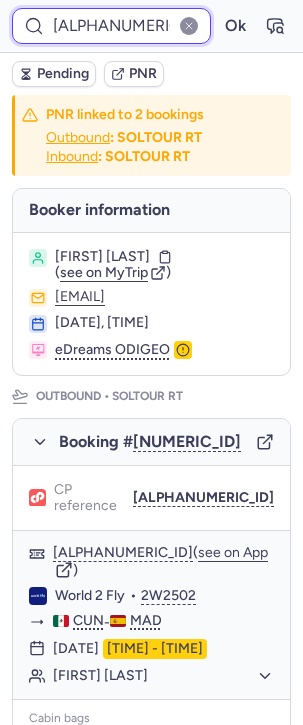click on "[ALPHANUMERIC_ID]" at bounding box center [111, 26] 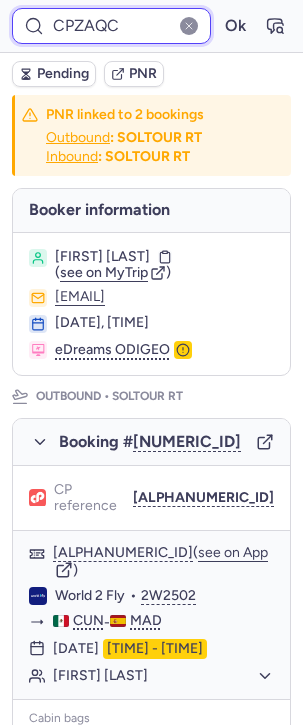 type on "CPZAQC" 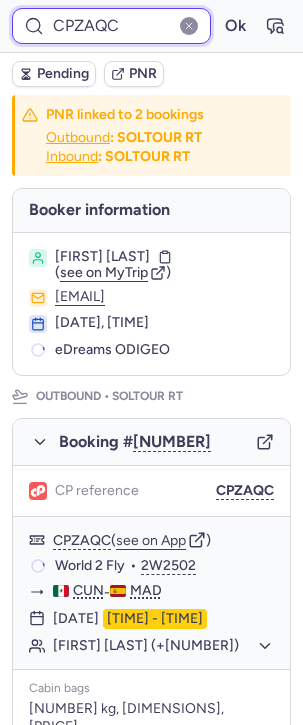 scroll, scrollTop: 24, scrollLeft: 0, axis: vertical 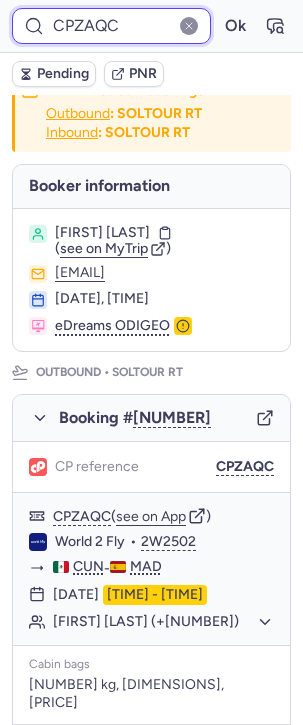 click on "CPZAQC" at bounding box center [111, 26] 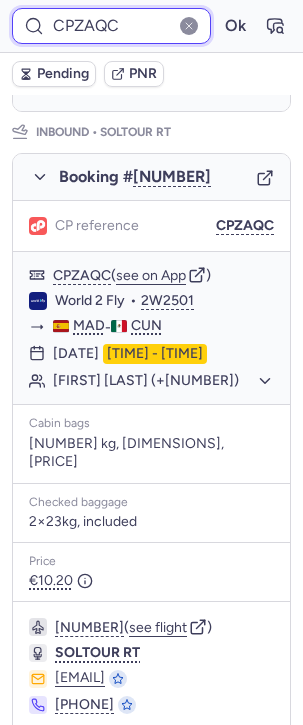 scroll, scrollTop: 995, scrollLeft: 0, axis: vertical 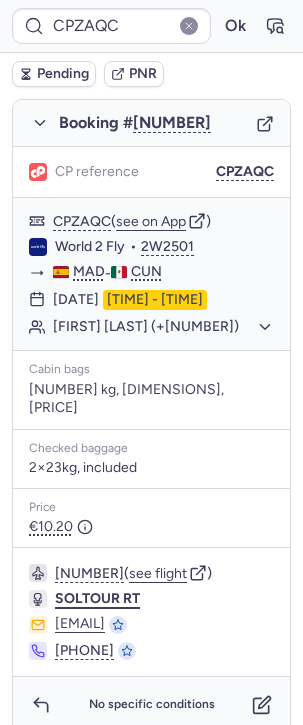click on "SOLTOUR RT" 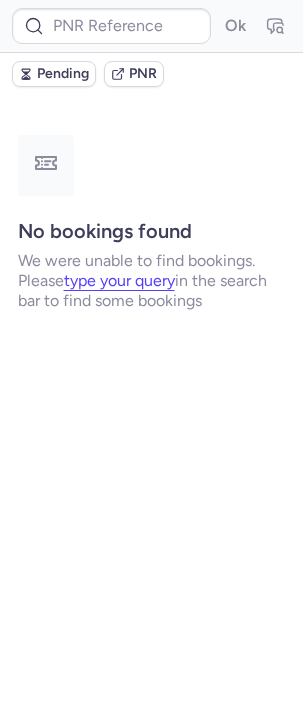 scroll, scrollTop: 0, scrollLeft: 0, axis: both 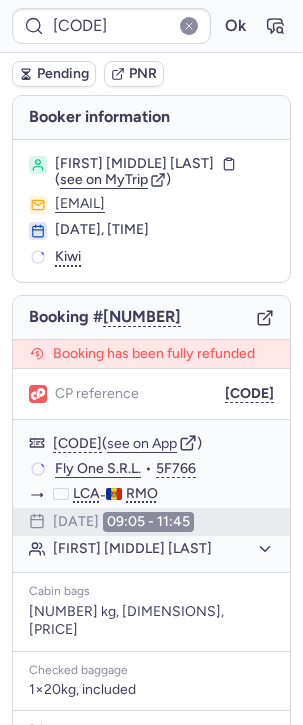 type on "CP2TWC" 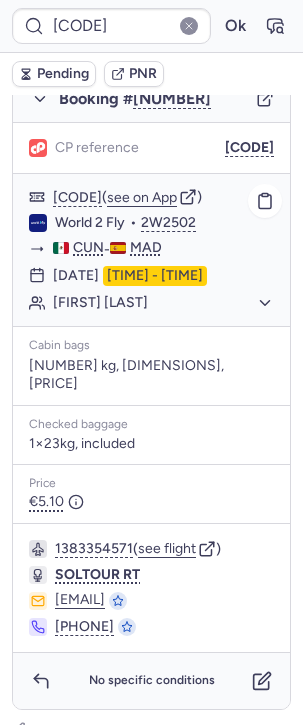 scroll, scrollTop: 0, scrollLeft: 0, axis: both 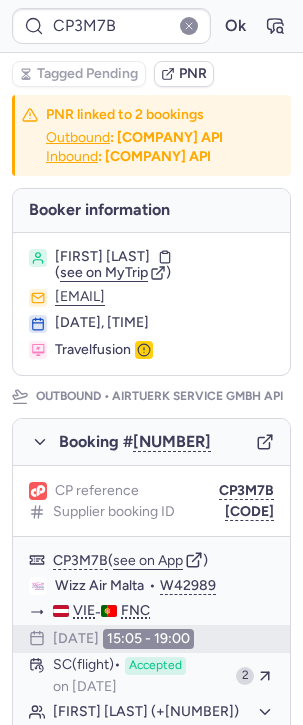 type on "6145452" 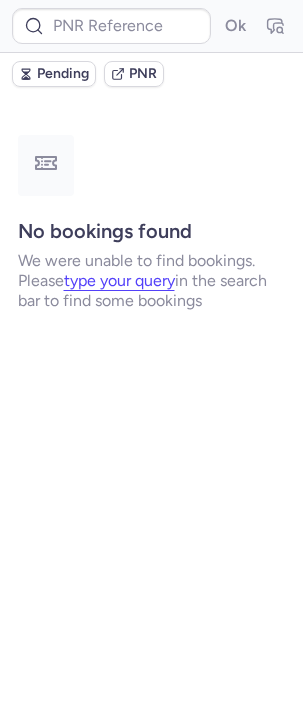 type on "CPGP8O" 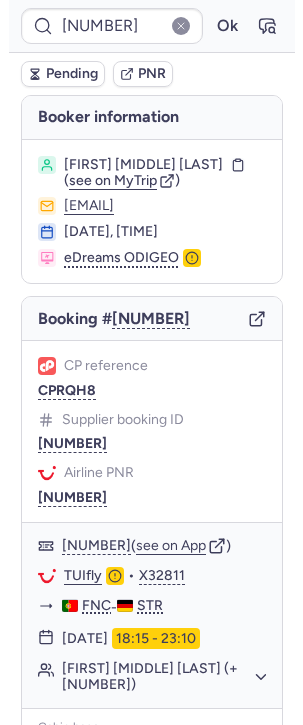 scroll, scrollTop: 362, scrollLeft: 0, axis: vertical 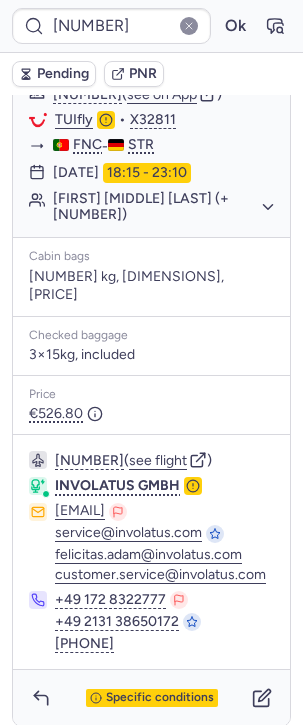 click on "Specific conditions" at bounding box center [151, 698] 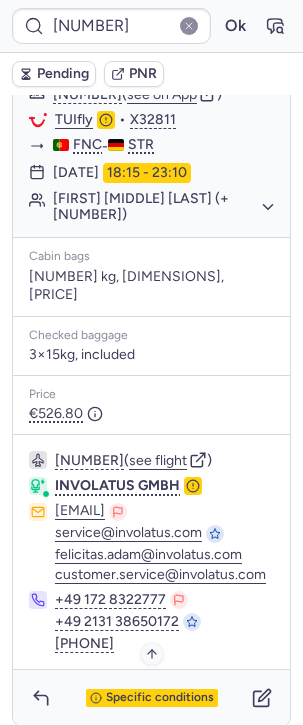 click on "Specific conditions" at bounding box center (160, 698) 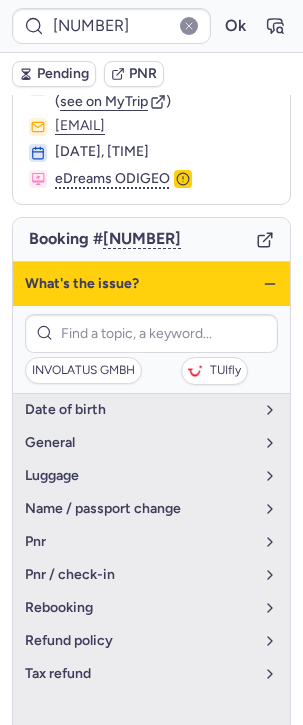 scroll, scrollTop: 0, scrollLeft: 0, axis: both 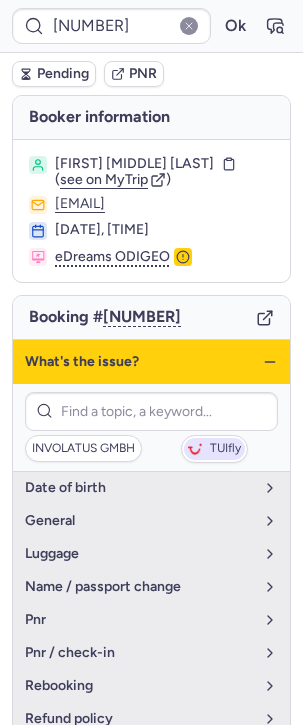 click on "TUIfly" at bounding box center [225, 449] 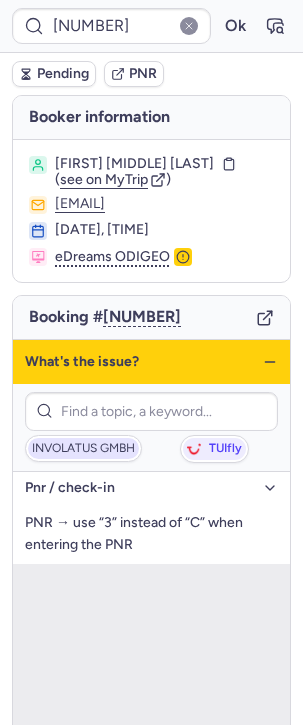 click on "INVOLATUS GMBH" at bounding box center [83, 449] 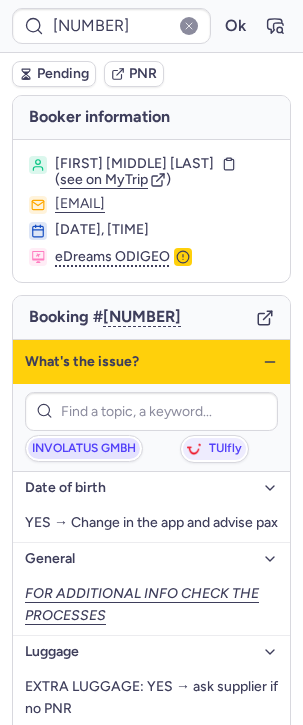 scroll, scrollTop: 242, scrollLeft: 0, axis: vertical 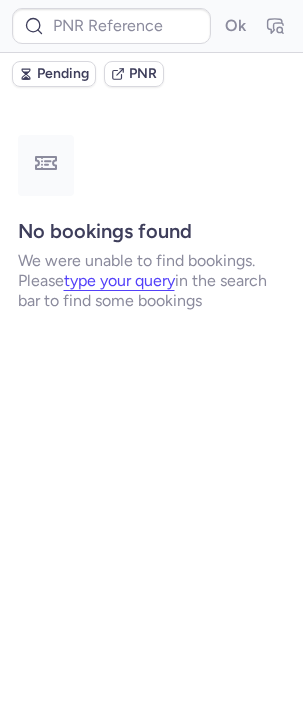 type on "CP2TWC" 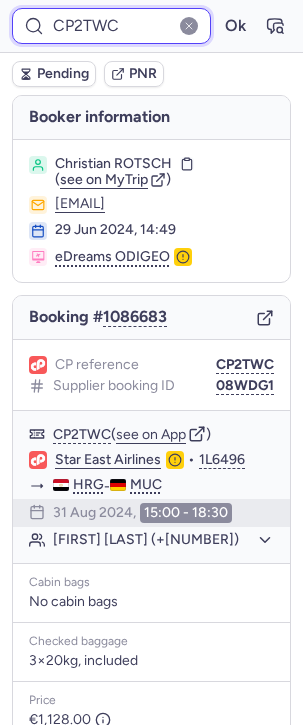 click on "CP2TWC" at bounding box center (111, 26) 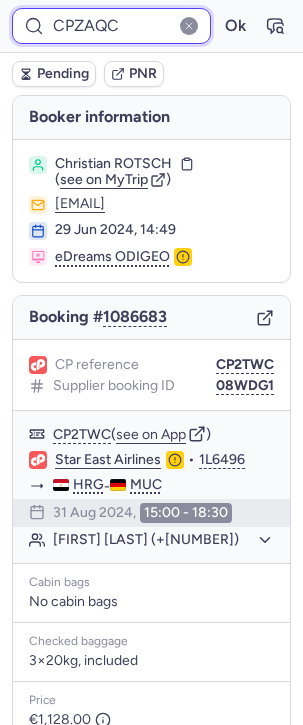 click on "Ok" at bounding box center [235, 26] 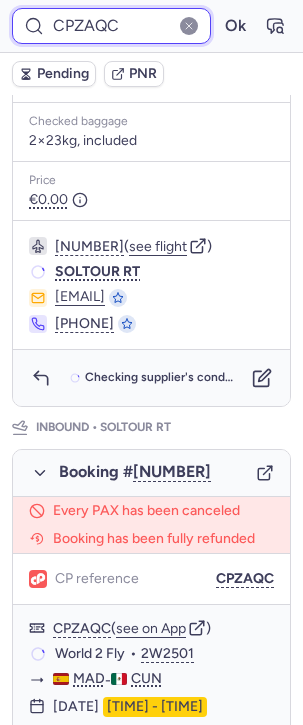 scroll, scrollTop: 1109, scrollLeft: 0, axis: vertical 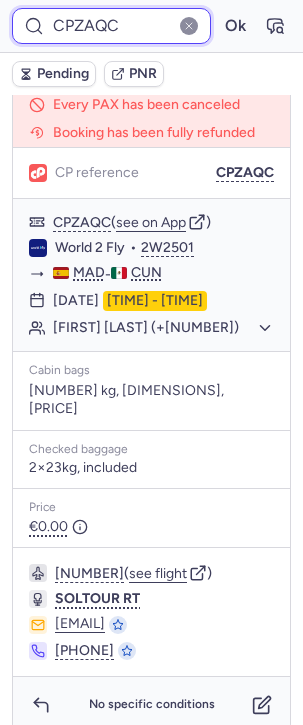 click on "CPZAQC" at bounding box center (111, 26) 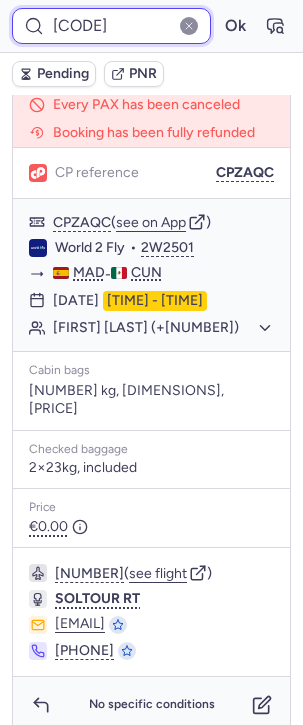click on "Ok" at bounding box center [235, 26] 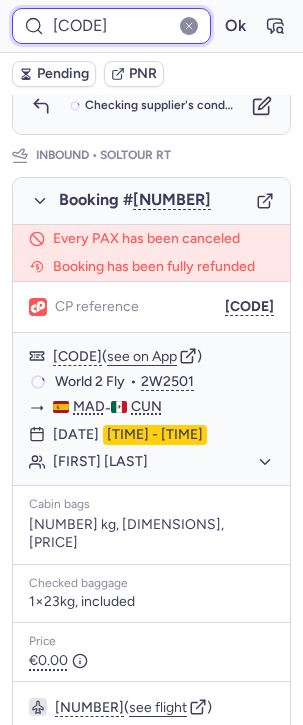 scroll, scrollTop: 1081, scrollLeft: 0, axis: vertical 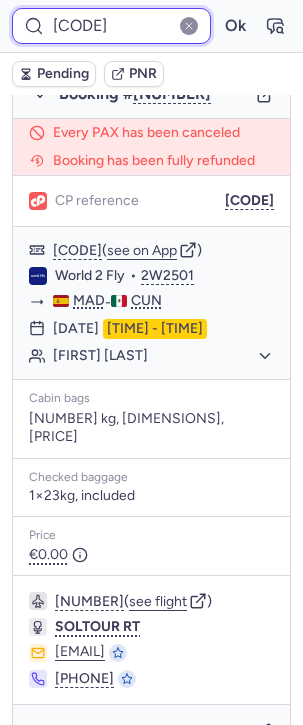 click on "[CODE]" at bounding box center [111, 26] 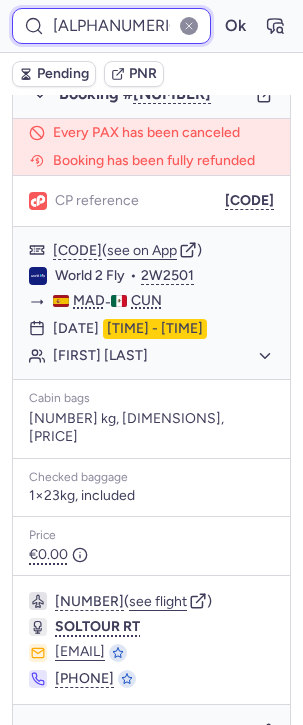 click on "Ok" at bounding box center (235, 26) 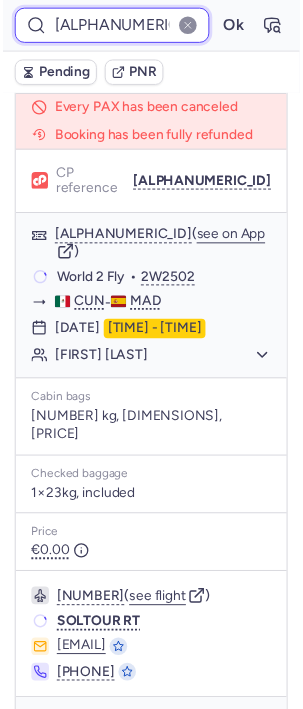 scroll, scrollTop: 0, scrollLeft: 0, axis: both 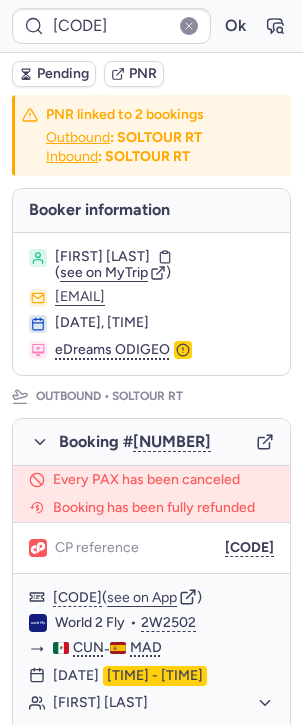 type on "CP2TWC" 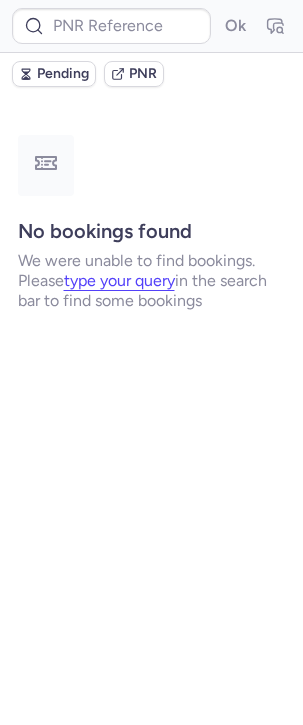 type on "[NUMBER]" 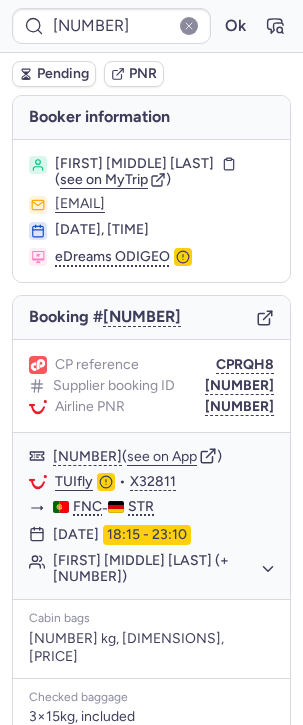 scroll, scrollTop: 362, scrollLeft: 0, axis: vertical 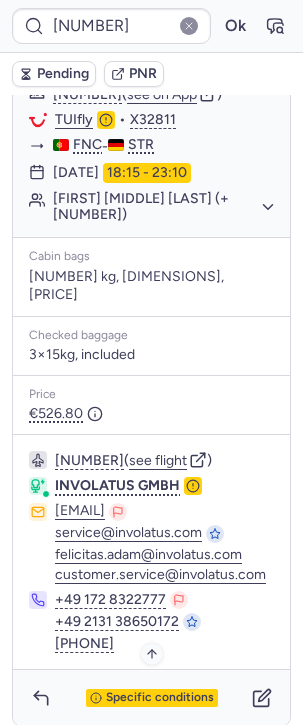 click on "Specific conditions" at bounding box center (152, 698) 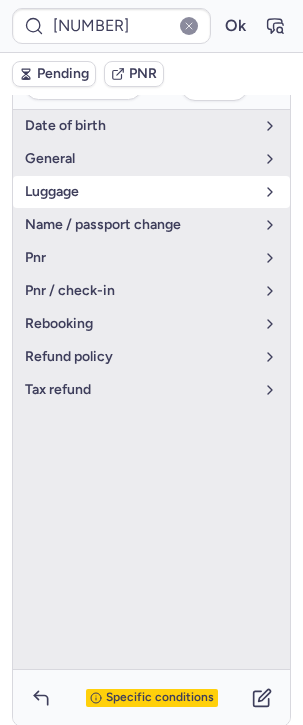 scroll, scrollTop: 77, scrollLeft: 0, axis: vertical 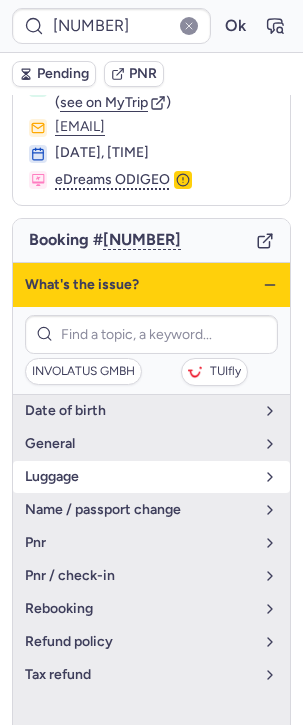 click on "luggage" at bounding box center [151, 477] 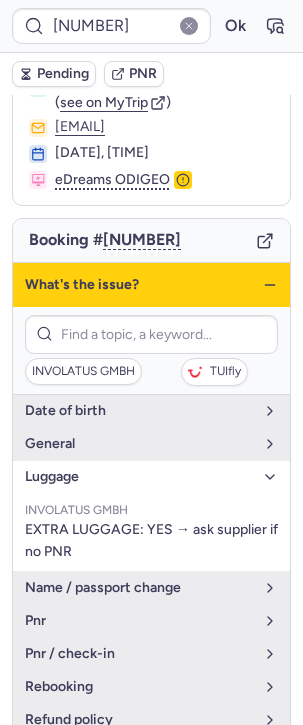 click on "luggage" at bounding box center (151, 477) 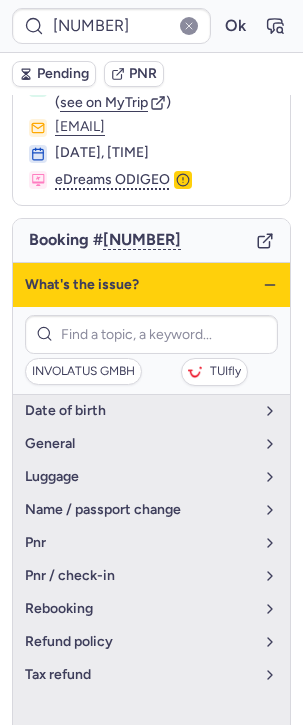 click 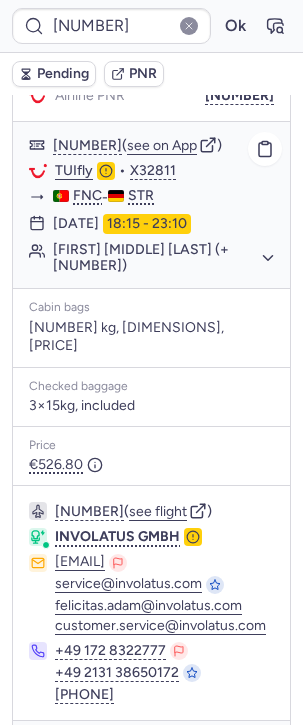 scroll, scrollTop: 0, scrollLeft: 0, axis: both 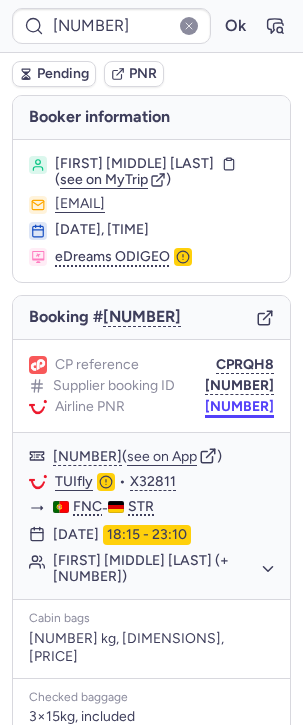 click on "[NUMBER]" at bounding box center (239, 407) 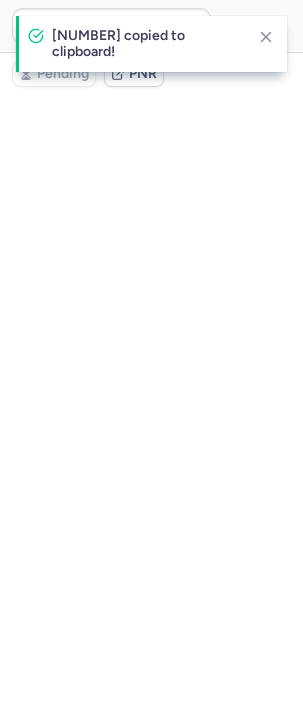 type on "[NUMBER]" 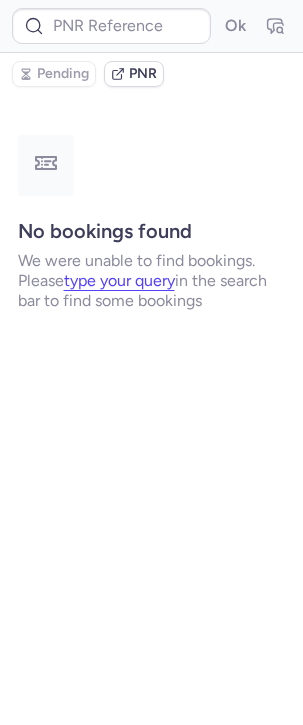type on "[NUMBER]" 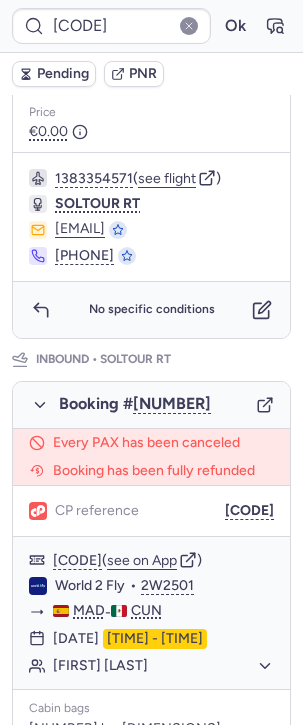 scroll, scrollTop: 1059, scrollLeft: 0, axis: vertical 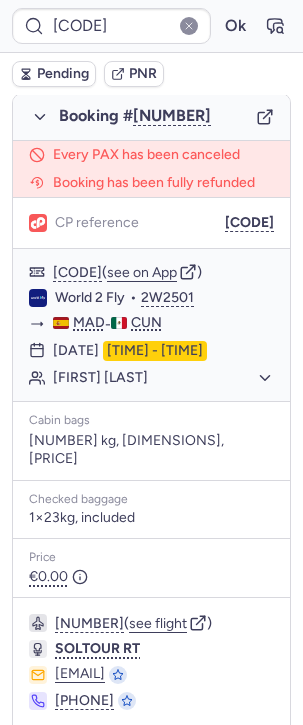 type on "CPBY2R" 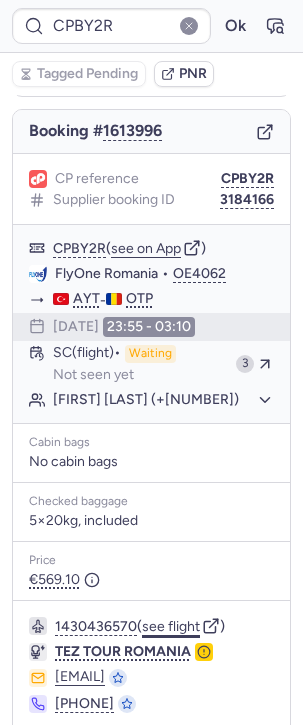 scroll, scrollTop: 251, scrollLeft: 0, axis: vertical 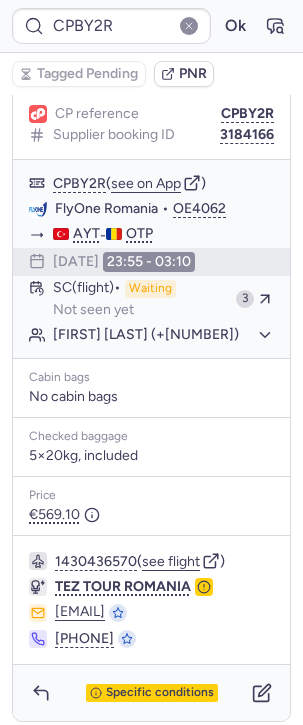 click on "CPBY2R  Ok" at bounding box center (151, 26) 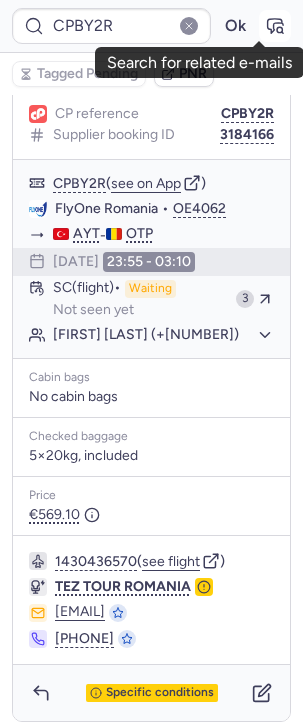 click 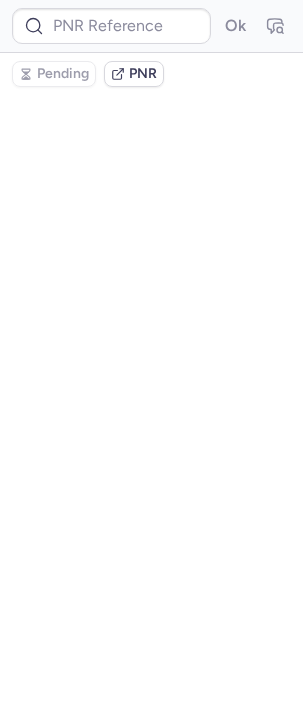 type on "CPBY2R" 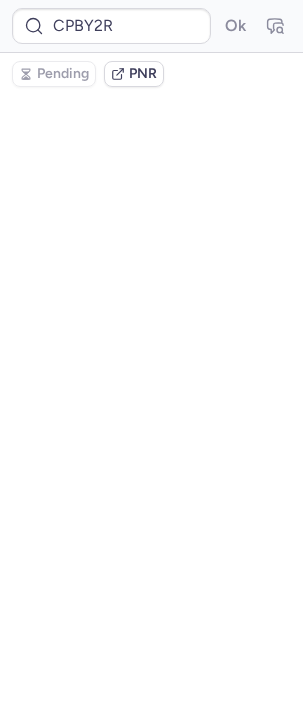 scroll, scrollTop: 0, scrollLeft: 0, axis: both 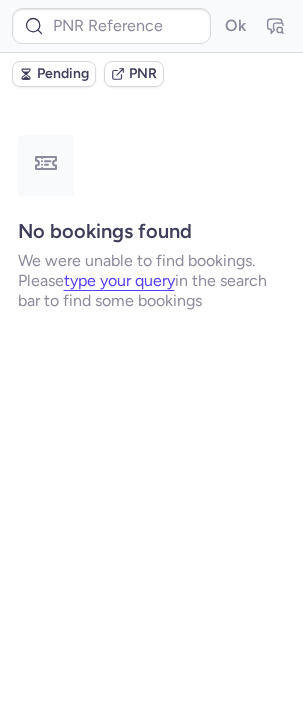 type on "CPBY2R" 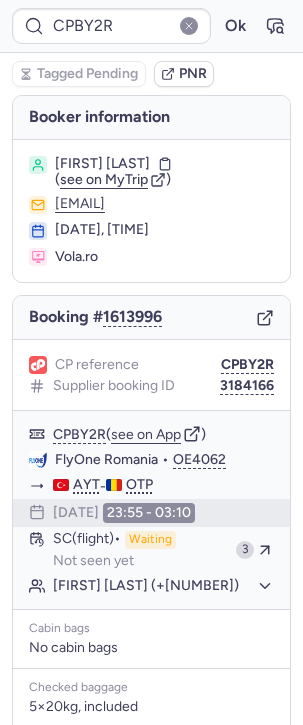 scroll, scrollTop: 251, scrollLeft: 0, axis: vertical 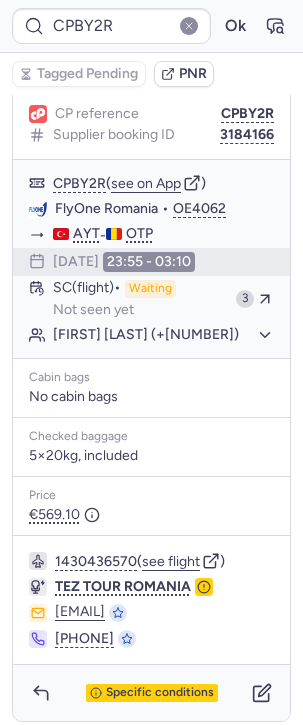 type on "[CODE]" 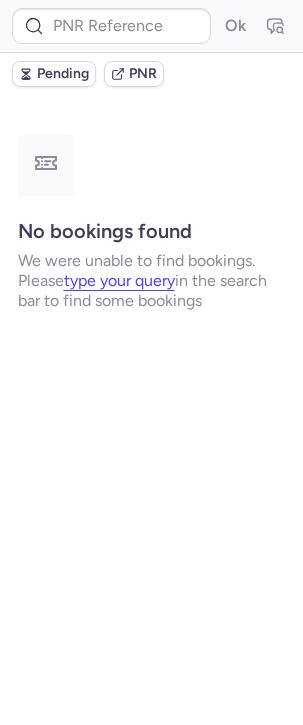 scroll, scrollTop: 0, scrollLeft: 0, axis: both 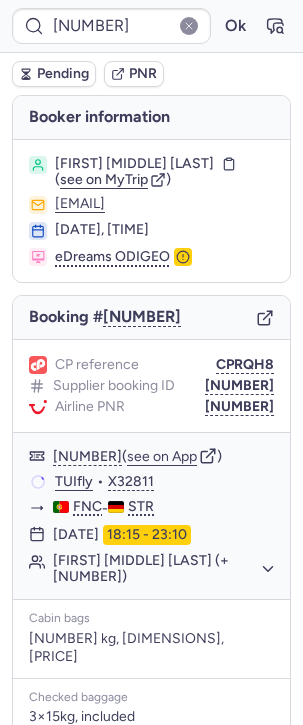 type on "CPBY2R" 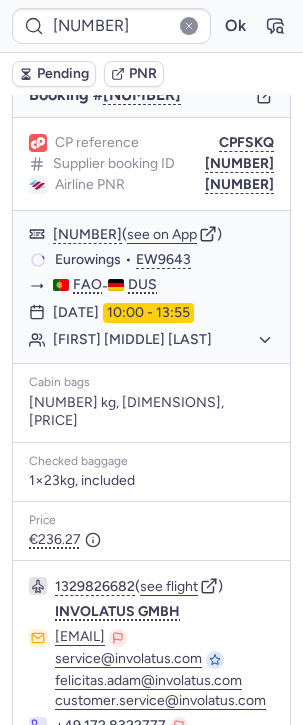 scroll, scrollTop: 223, scrollLeft: 0, axis: vertical 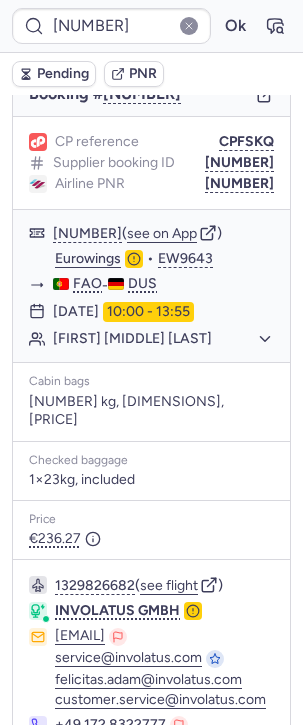 click on "CP reference CPFSKQ Supplier booking ID [NUMBER] Airline PNR [NUMBER]" at bounding box center (151, 163) 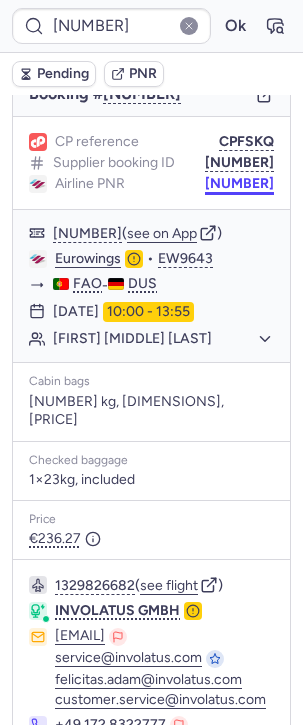 click on "[NUMBER]" at bounding box center [239, 184] 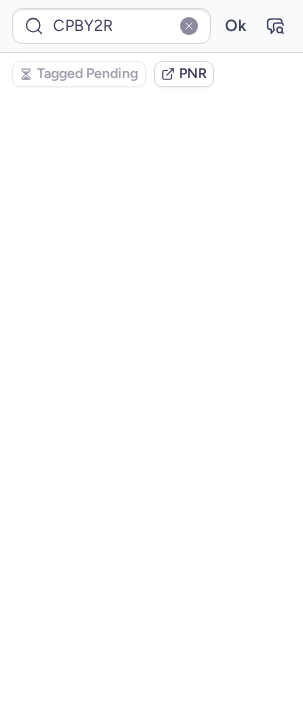 type on "CP2TWC" 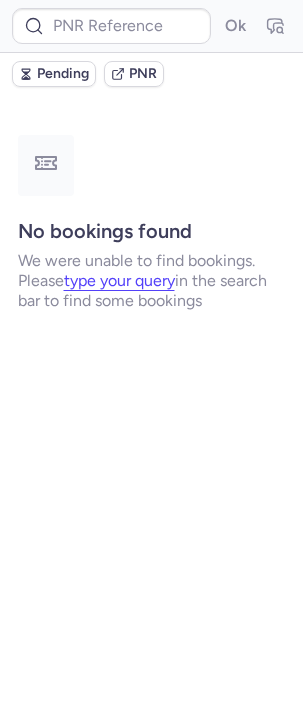 scroll, scrollTop: 0, scrollLeft: 0, axis: both 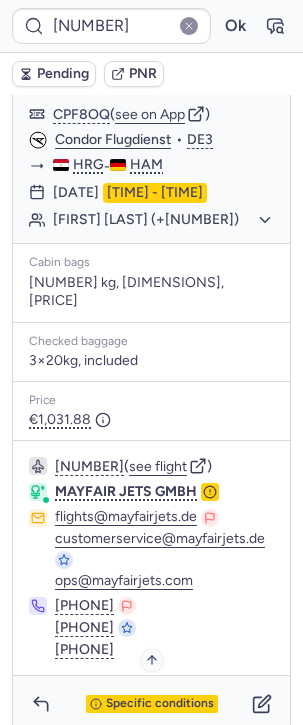 click on "Specific conditions" at bounding box center (160, 704) 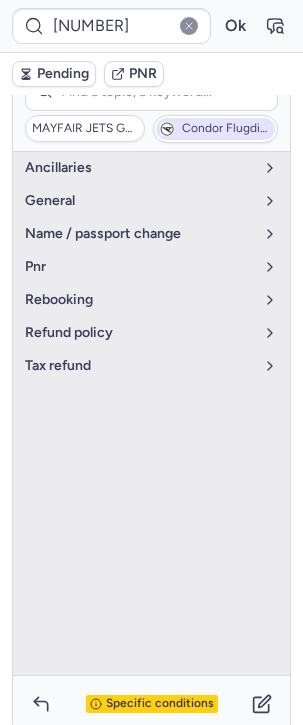 click on "Condor Flugdienst" at bounding box center (226, 129) 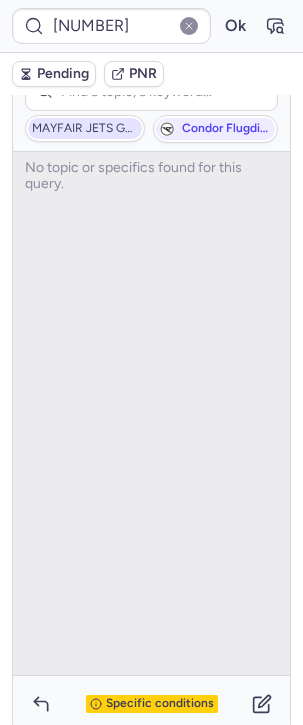 click on "MAYFAIR JETS GMBH" at bounding box center (85, 129) 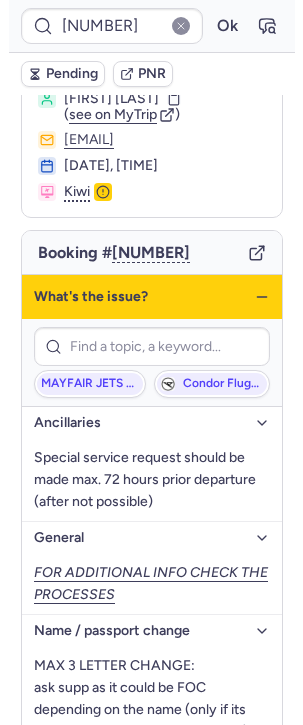 scroll, scrollTop: 0, scrollLeft: 0, axis: both 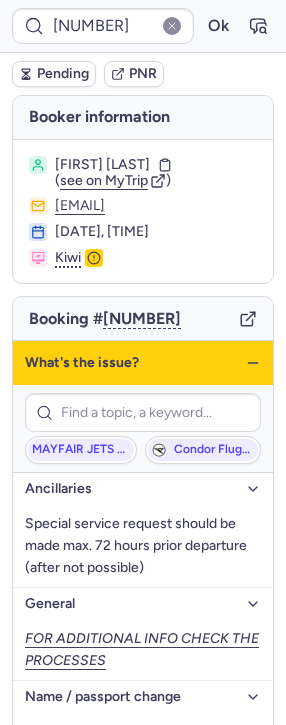 click 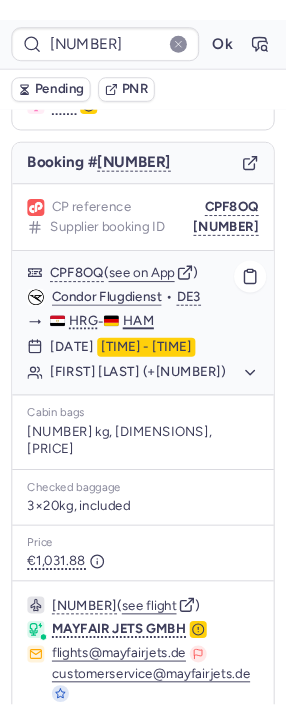 scroll, scrollTop: 93, scrollLeft: 0, axis: vertical 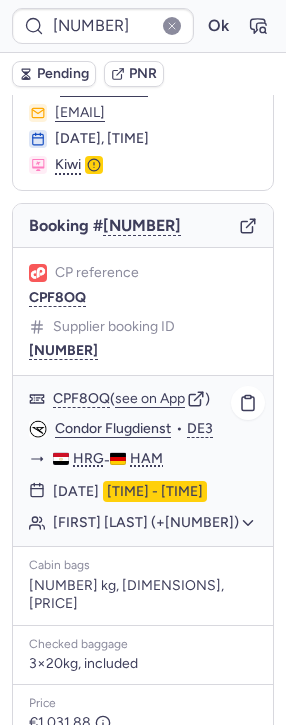 click on "[CODE]  ( see on App )  [COMPANY]  •  [CODE]  -  [CODE] [DATE],  [TIME] [FIRST] [LAST] (+[NUMBER])" at bounding box center (143, 461) 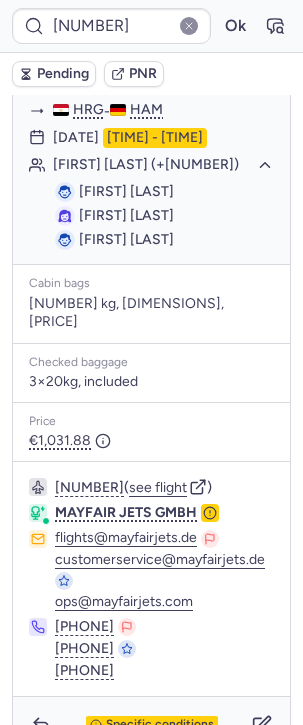 scroll, scrollTop: 396, scrollLeft: 0, axis: vertical 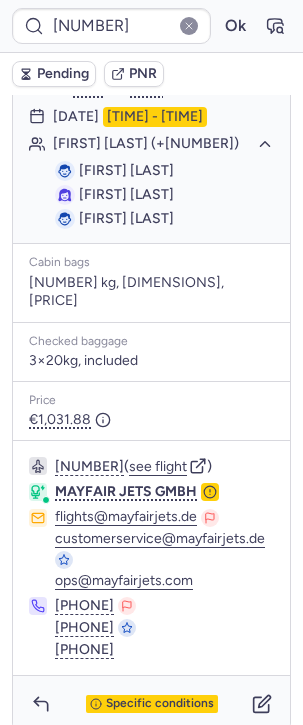 click on "Specific conditions" at bounding box center [151, 704] 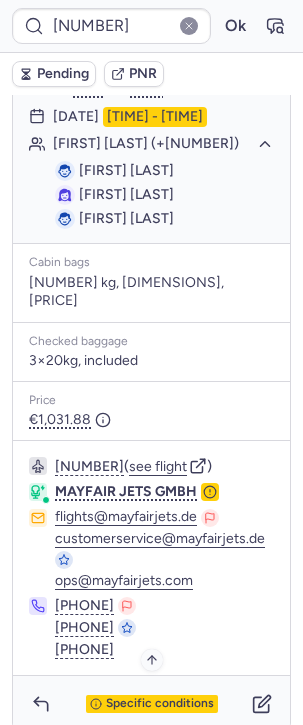 click on "Specific conditions" at bounding box center [160, 704] 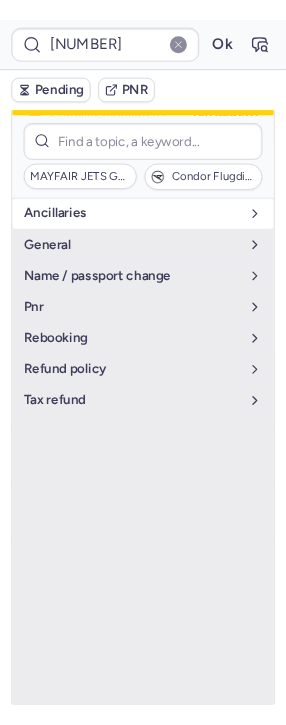scroll, scrollTop: 153, scrollLeft: 0, axis: vertical 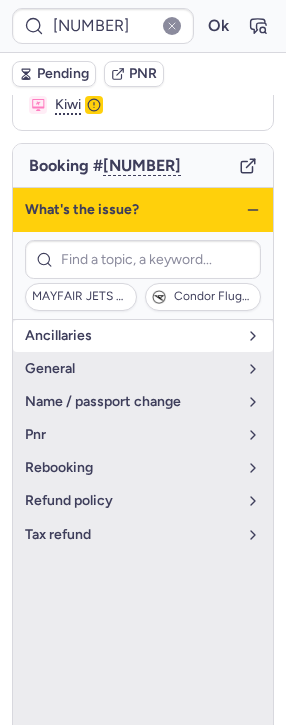 click on "Ancillaries" at bounding box center (143, 336) 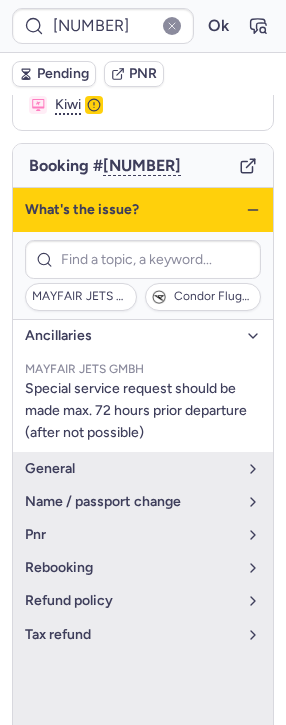 click on "Ancillaries" at bounding box center [131, 336] 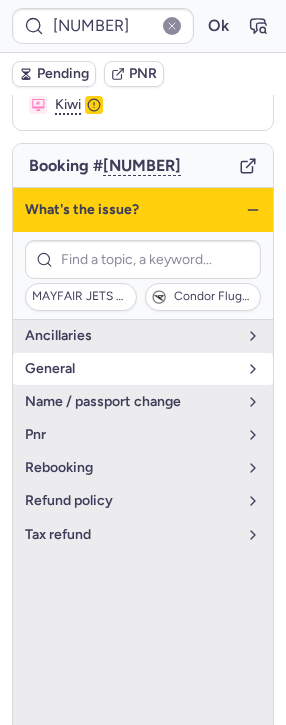 click on "general" at bounding box center [131, 369] 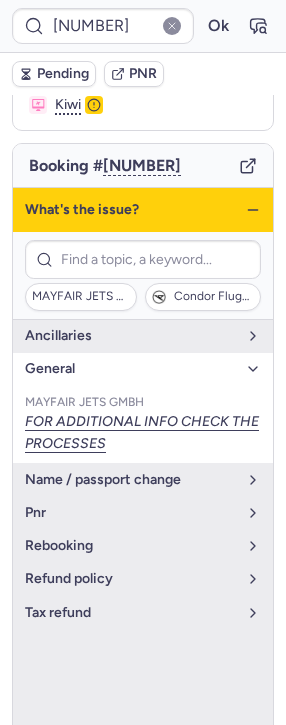 click on "general" at bounding box center [131, 369] 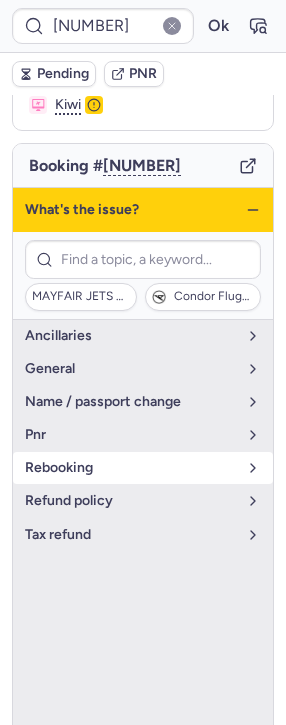 click on "rebooking" at bounding box center (131, 468) 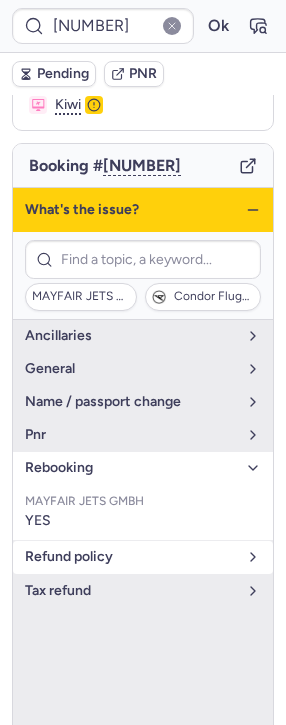 click on "refund policy" at bounding box center [131, 557] 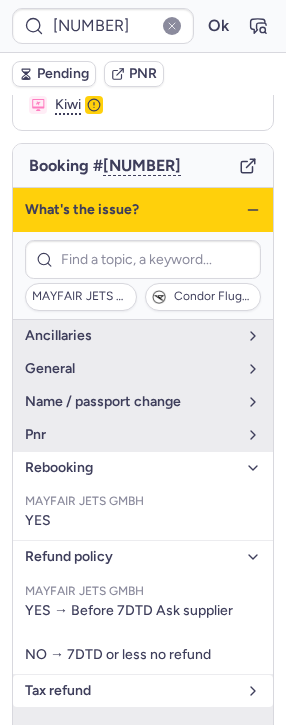 click on "tax refund" at bounding box center [131, 691] 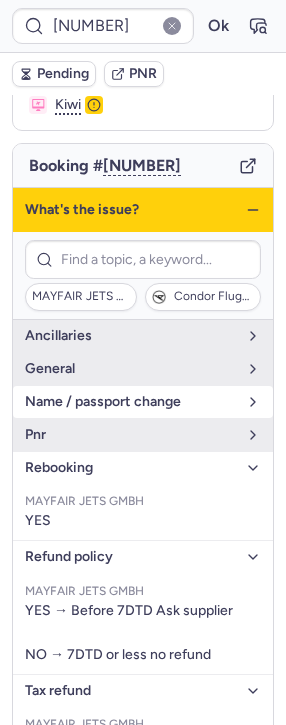 click on "name / passport change" at bounding box center (131, 402) 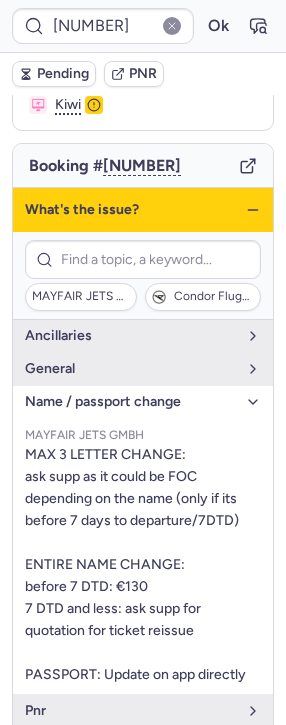 click 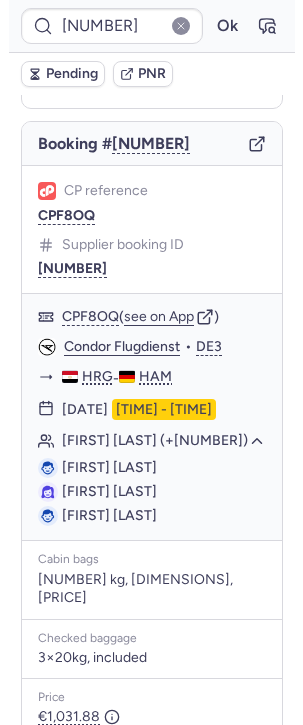 scroll, scrollTop: 396, scrollLeft: 0, axis: vertical 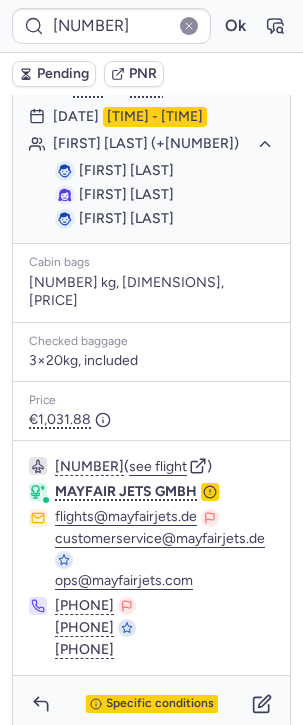 click on "Specific conditions" at bounding box center [151, 704] 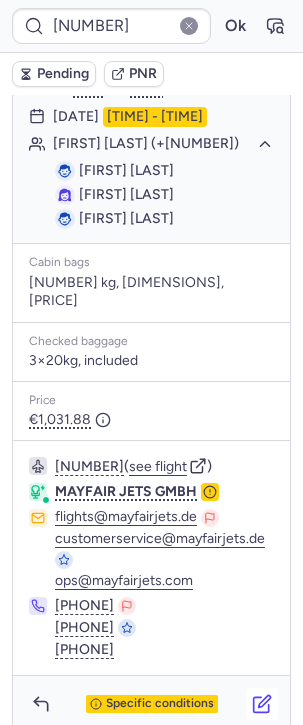 click at bounding box center [262, 704] 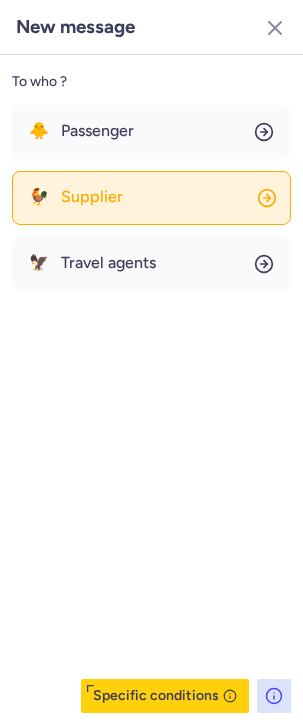 click on "🐓 Supplier" 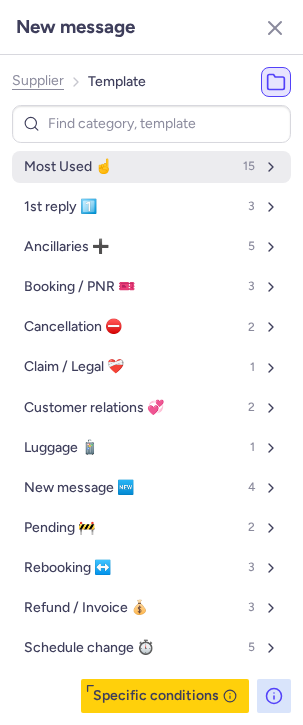 click on "Most Used ☝️" at bounding box center [68, 167] 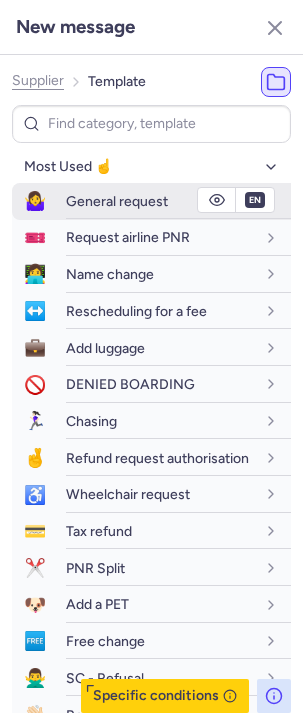 click on "General request" at bounding box center (117, 201) 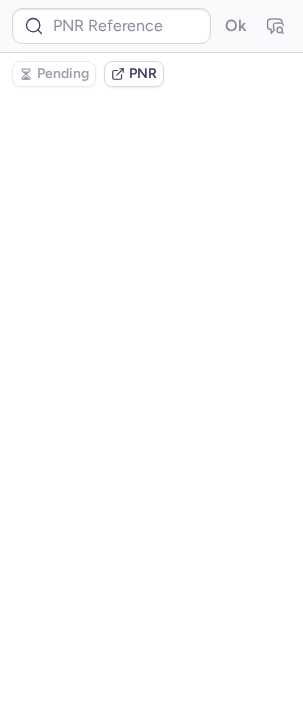 scroll, scrollTop: 0, scrollLeft: 0, axis: both 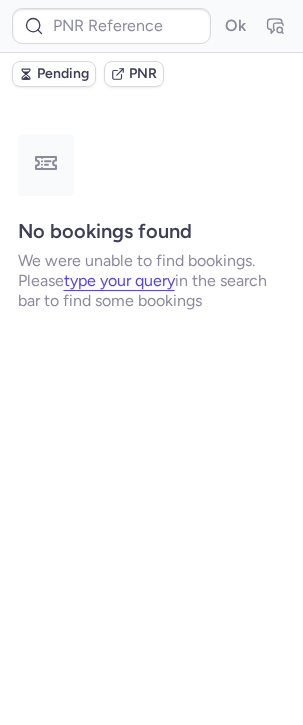 type on "[NUMBER]" 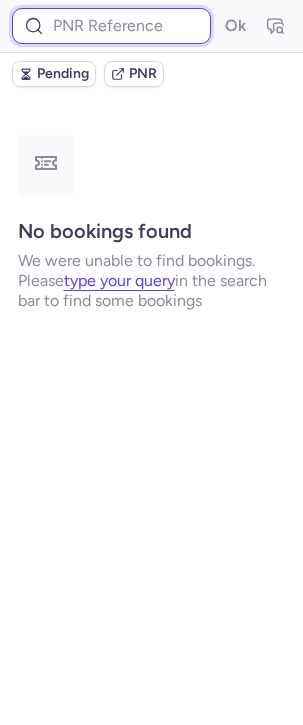 click at bounding box center (111, 26) 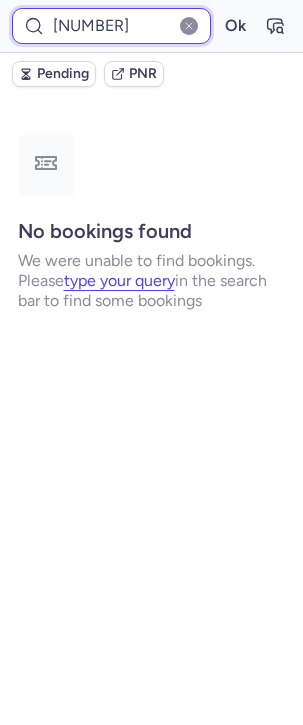 type on "[NUMBER]" 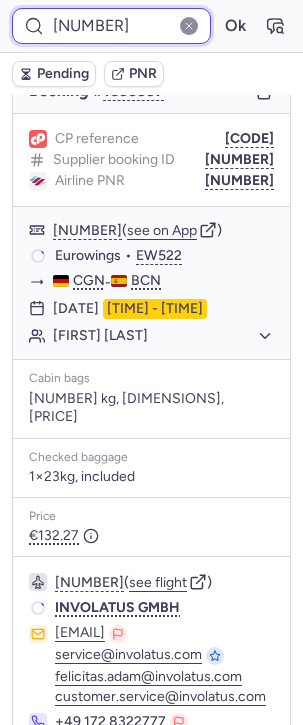 scroll, scrollTop: 362, scrollLeft: 0, axis: vertical 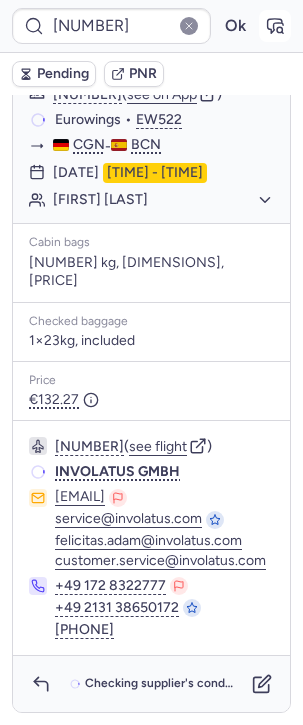 click at bounding box center [275, 26] 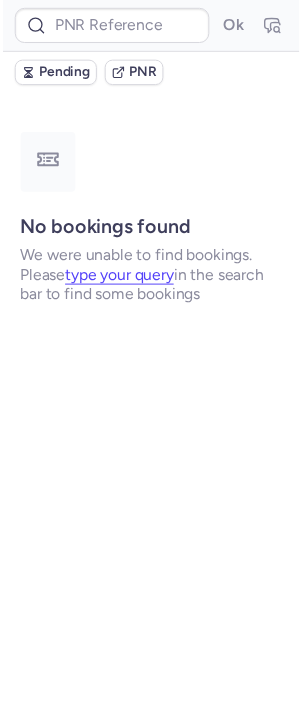scroll, scrollTop: 0, scrollLeft: 0, axis: both 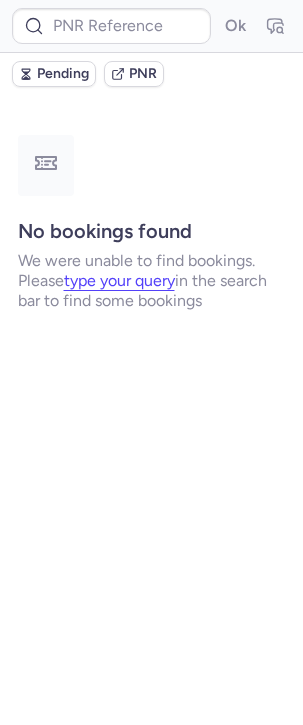 type on "[NUMBER]" 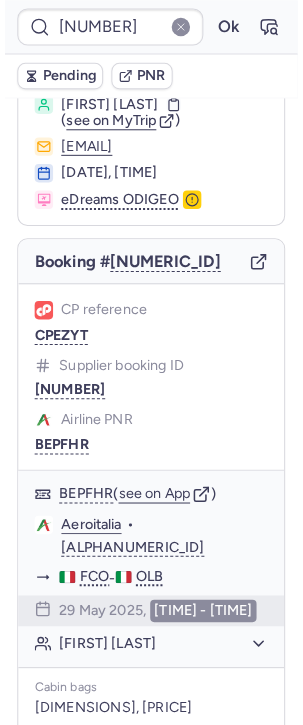 scroll, scrollTop: 0, scrollLeft: 0, axis: both 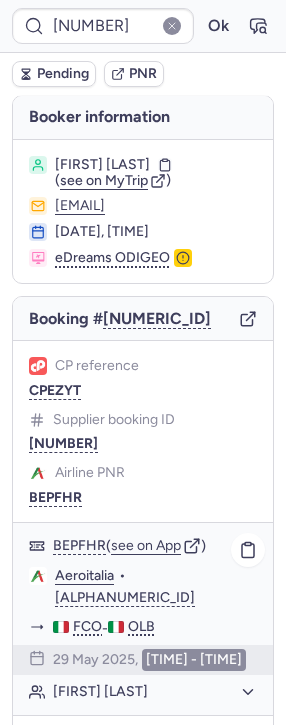 type on "CP585S" 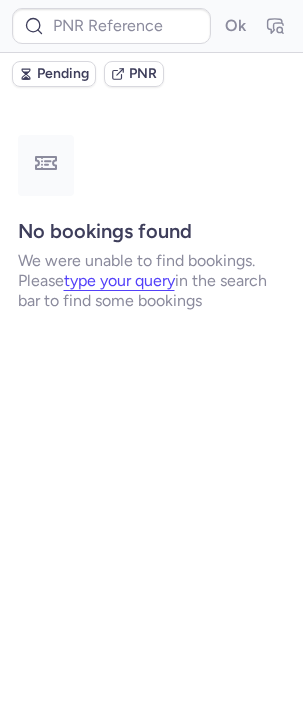 type on "7375156" 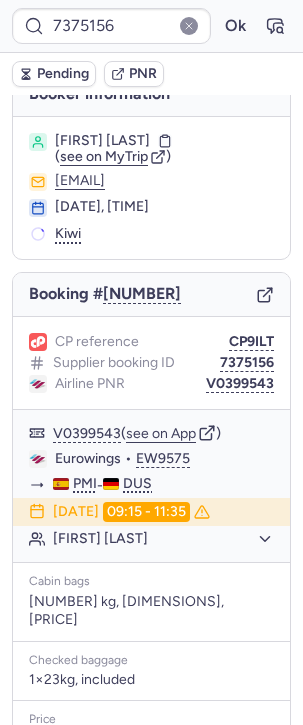 scroll, scrollTop: 0, scrollLeft: 0, axis: both 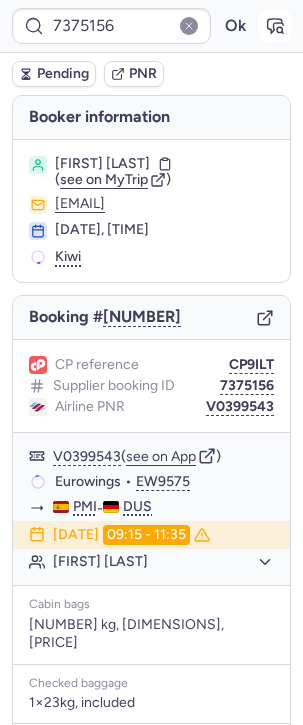 click at bounding box center [275, 26] 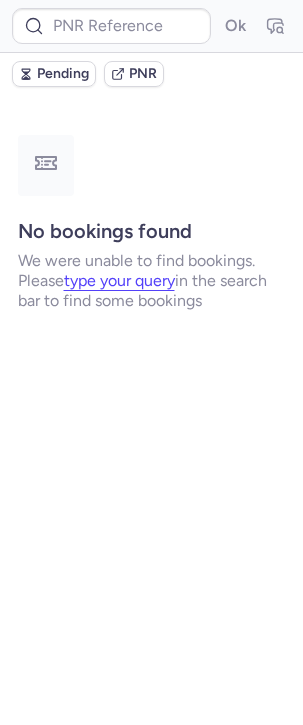 type on "7375156" 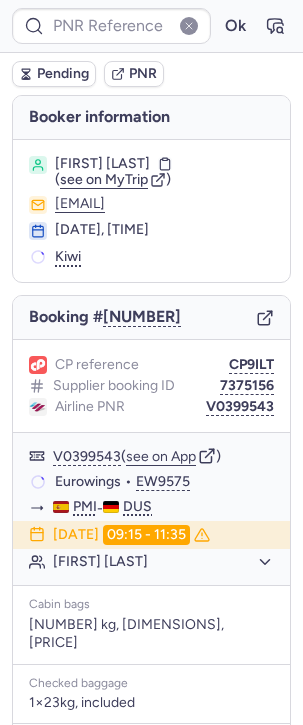 type on "7375156" 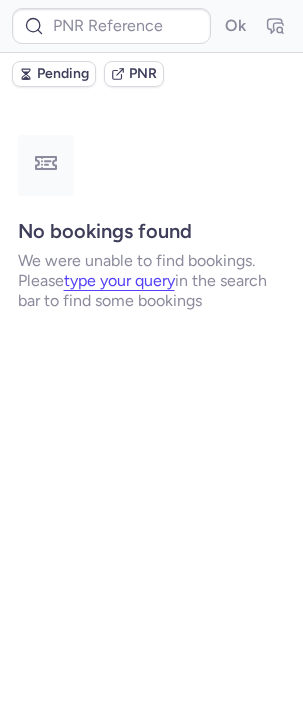 type on "7375156" 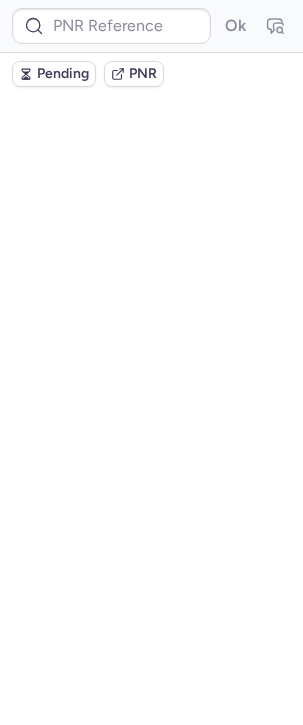 scroll, scrollTop: 0, scrollLeft: 0, axis: both 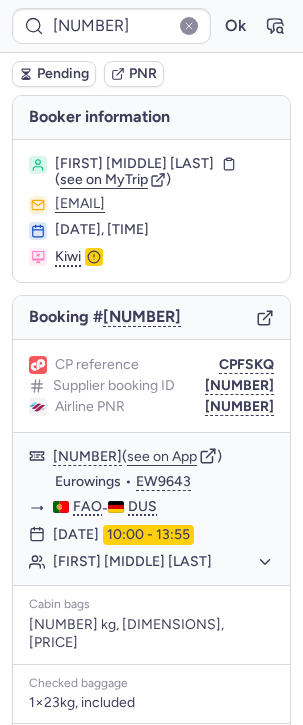 type on "[NUMBER]" 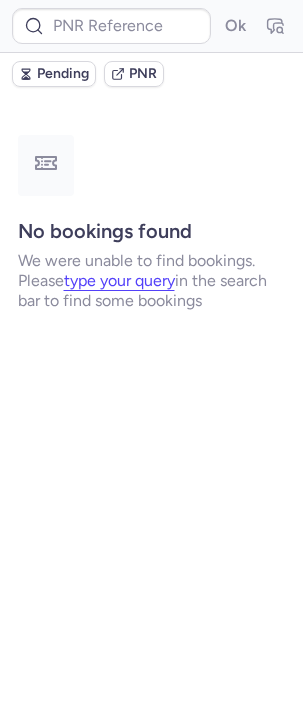 type on "[NUMBER]" 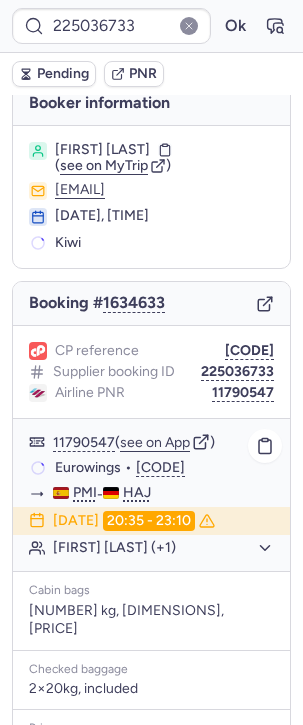 scroll, scrollTop: 0, scrollLeft: 0, axis: both 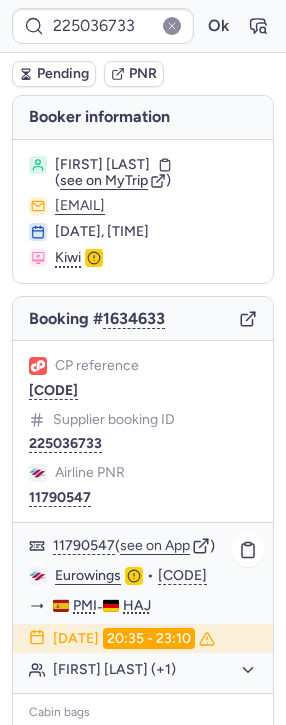 type on "001KUM" 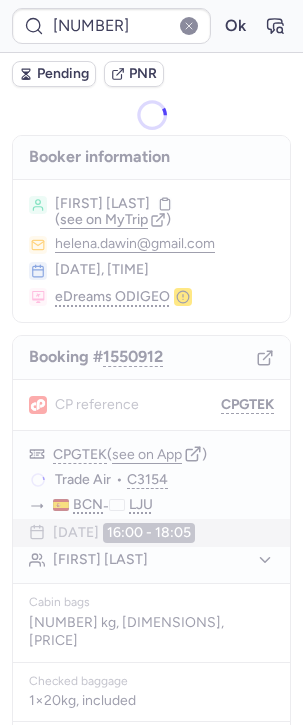 type on "[CODE]" 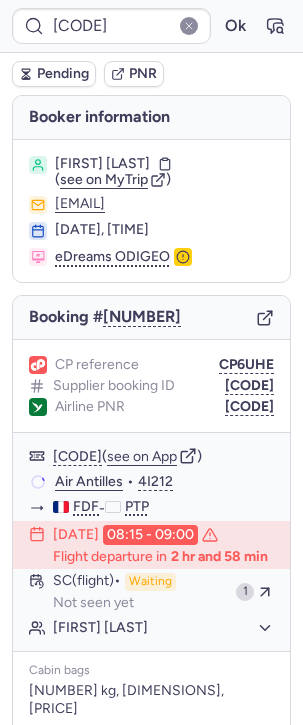 type on "[NUMBER]" 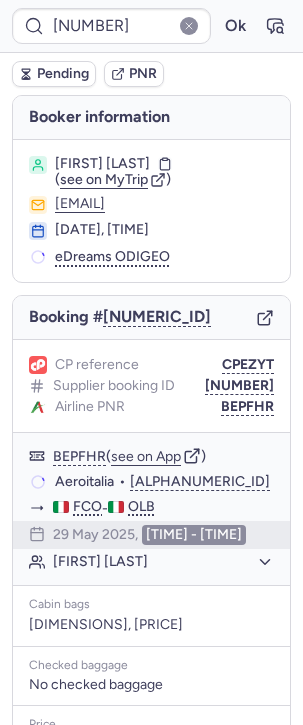 type 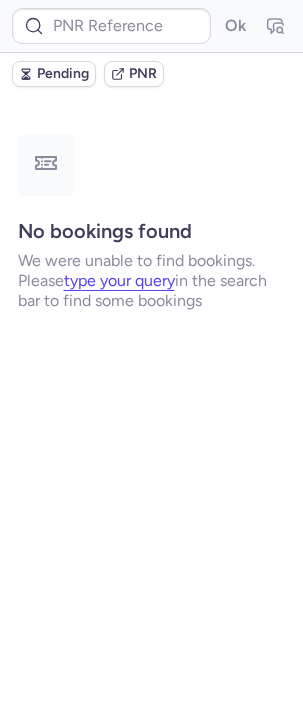 scroll, scrollTop: 0, scrollLeft: 0, axis: both 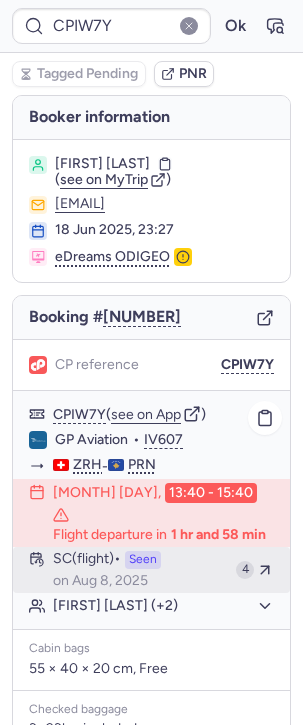 click on "SC   (flight)  Seen  on Aug 8, 2025" at bounding box center (140, 570) 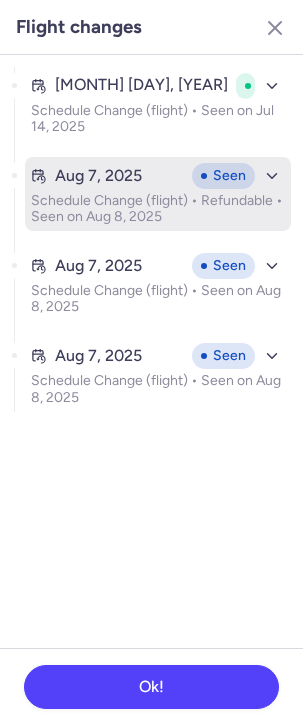 click on "Schedule Change (flight) • Refundable • Seen on Aug 8, 2025" at bounding box center (158, 209) 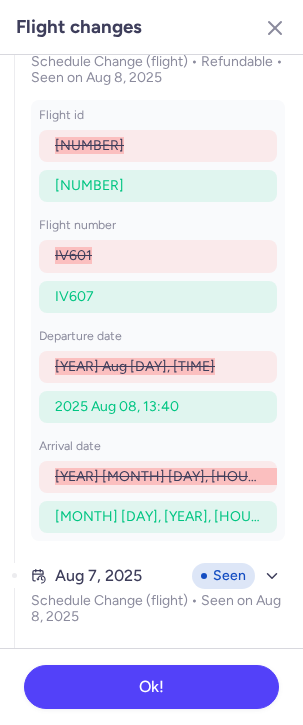scroll, scrollTop: 210, scrollLeft: 0, axis: vertical 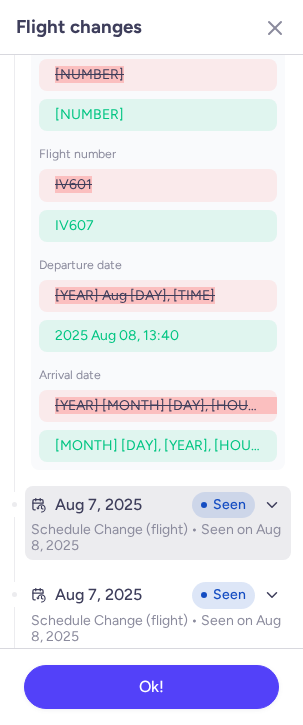 click on "Schedule Change (flight) •  Seen on Aug 8, 2025" at bounding box center [158, 538] 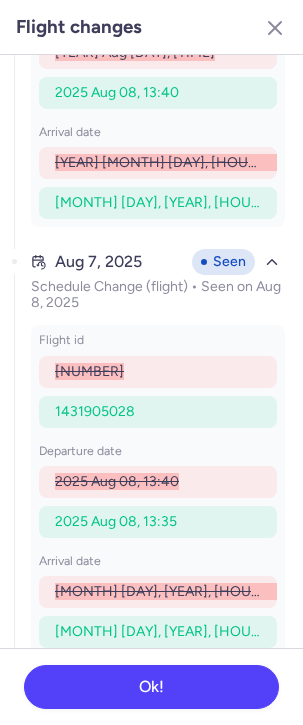 scroll, scrollTop: 549, scrollLeft: 0, axis: vertical 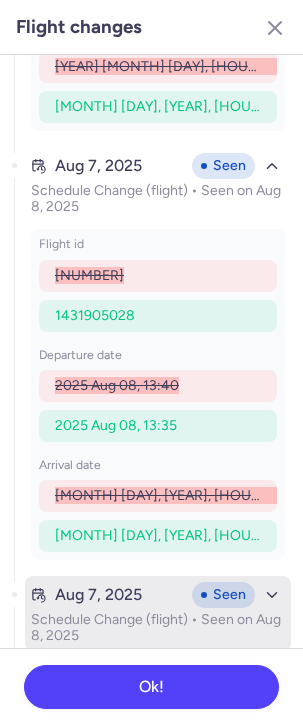 click on "Schedule Change (flight) •  Seen on Aug 8, 2025" at bounding box center (158, 628) 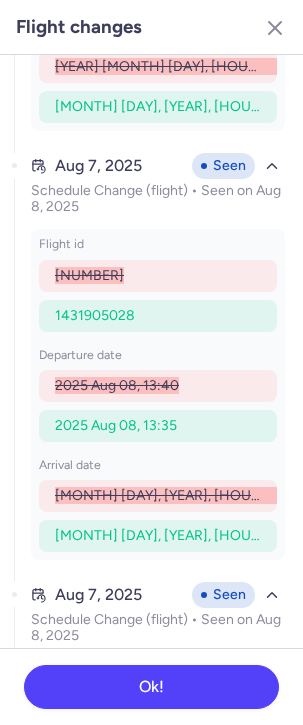 scroll, scrollTop: 887, scrollLeft: 0, axis: vertical 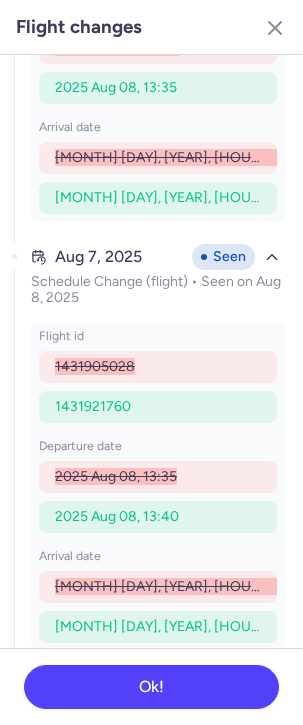 type on "CPDMCI" 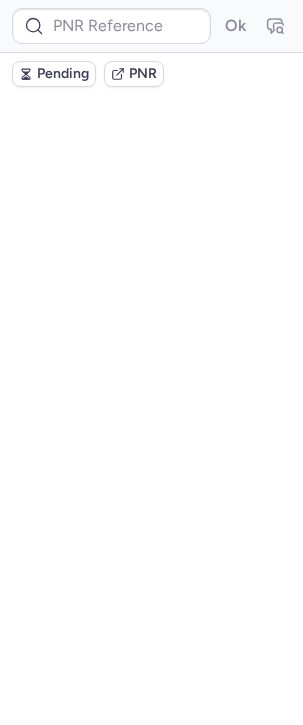 scroll, scrollTop: 0, scrollLeft: 0, axis: both 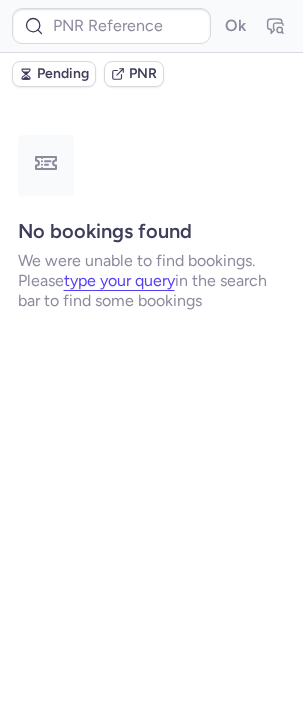type on "[CODE]" 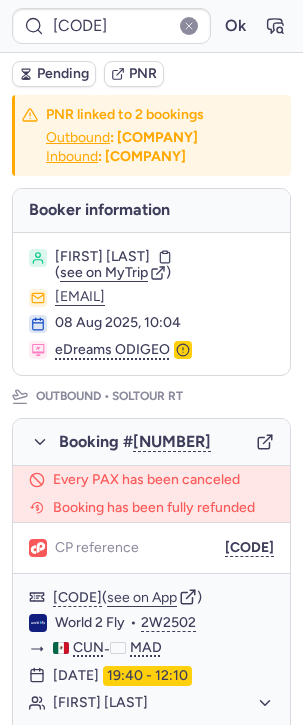 type on "CP2TWC" 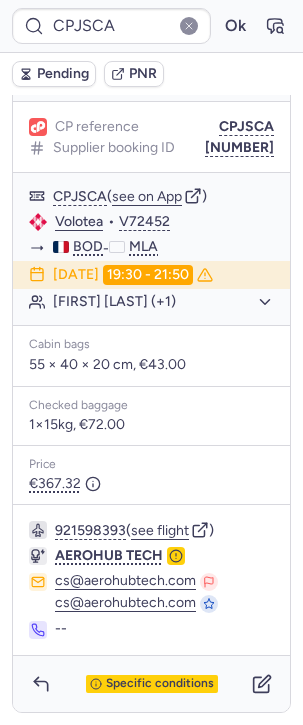 scroll, scrollTop: 0, scrollLeft: 0, axis: both 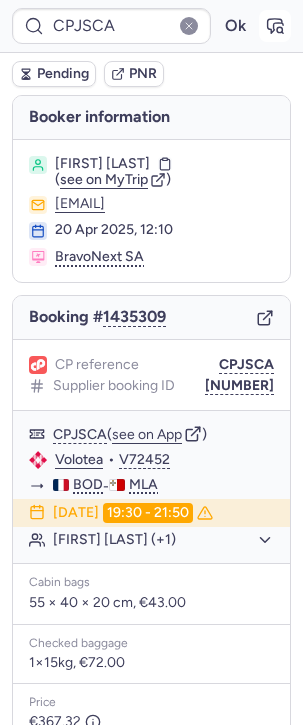 click at bounding box center [275, 26] 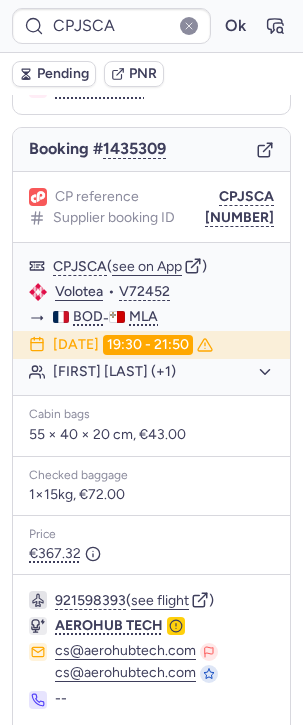 scroll, scrollTop: 172, scrollLeft: 0, axis: vertical 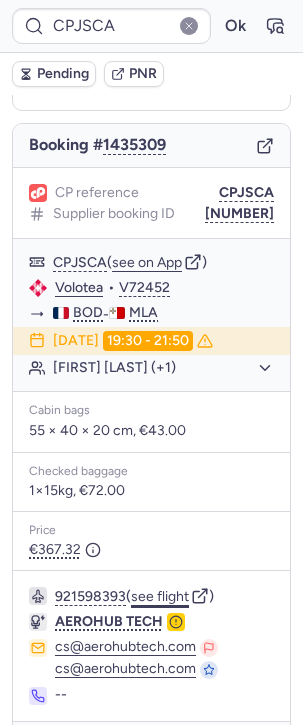 click on "see flight" 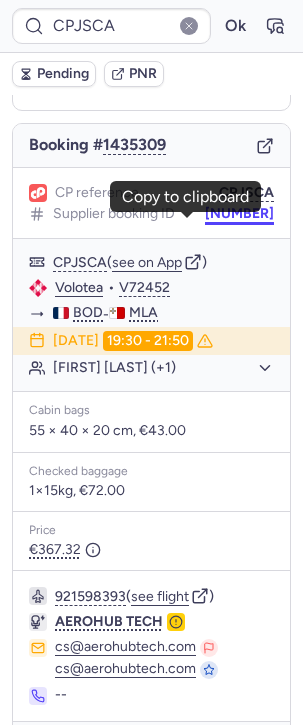 click on "1913897991681499136" at bounding box center (239, 214) 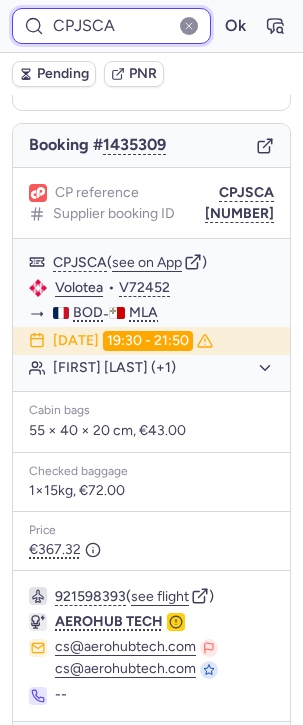 click on "CPJSCA" at bounding box center (111, 26) 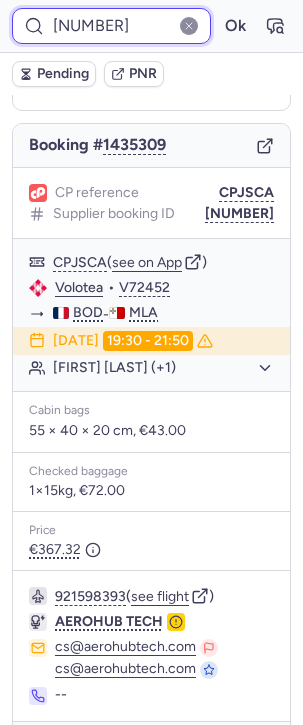 scroll, scrollTop: 0, scrollLeft: 72, axis: horizontal 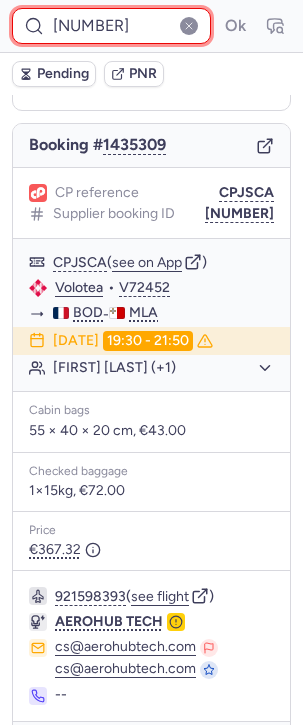 type on "1914735799996403712" 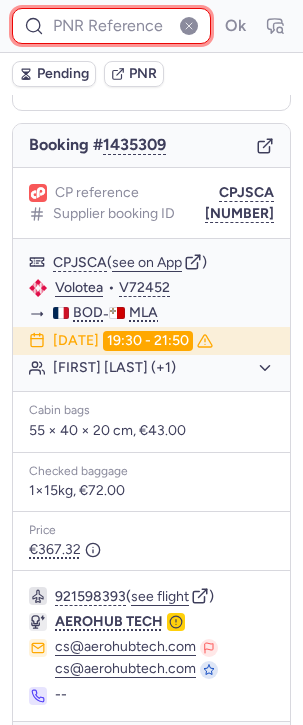scroll, scrollTop: 0, scrollLeft: 0, axis: both 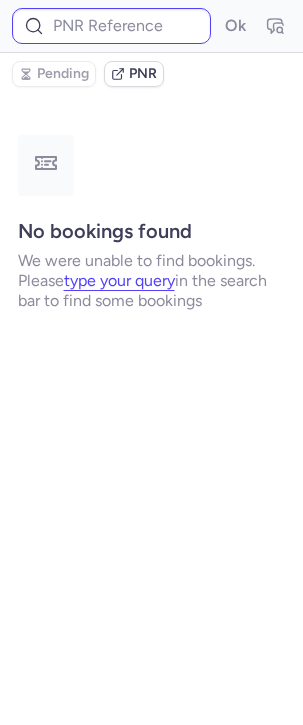 click at bounding box center [111, 26] 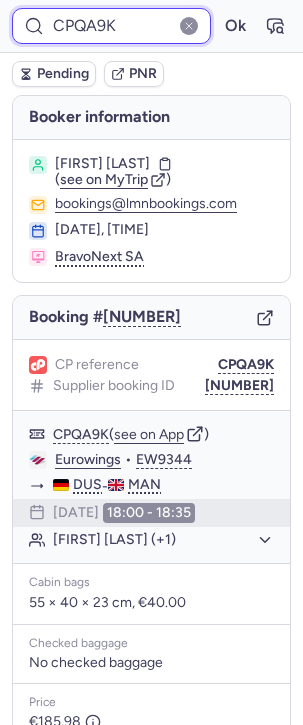 click on "CPQA9K" at bounding box center [111, 26] 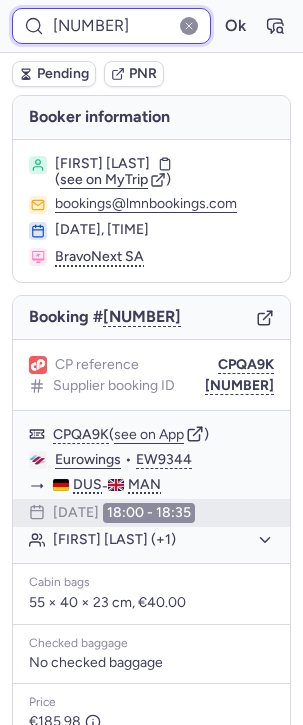 scroll, scrollTop: 0, scrollLeft: 65, axis: horizontal 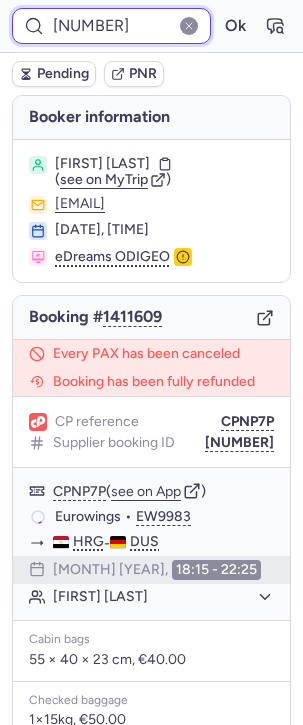 click on "1908106716843773952" at bounding box center (111, 26) 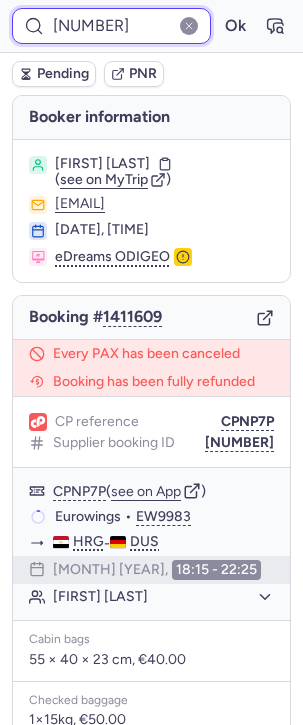 click on "1908106716843773952" at bounding box center (111, 26) 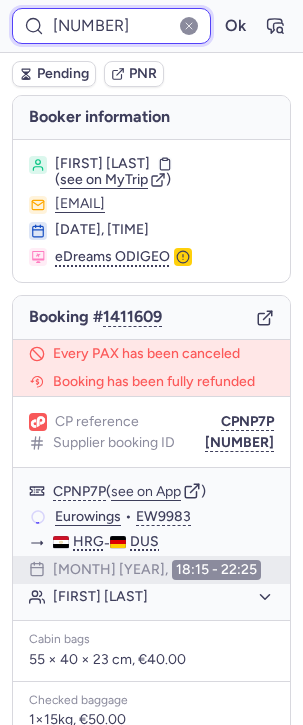 paste on "10005748600135680" 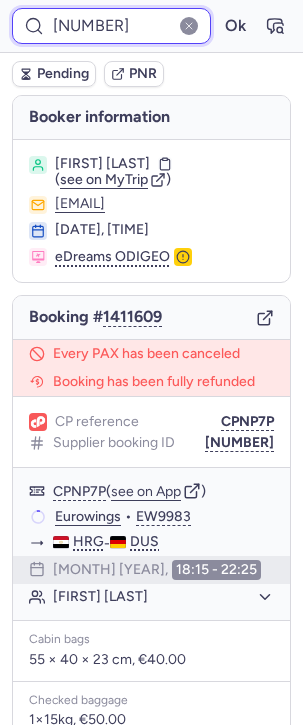 scroll, scrollTop: 0, scrollLeft: 72, axis: horizontal 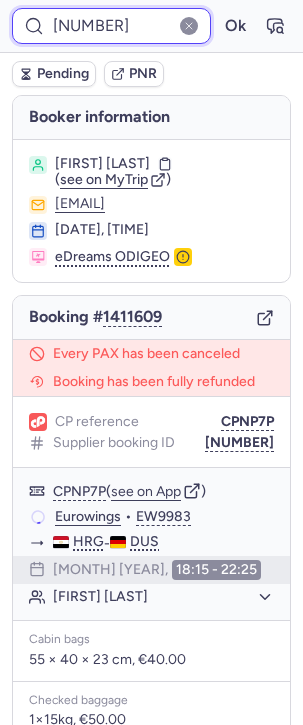 click on "Ok" at bounding box center [235, 26] 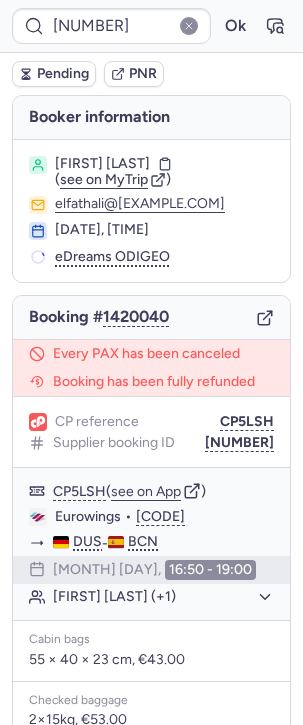 scroll, scrollTop: 0, scrollLeft: 0, axis: both 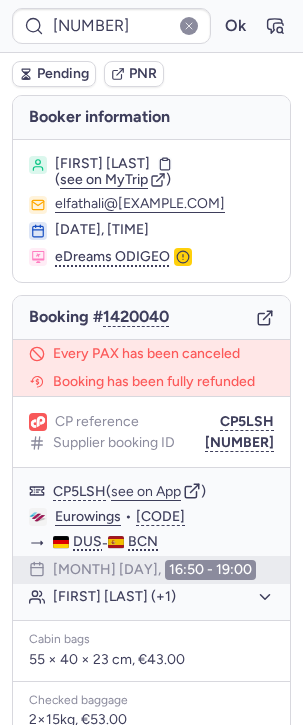 click on "1910005748600135680  Ok" at bounding box center (151, 26) 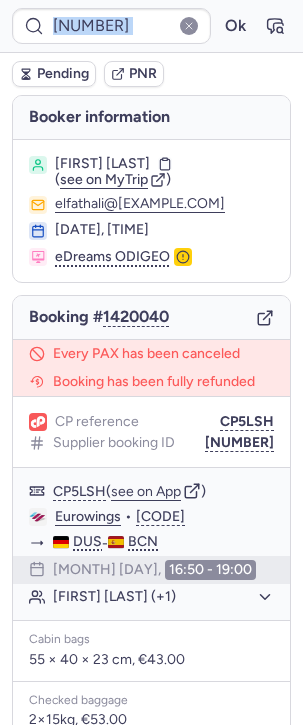 click on "1910005748600135680  Ok" at bounding box center (151, 26) 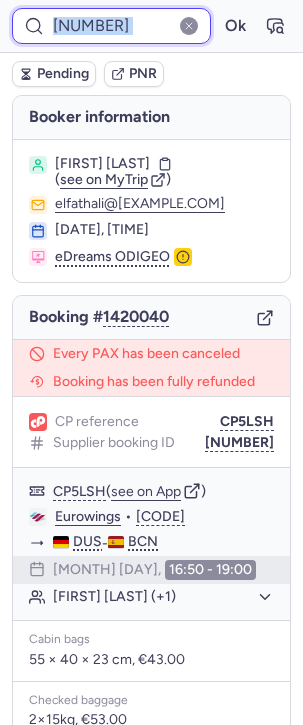 click on "1910005748600135680" at bounding box center [111, 26] 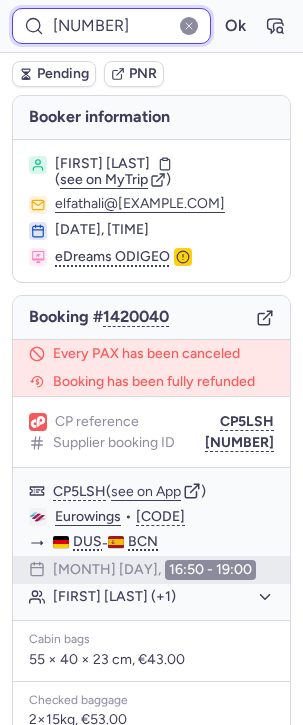 click on "1910005748600135680" at bounding box center (111, 26) 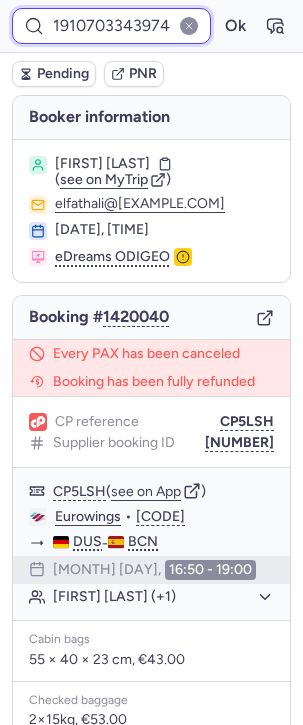 scroll, scrollTop: 0, scrollLeft: 64, axis: horizontal 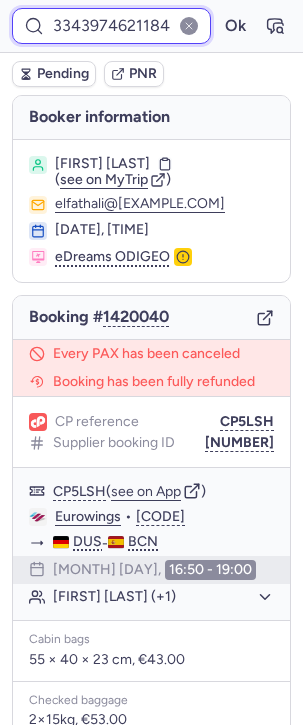 click on "Ok" at bounding box center (235, 26) 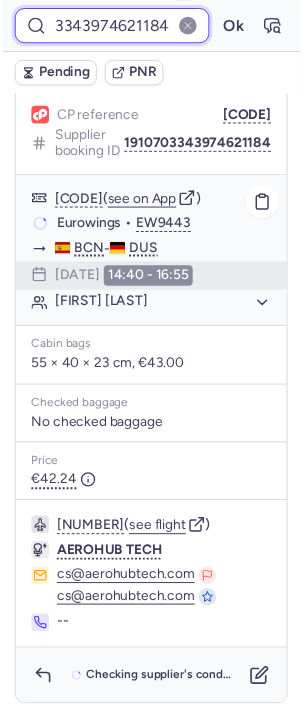 scroll, scrollTop: 0, scrollLeft: 0, axis: both 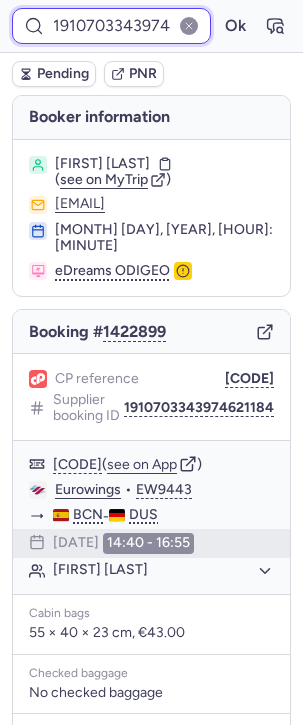 click on "1910703343974621184" at bounding box center (111, 26) 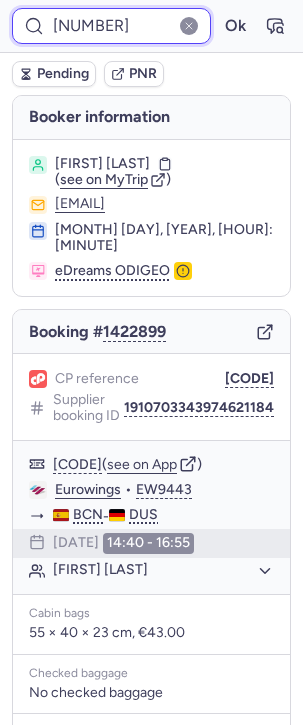 scroll, scrollTop: 0, scrollLeft: 59, axis: horizontal 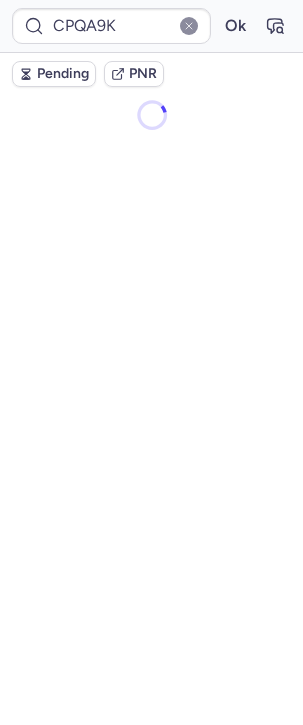 type on "CPJSCA" 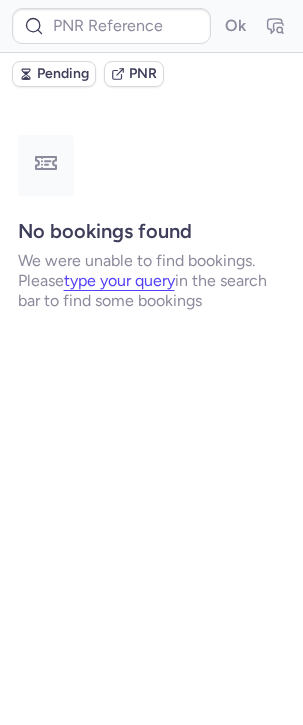 type on "CPBY2R" 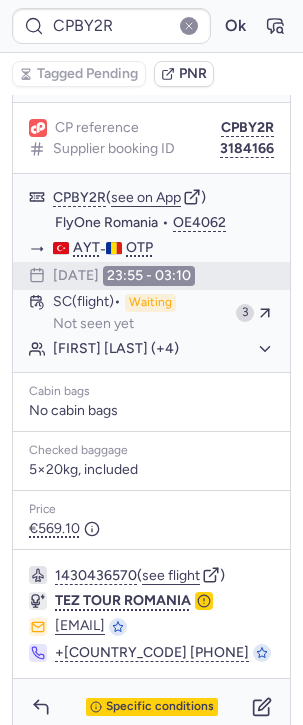 scroll, scrollTop: 0, scrollLeft: 0, axis: both 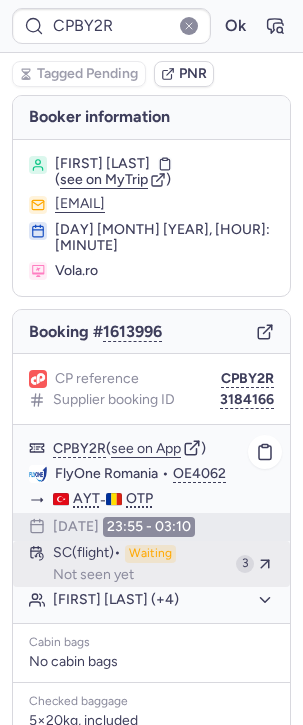 click on "SC   (flight)  Waiting Not seen yet" at bounding box center (140, 564) 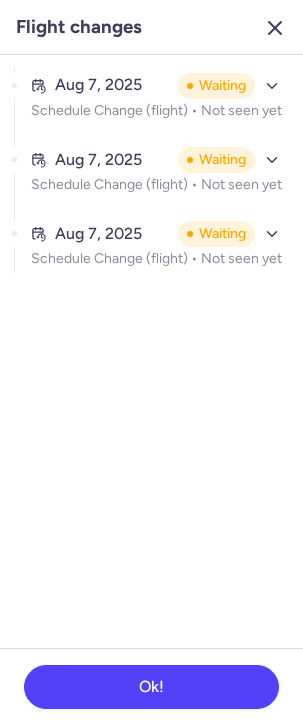 click 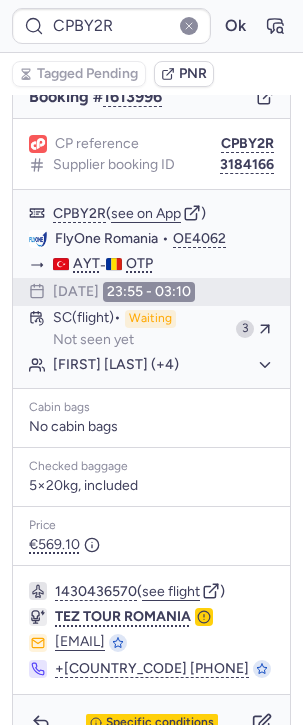 scroll, scrollTop: 251, scrollLeft: 0, axis: vertical 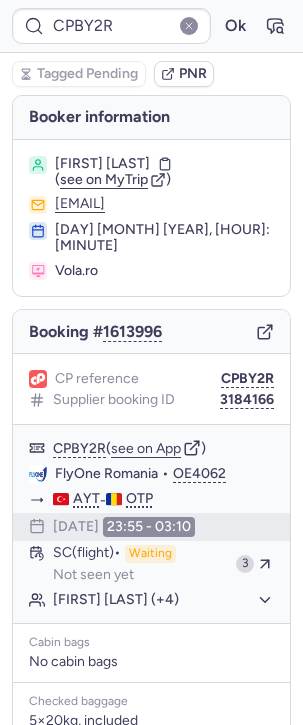 click 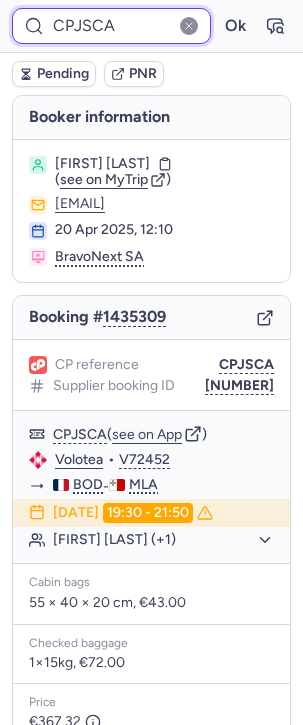 click on "CPJSCA" at bounding box center [111, 26] 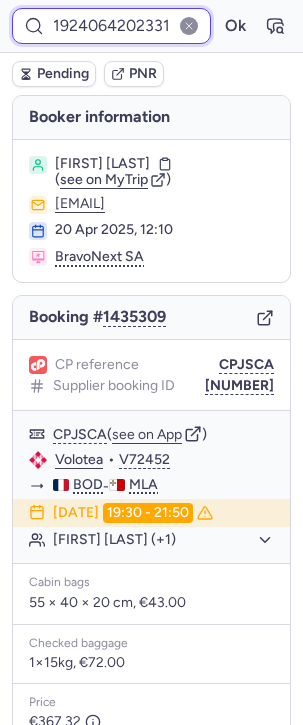 scroll, scrollTop: 0, scrollLeft: 66, axis: horizontal 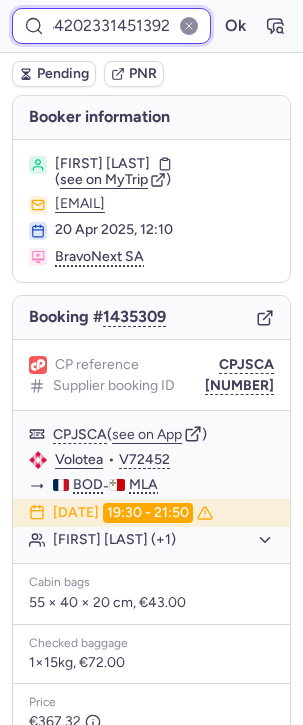 click on "Ok" at bounding box center (235, 26) 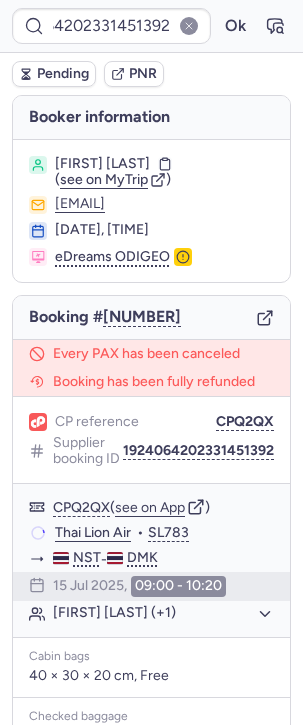 scroll, scrollTop: 0, scrollLeft: 0, axis: both 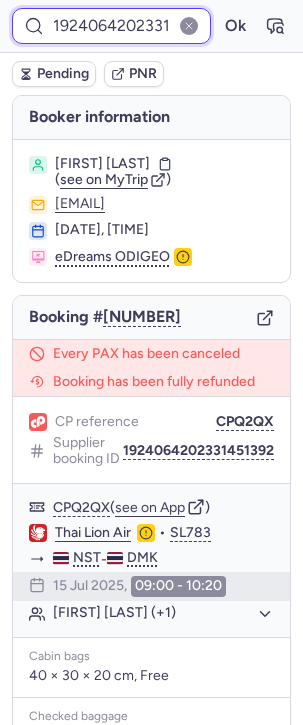 click on "1924064202331451392" at bounding box center [111, 26] 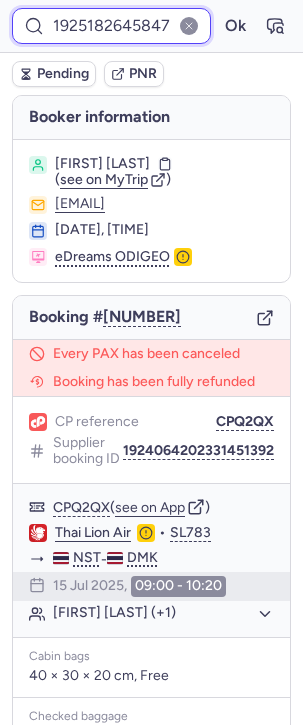 scroll, scrollTop: 0, scrollLeft: 68, axis: horizontal 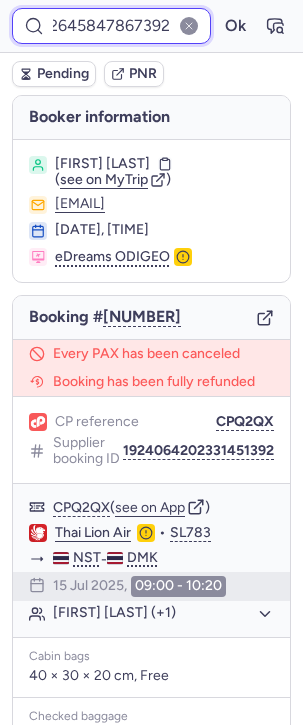 click on "Ok" at bounding box center (235, 26) 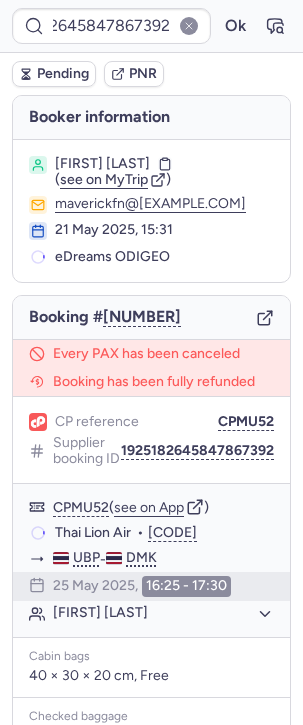 scroll, scrollTop: 0, scrollLeft: 0, axis: both 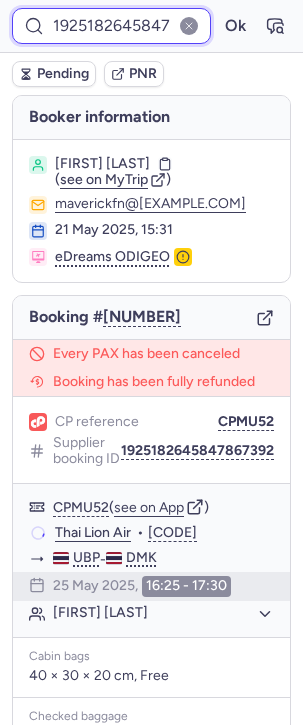 click on "1925182645847867392" at bounding box center (111, 26) 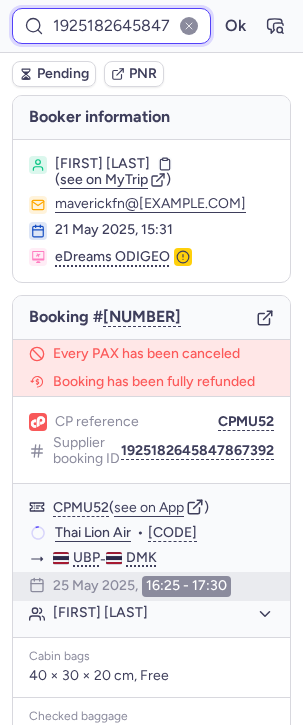click on "1925182645847867392" at bounding box center [111, 26] 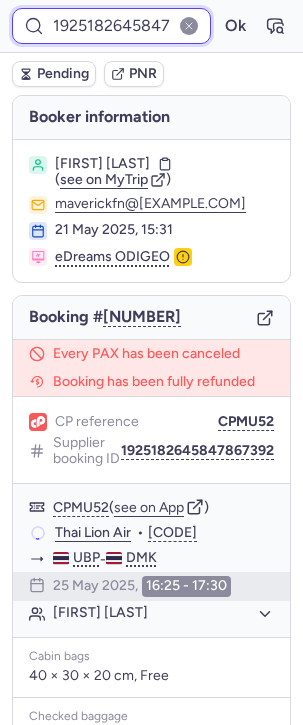 paste on "215500758122496" 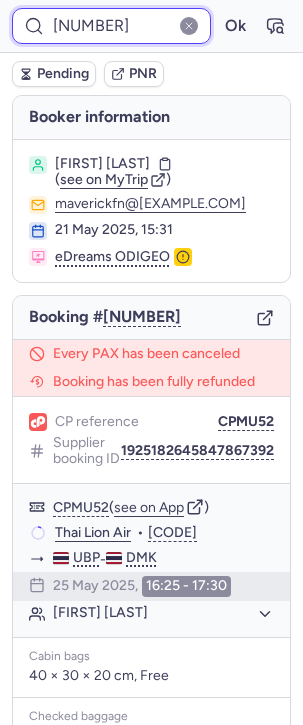 scroll, scrollTop: 0, scrollLeft: 66, axis: horizontal 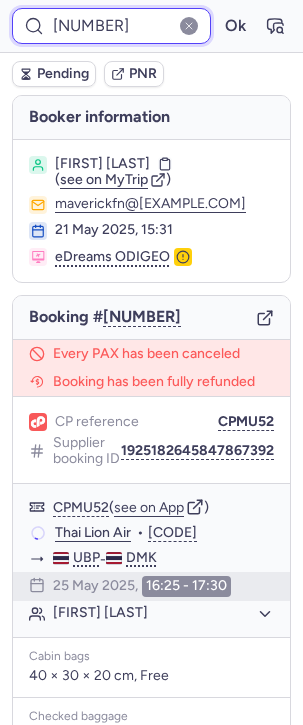 type on "1925215500758122496" 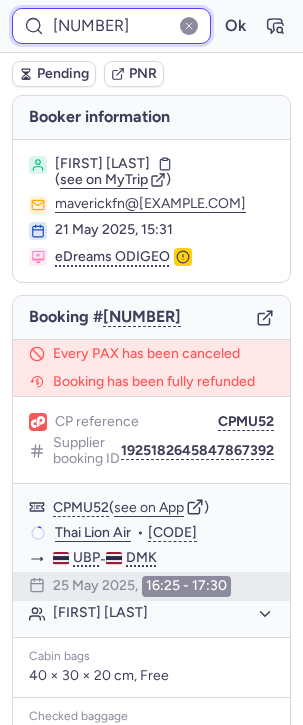 click on "Ok" at bounding box center (235, 26) 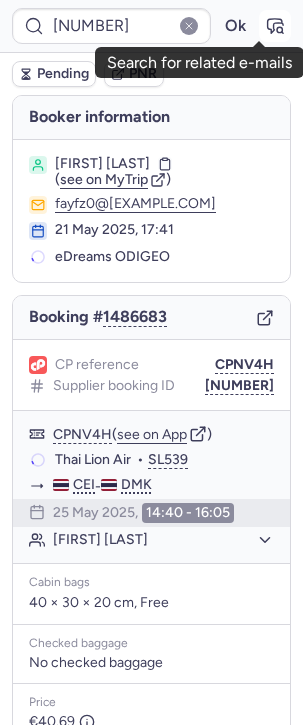 click 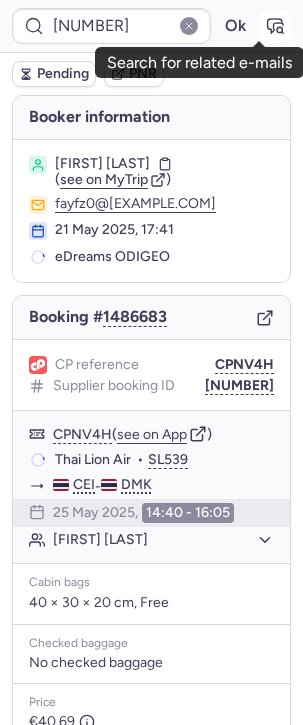 scroll, scrollTop: 0, scrollLeft: 0, axis: both 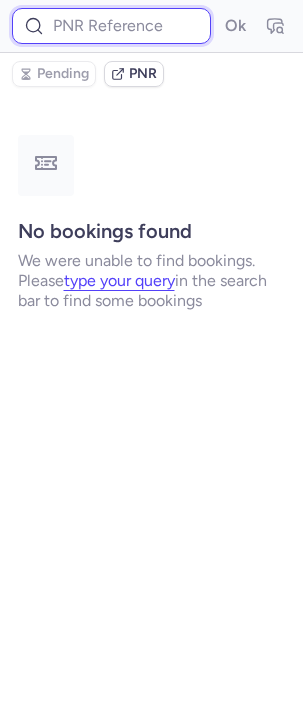 click at bounding box center (111, 26) 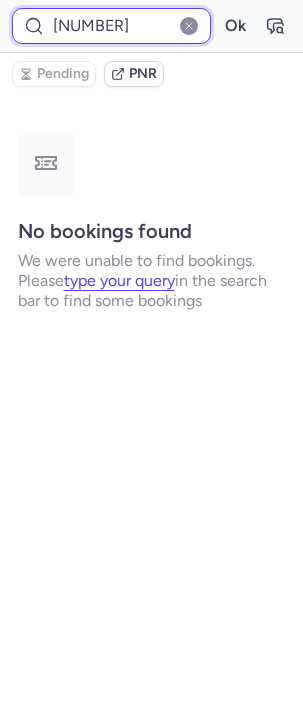 scroll, scrollTop: 0, scrollLeft: 48, axis: horizontal 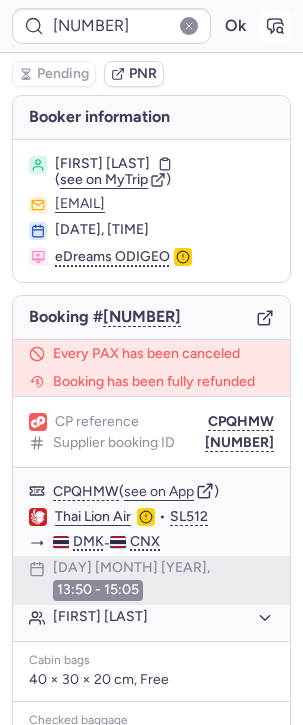 click 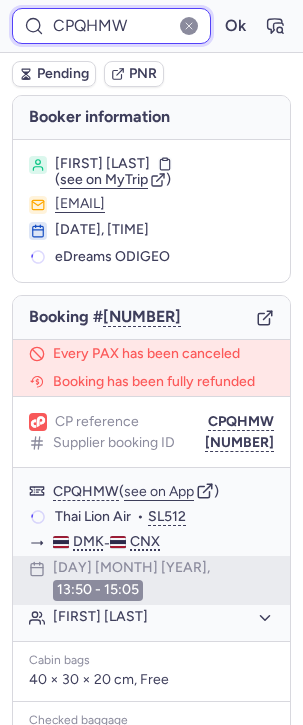 click on "CPQHMW" at bounding box center [111, 26] 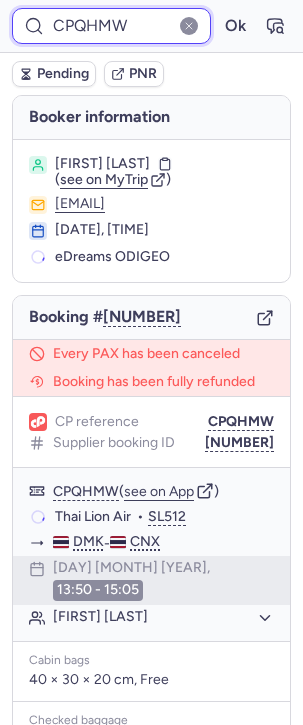click on "CPQHMW" at bounding box center (111, 26) 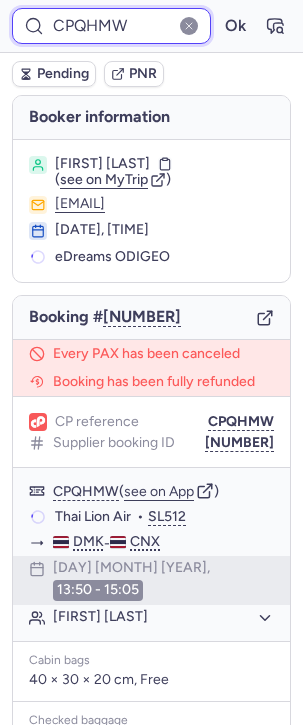 paste on "1925542312843378688" 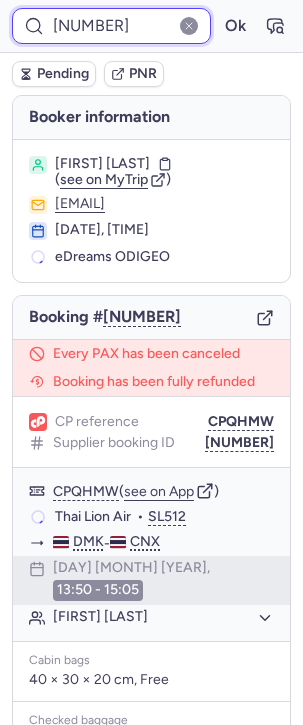 click on "Ok" at bounding box center (235, 26) 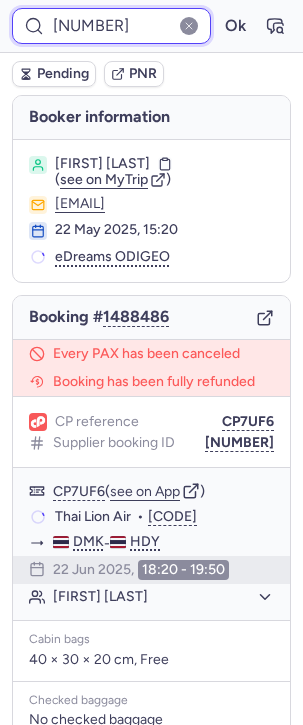 scroll, scrollTop: 0, scrollLeft: 68, axis: horizontal 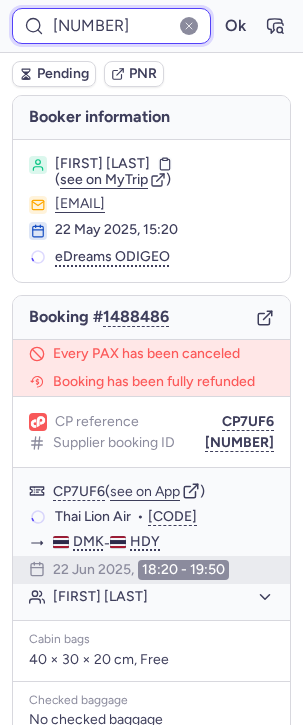 click on "Ok" at bounding box center [235, 26] 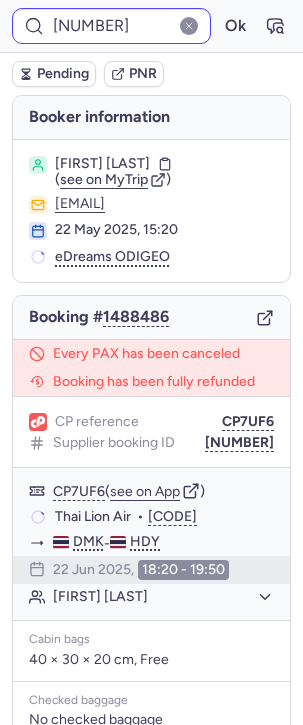 scroll, scrollTop: 0, scrollLeft: 0, axis: both 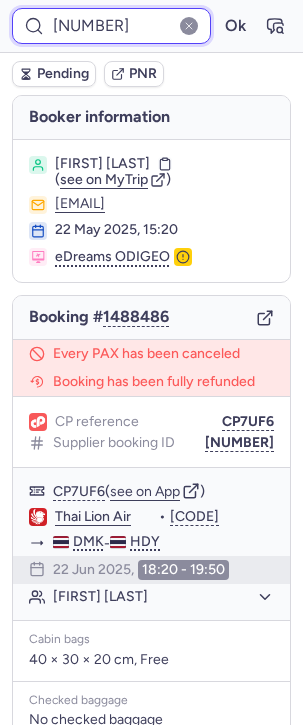 click on "1925542312843378688" at bounding box center [111, 26] 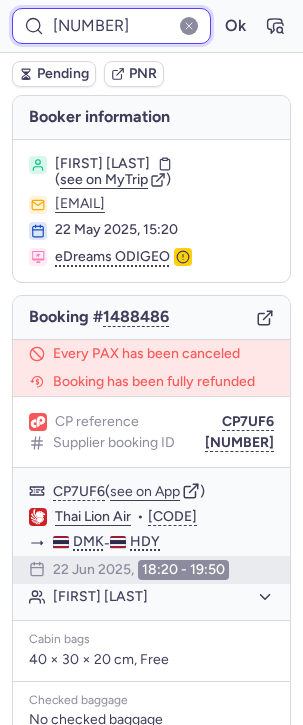 click on "1925542312843378688" at bounding box center [111, 26] 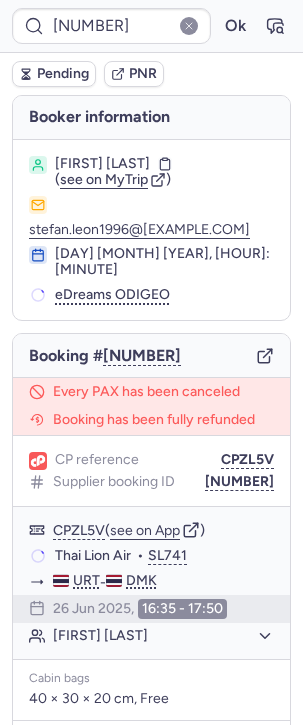scroll, scrollTop: 0, scrollLeft: 0, axis: both 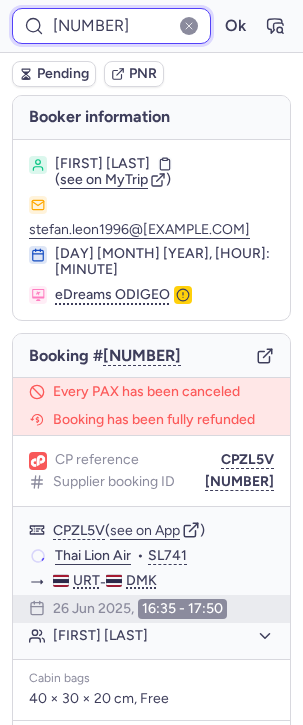 click on "1925583987070386176" at bounding box center [111, 26] 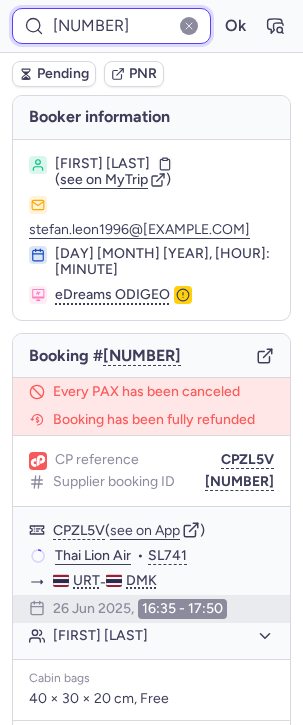 click on "1925583987070386176" at bounding box center (111, 26) 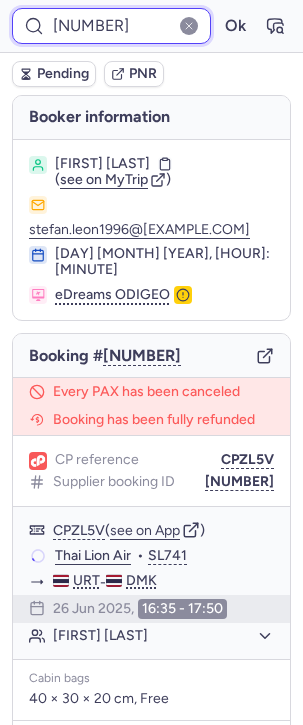 paste on "7355880190382080" 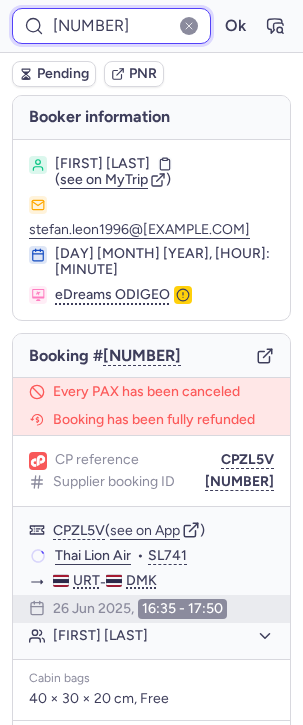 scroll, scrollTop: 0, scrollLeft: 72, axis: horizontal 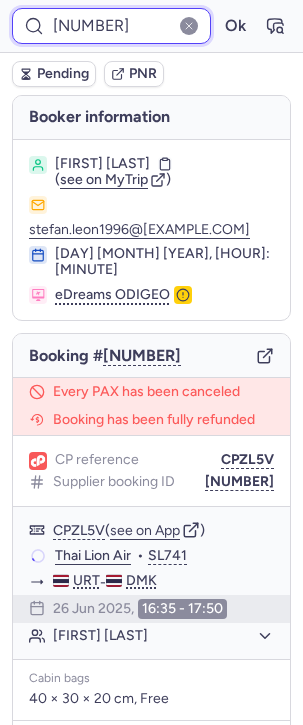 click on "Ok" at bounding box center [235, 26] 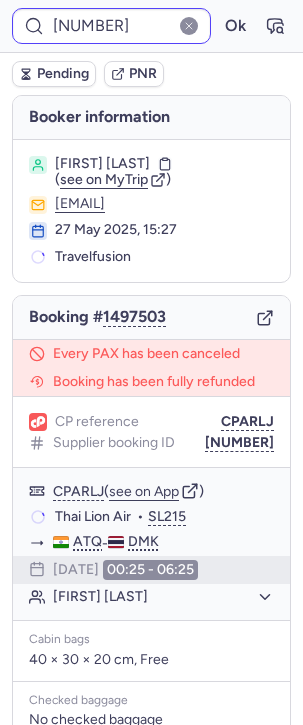 scroll, scrollTop: 0, scrollLeft: 0, axis: both 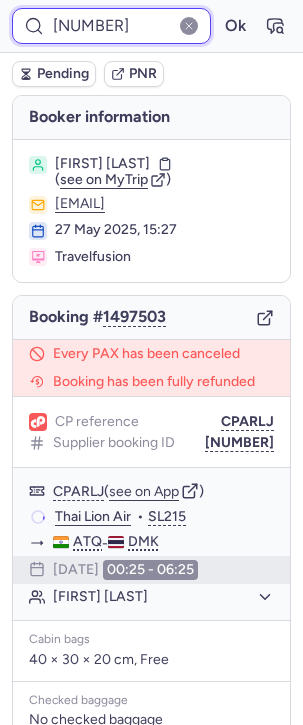 click on "1927355880190382080" at bounding box center (111, 26) 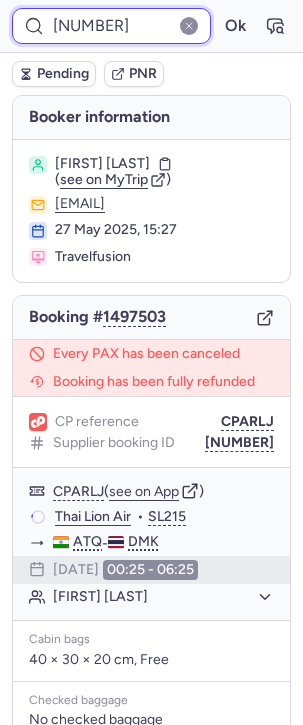 click on "1927355880190382080" at bounding box center [111, 26] 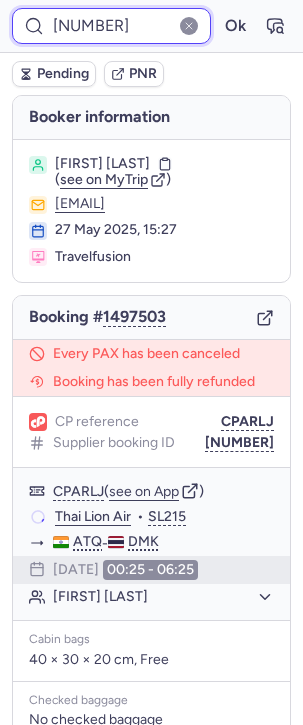 paste on "953681821696" 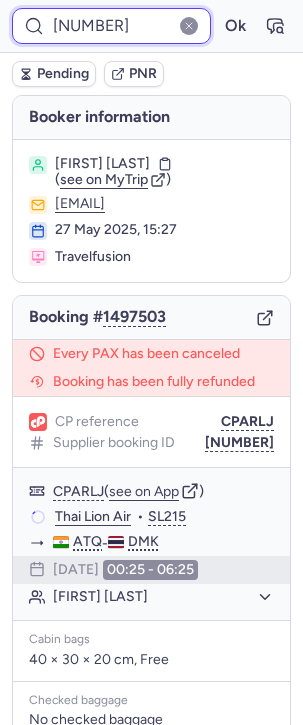 scroll, scrollTop: 0, scrollLeft: 64, axis: horizontal 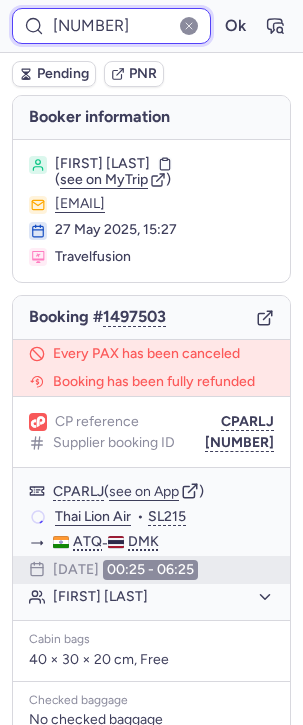 click on "Ok" at bounding box center (235, 26) 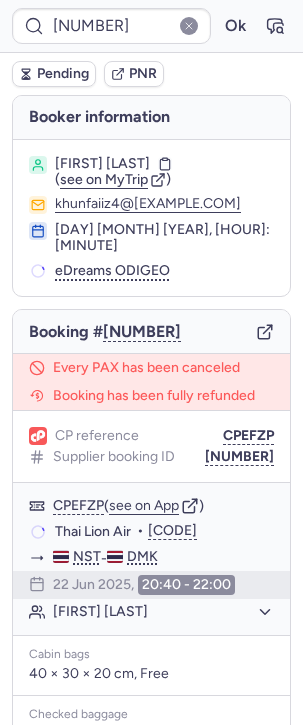 scroll, scrollTop: 0, scrollLeft: 0, axis: both 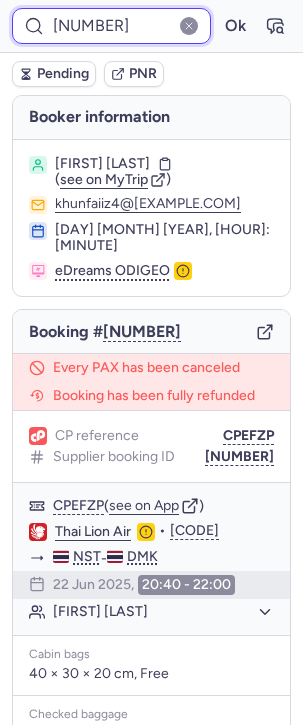 click on "1927359536818216960" at bounding box center (111, 26) 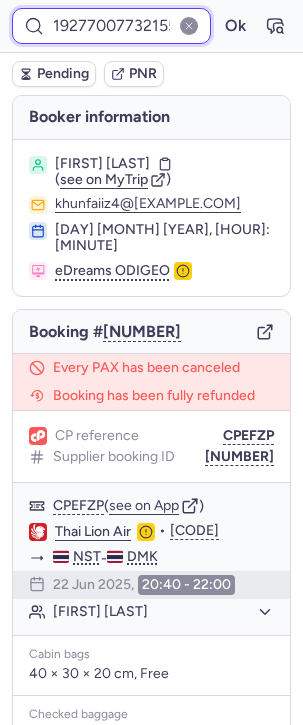 scroll, scrollTop: 0, scrollLeft: 64, axis: horizontal 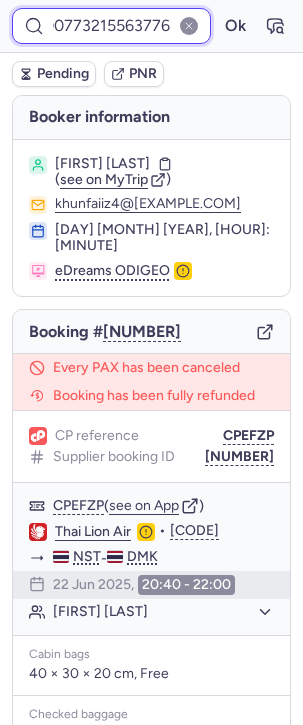 click on "Ok" at bounding box center [235, 26] 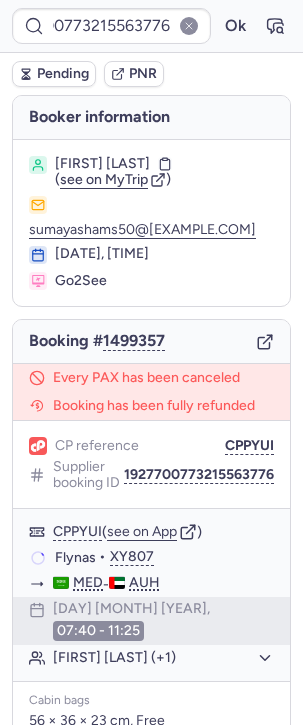 scroll, scrollTop: 0, scrollLeft: 0, axis: both 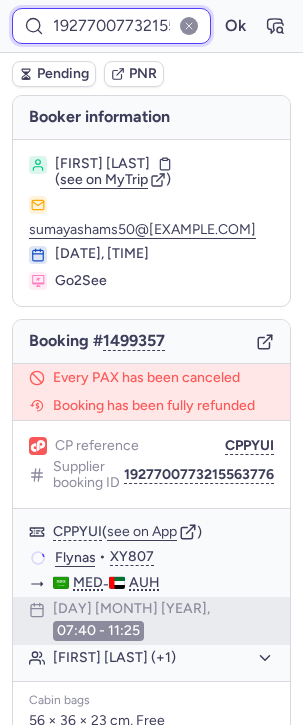 click on "1927700773215563776" at bounding box center (111, 26) 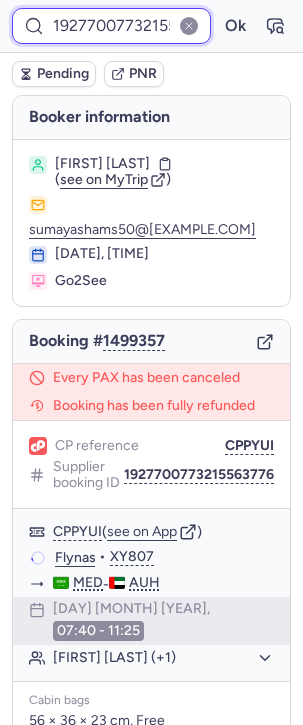 click on "1927700773215563776" at bounding box center (111, 26) 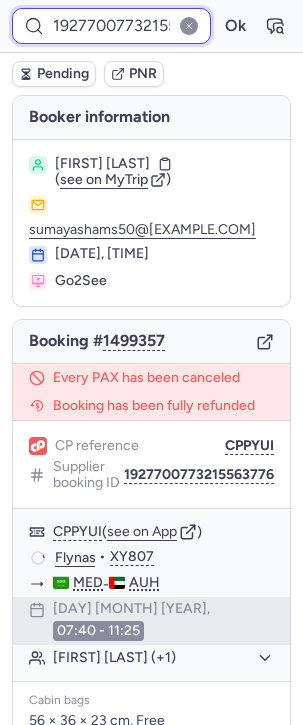 paste on "8086260866527232" 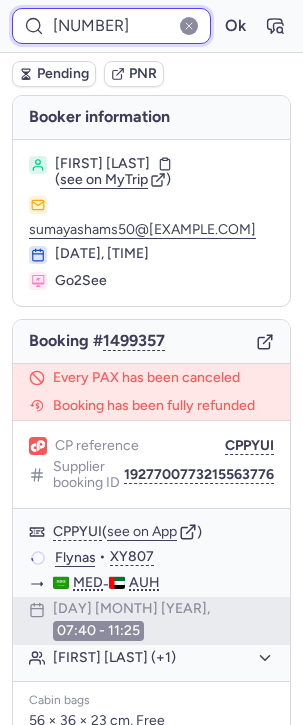 scroll, scrollTop: 0, scrollLeft: 71, axis: horizontal 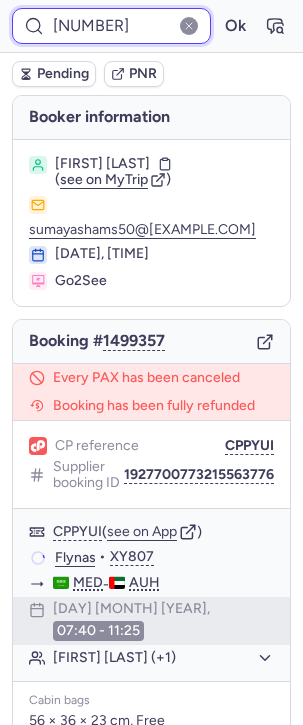click on "Ok" at bounding box center (235, 26) 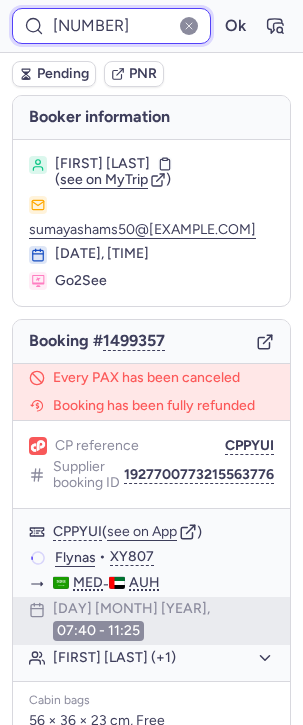 click on "Ok" at bounding box center (235, 26) 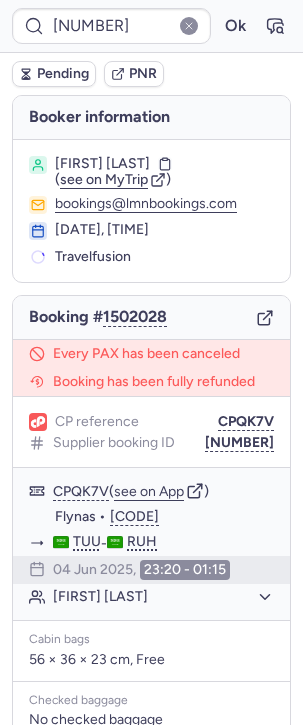 scroll, scrollTop: 0, scrollLeft: 0, axis: both 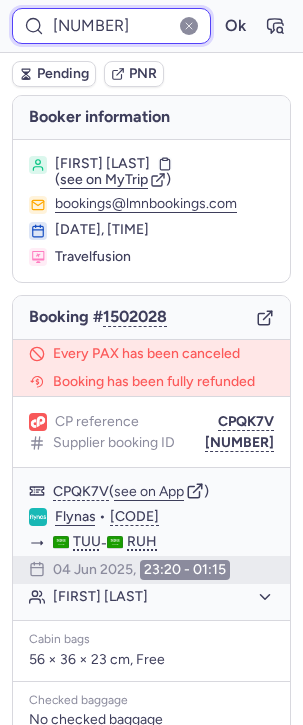 click on "1928086260866527232" at bounding box center (111, 26) 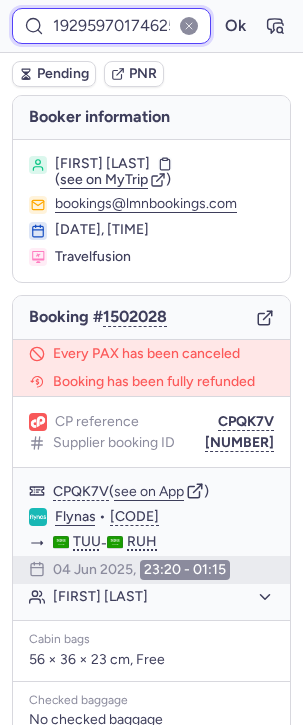 scroll, scrollTop: 0, scrollLeft: 66, axis: horizontal 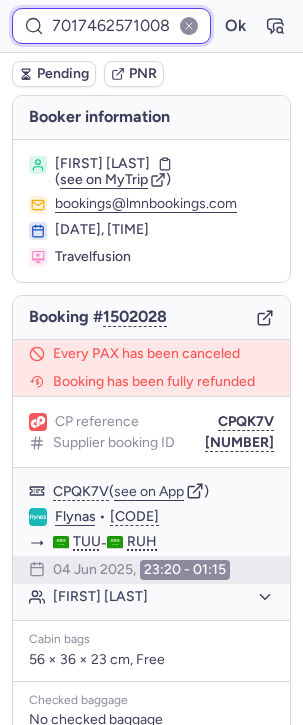 click on "Ok" at bounding box center (235, 26) 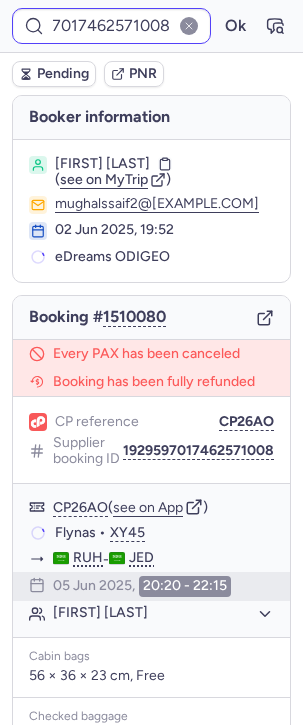 scroll, scrollTop: 0, scrollLeft: 0, axis: both 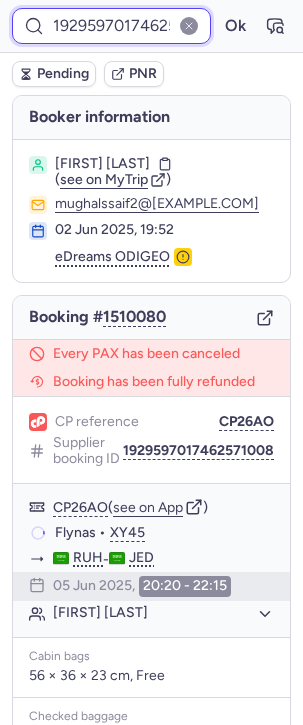 click on "1929597017462571008" at bounding box center [111, 26] 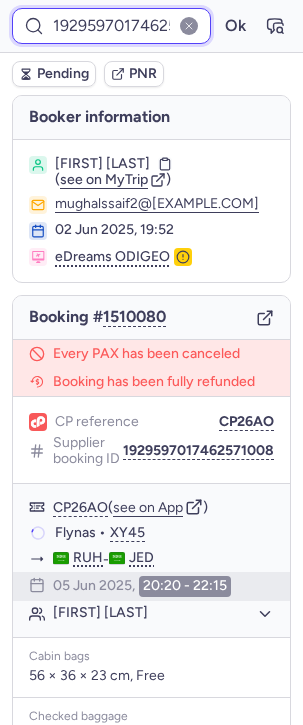 click on "1929597017462571008" at bounding box center [111, 26] 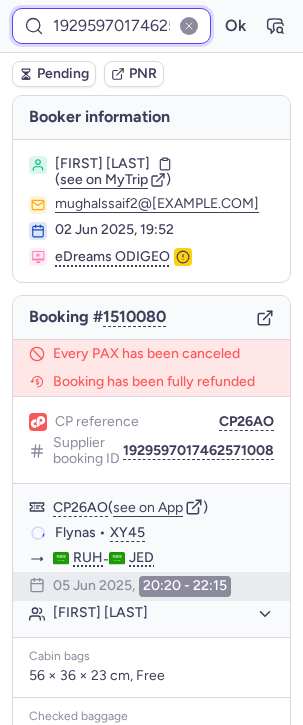 paste on "9713548205998" 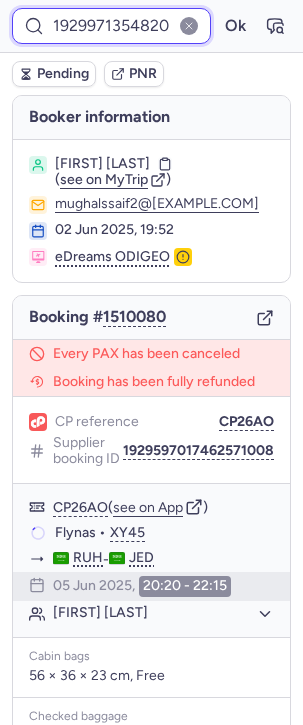 scroll, scrollTop: 0, scrollLeft: 70, axis: horizontal 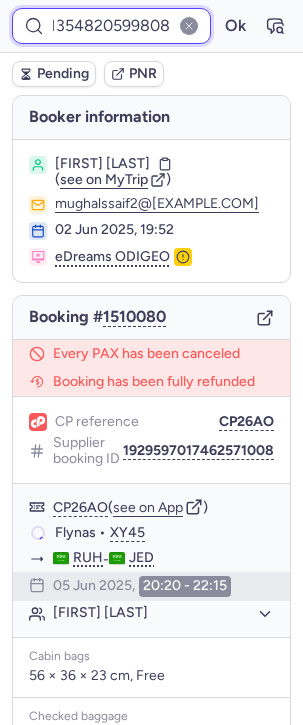 click on "Ok" at bounding box center [235, 26] 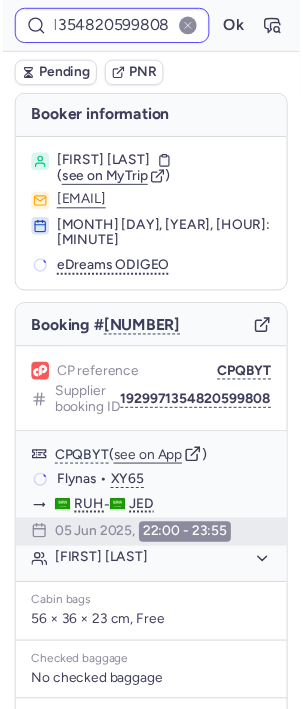scroll, scrollTop: 0, scrollLeft: 0, axis: both 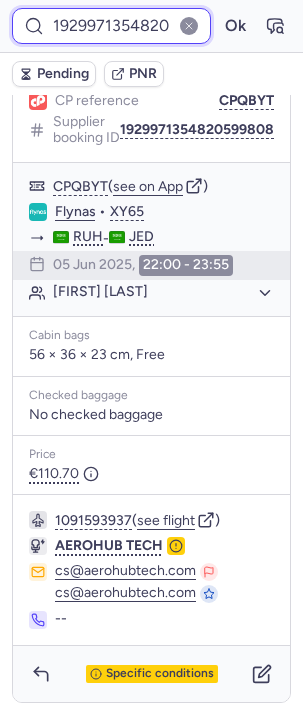 click on "1929971354820599808" at bounding box center (111, 26) 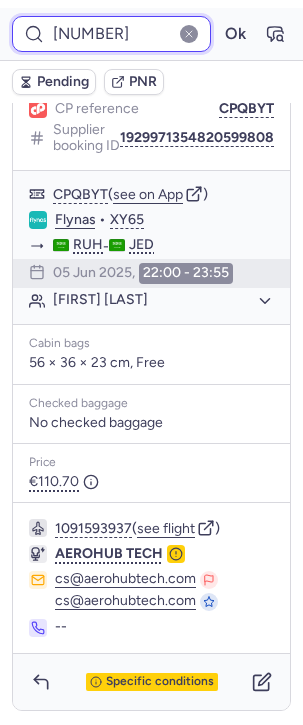 scroll, scrollTop: 0, scrollLeft: 73, axis: horizontal 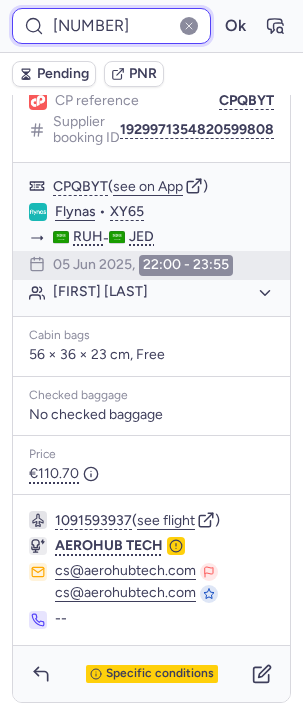 click on "Ok" at bounding box center (235, 26) 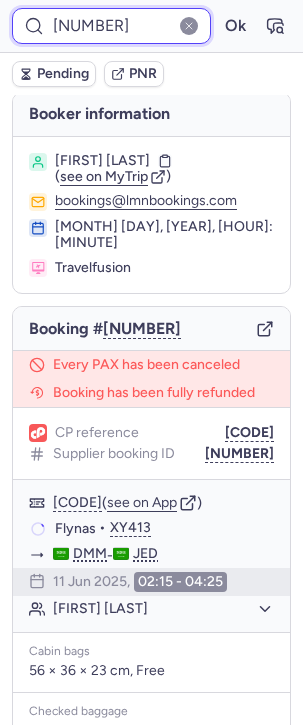 scroll, scrollTop: 0, scrollLeft: 0, axis: both 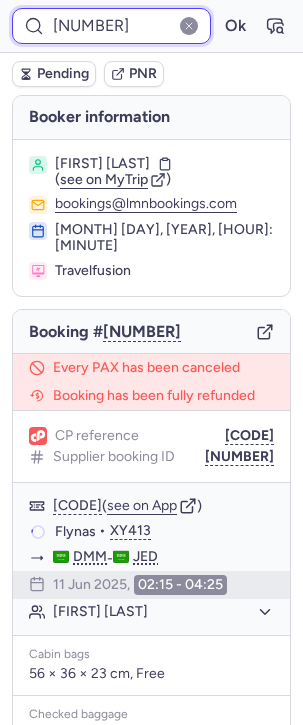 click on "1930440782997872640" at bounding box center [111, 26] 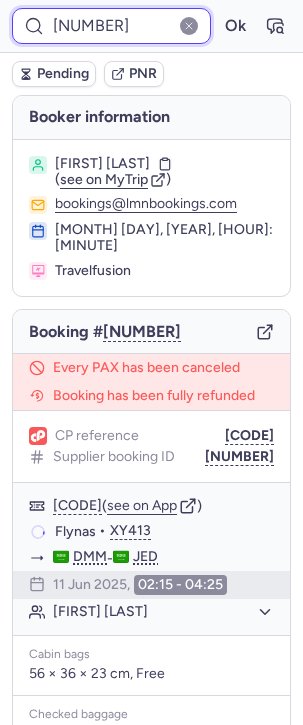 click on "1930440782997872640" at bounding box center [111, 26] 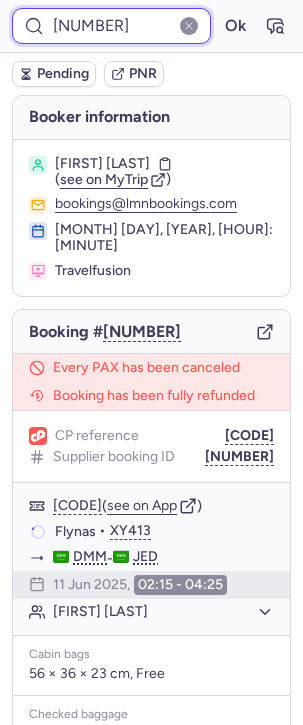paste on "942423723401216" 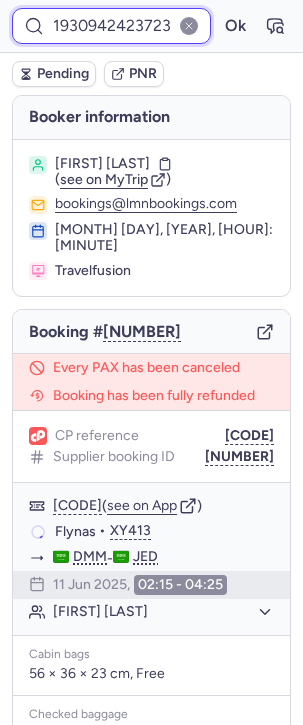 scroll, scrollTop: 0, scrollLeft: 66, axis: horizontal 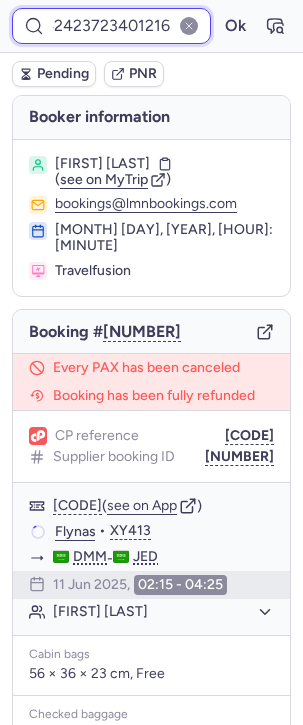 click on "Ok" at bounding box center [235, 26] 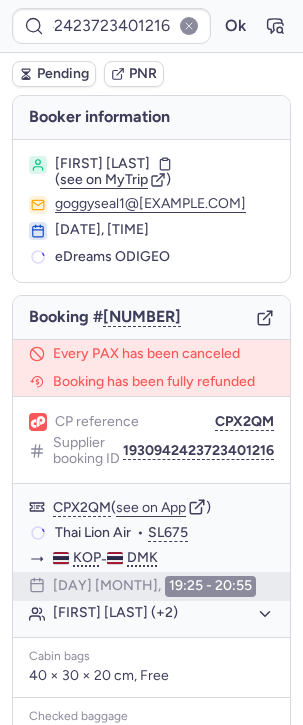 scroll, scrollTop: 0, scrollLeft: 0, axis: both 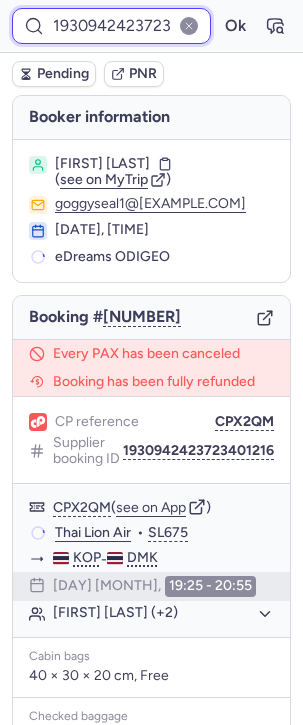 click on "1930942423723401216" at bounding box center [111, 26] 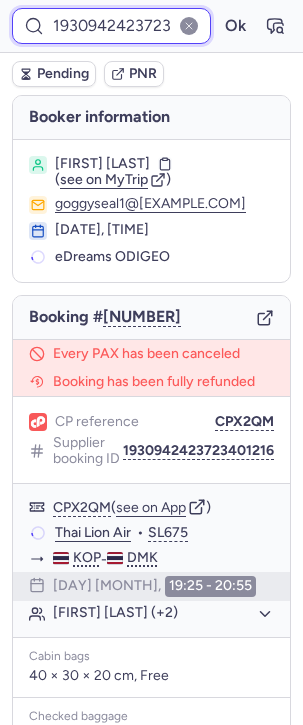 click on "1930942423723401216" at bounding box center (111, 26) 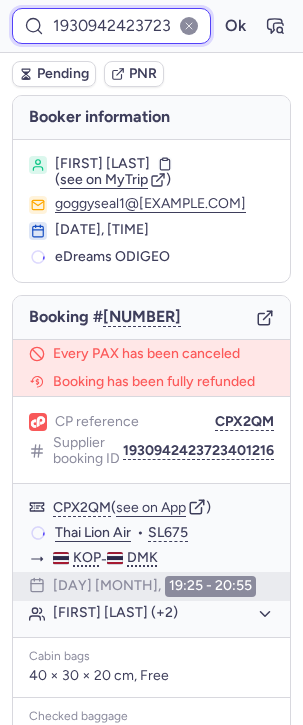 paste on "1100039829250048" 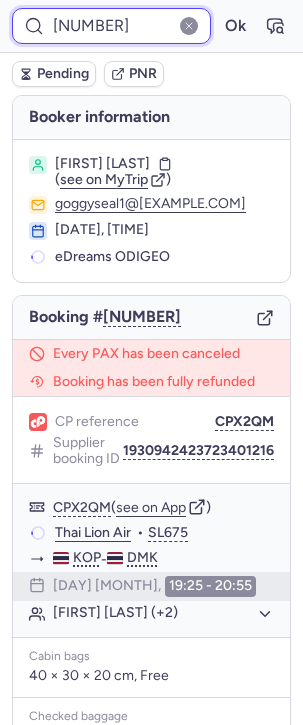 scroll, scrollTop: 0, scrollLeft: 70, axis: horizontal 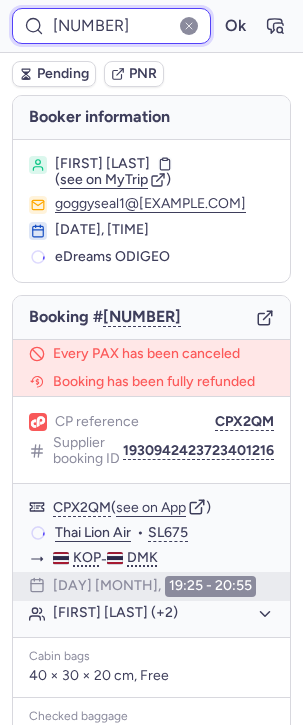 click on "Ok" at bounding box center [235, 26] 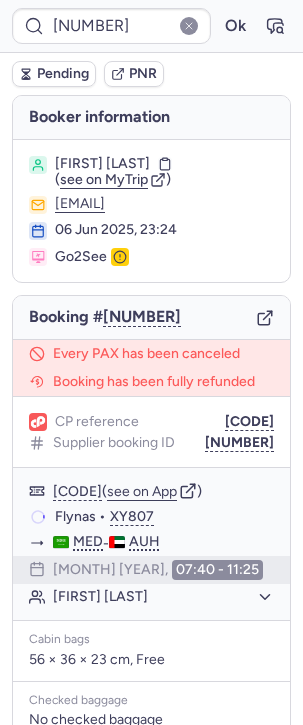 scroll, scrollTop: 0, scrollLeft: 0, axis: both 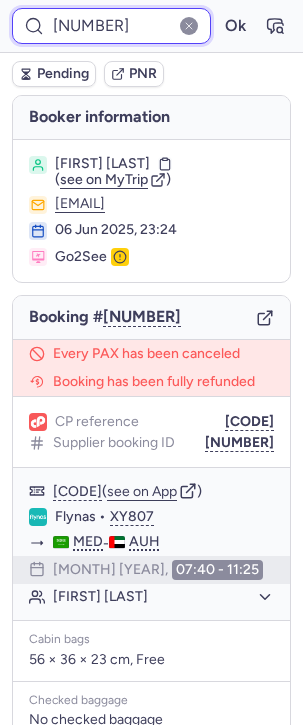 click on "1931100039829250048" at bounding box center (111, 26) 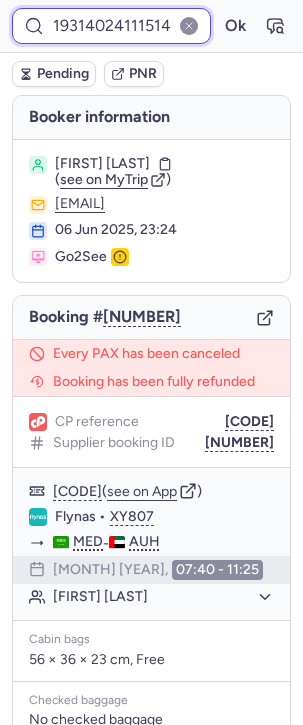 scroll, scrollTop: 0, scrollLeft: 57, axis: horizontal 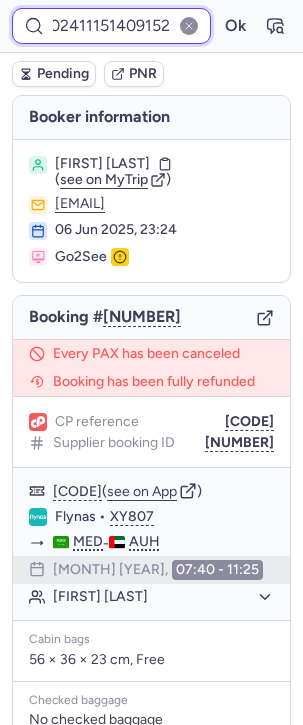 click on "Ok" at bounding box center (235, 26) 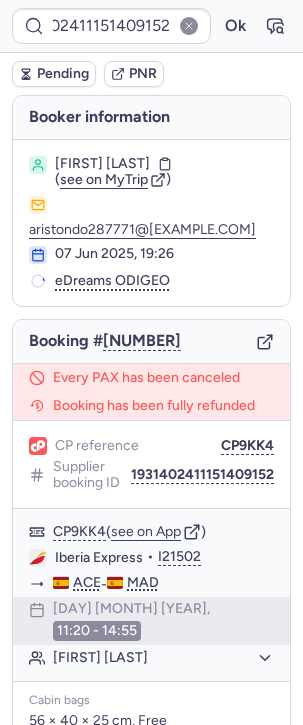 scroll, scrollTop: 0, scrollLeft: 0, axis: both 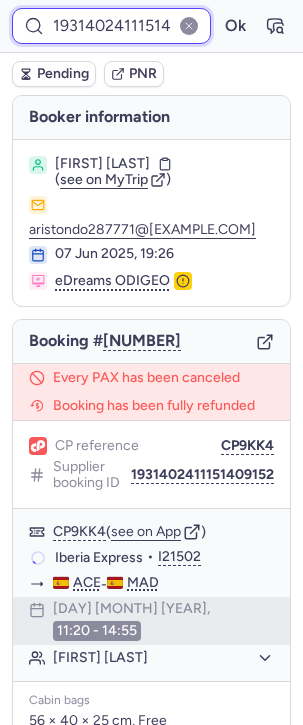 click on "Ok" at bounding box center [235, 26] 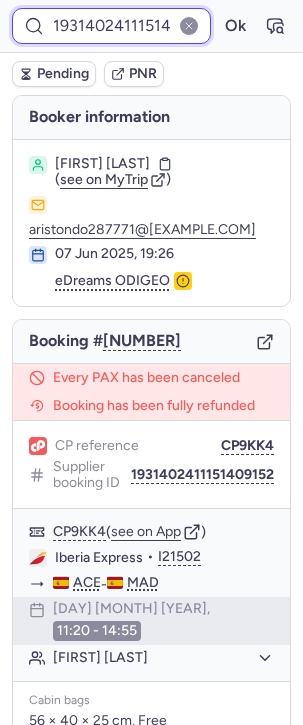 click on "1931402411151409152" at bounding box center (111, 26) 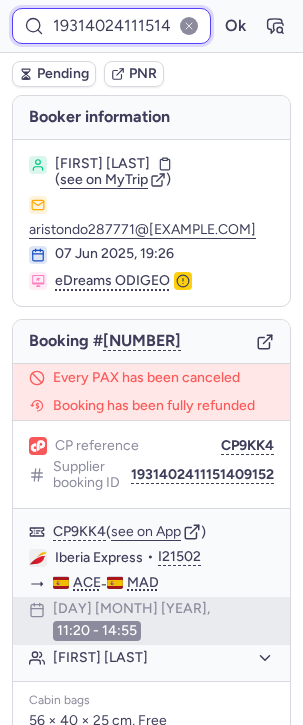 paste on "4837626607710208" 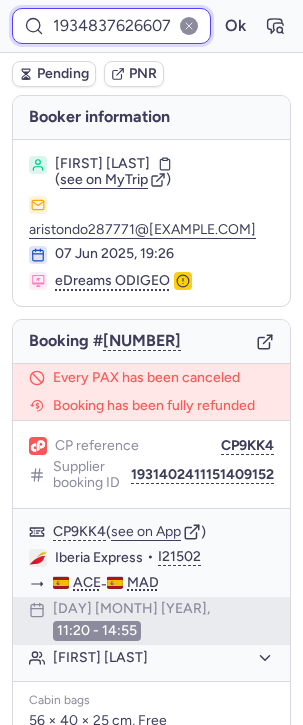 scroll, scrollTop: 0, scrollLeft: 68, axis: horizontal 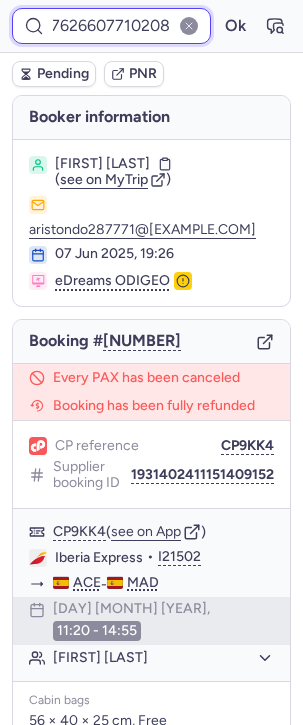 click on "Ok" at bounding box center (235, 26) 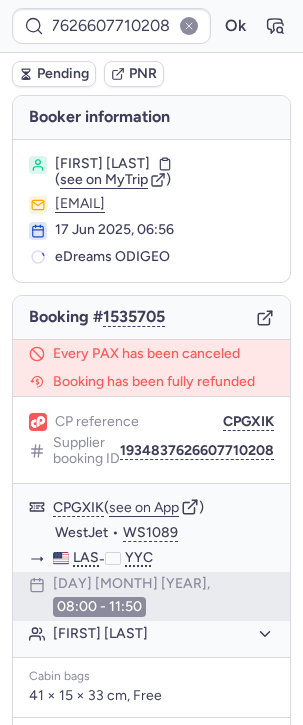 scroll, scrollTop: 0, scrollLeft: 0, axis: both 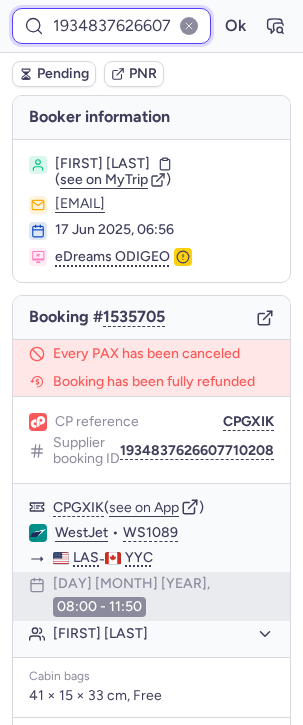 click on "1934837626607710208" at bounding box center (111, 26) 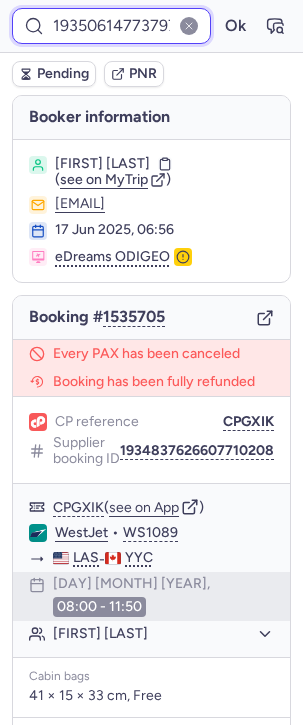 scroll, scrollTop: 0, scrollLeft: 66, axis: horizontal 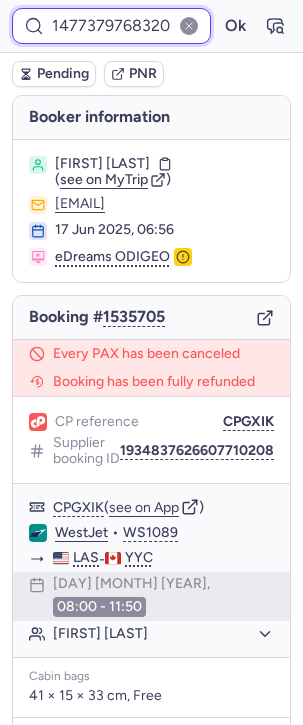 click on "Ok" at bounding box center [235, 26] 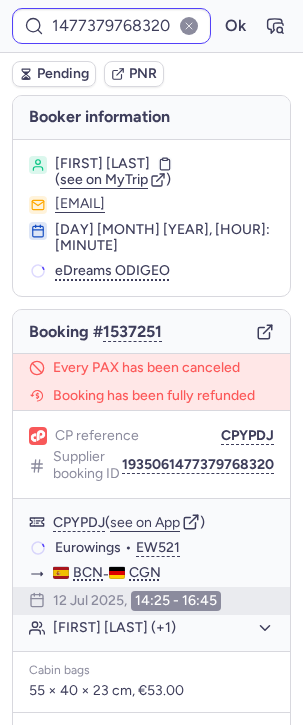 scroll 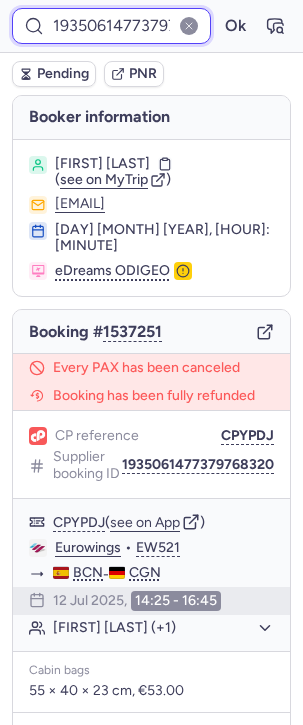 click on "1935061477379768320" at bounding box center [111, 26] 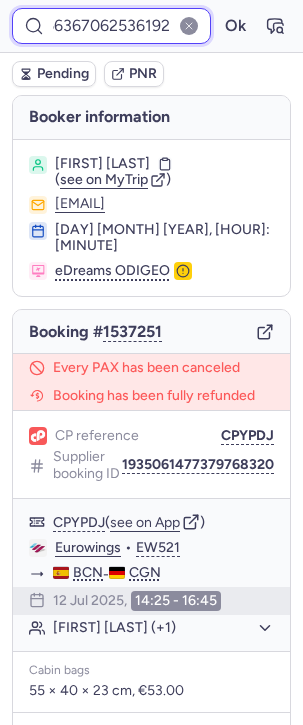 click on "Ok" at bounding box center [235, 26] 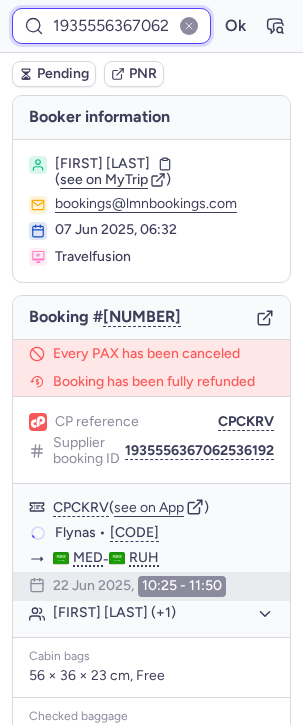 click on "1935556367062536192" at bounding box center (111, 26) 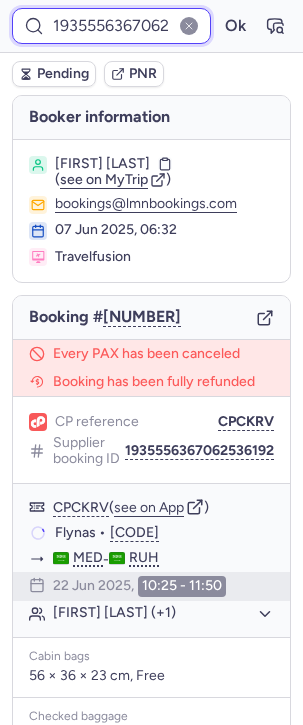 click on "1935556367062536192" at bounding box center (111, 26) 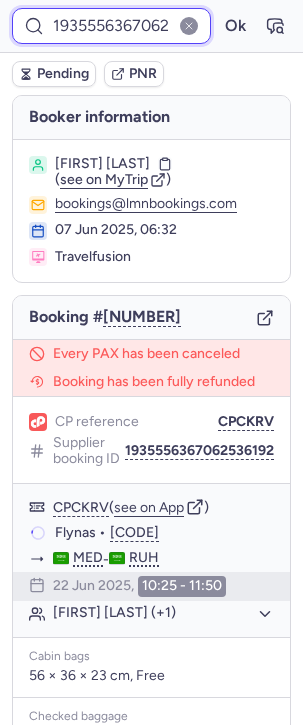 paste on "7167732663562240" 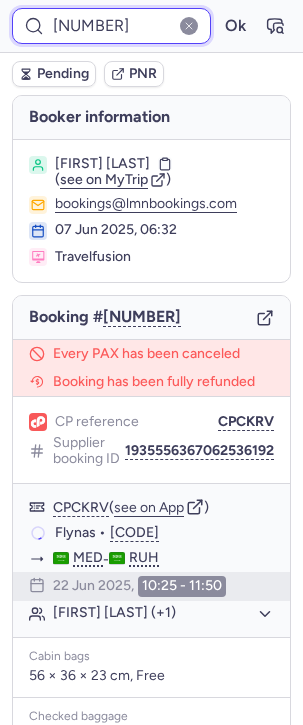 click on "Ok" at bounding box center [235, 26] 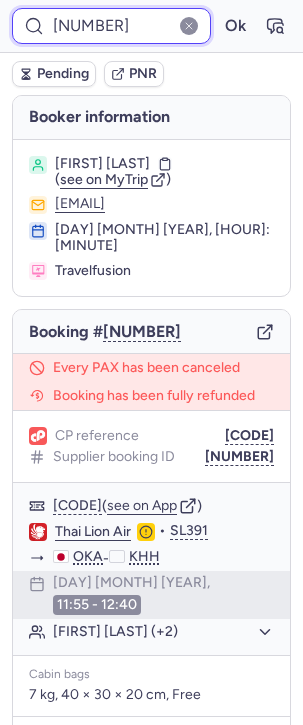 click on "1937167732663562240" at bounding box center [111, 26] 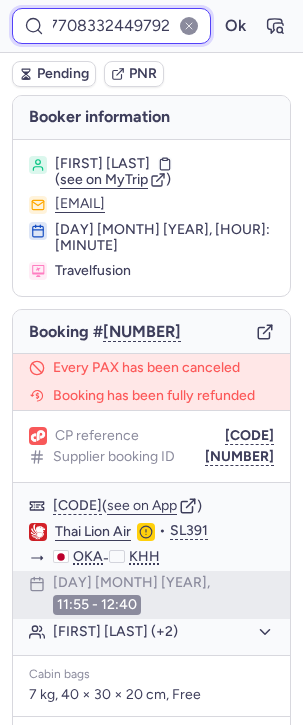 click on "Ok" at bounding box center [235, 26] 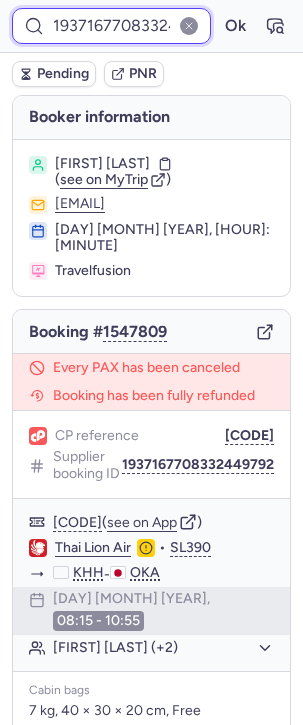 click on "1937167708332449792" at bounding box center [111, 26] 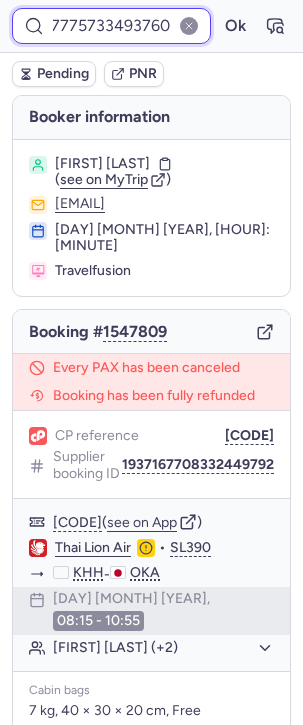 click on "Ok" at bounding box center (235, 26) 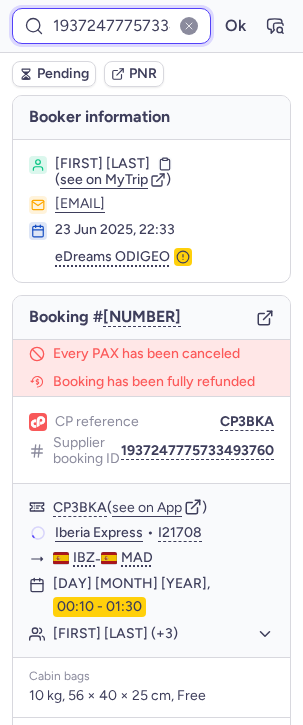 click on "1937247775733493760" at bounding box center [111, 26] 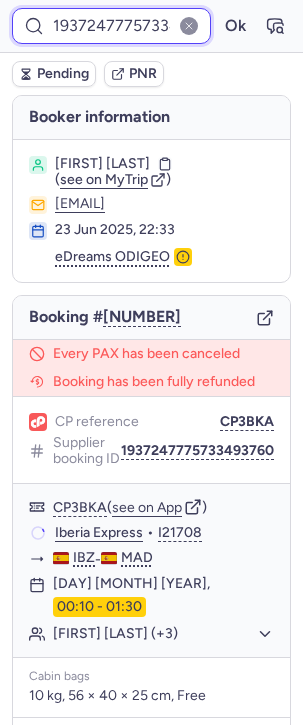 click on "1937247775733493760" at bounding box center [111, 26] 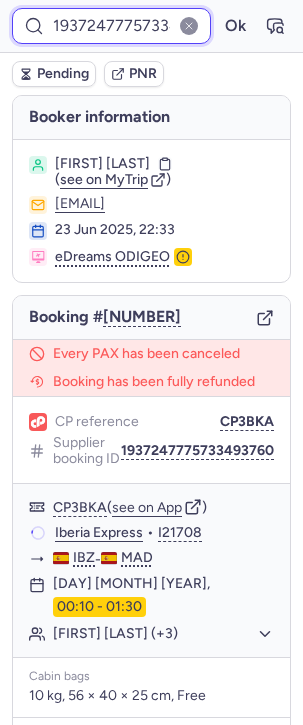 paste on "609044546244608" 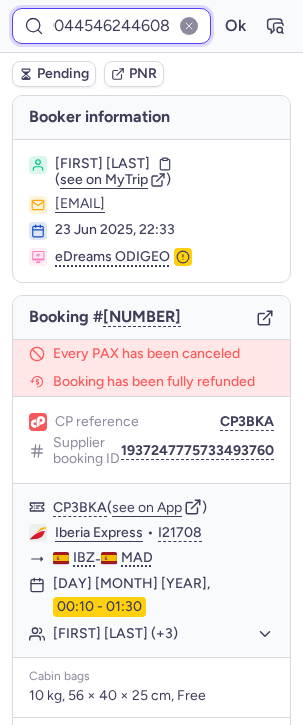 click on "Ok" at bounding box center (235, 26) 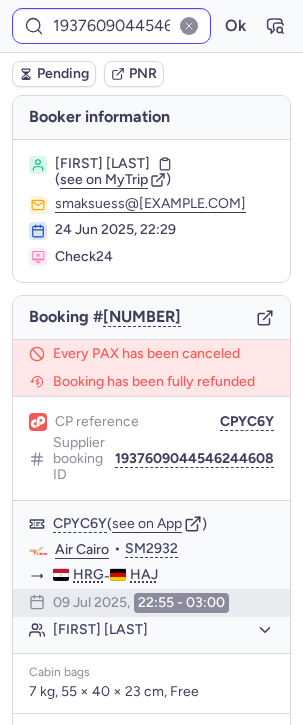 click 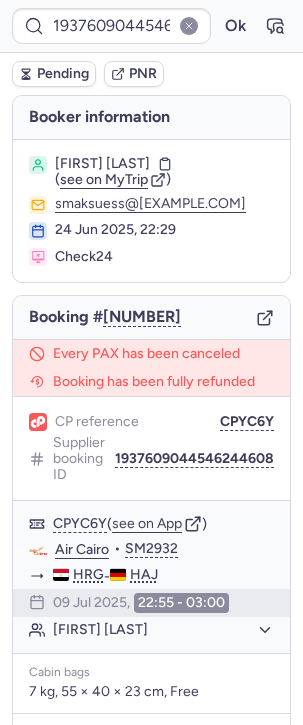 click on "Pending PNR" at bounding box center [151, 74] 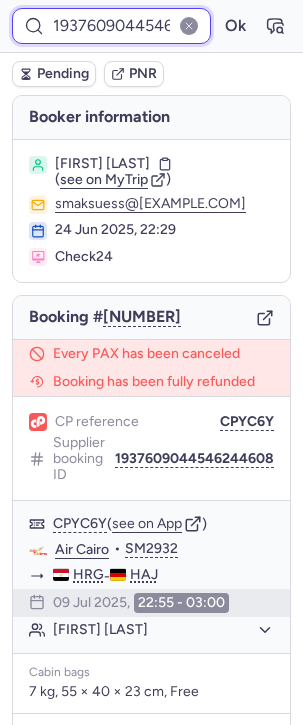 click on "1937609044546244608" at bounding box center [111, 26] 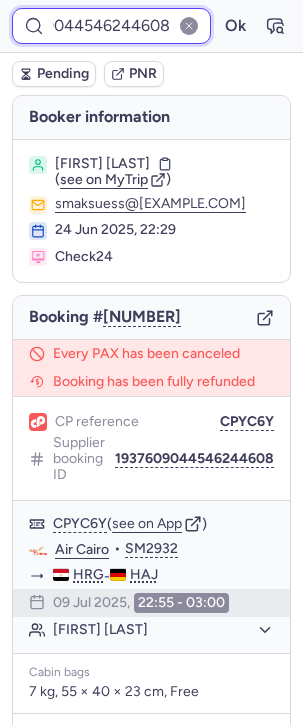 click on "Ok" at bounding box center [235, 26] 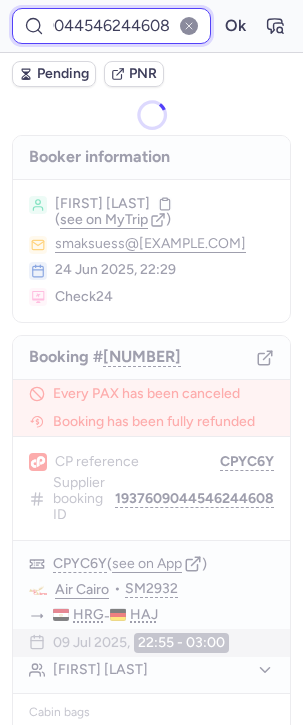 click on "Ok" at bounding box center (235, 26) 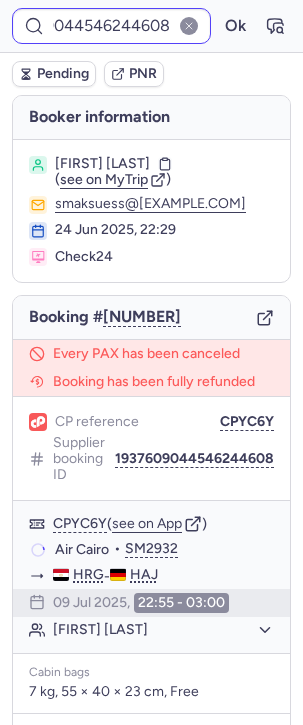 scroll, scrollTop: 0, scrollLeft: 0, axis: both 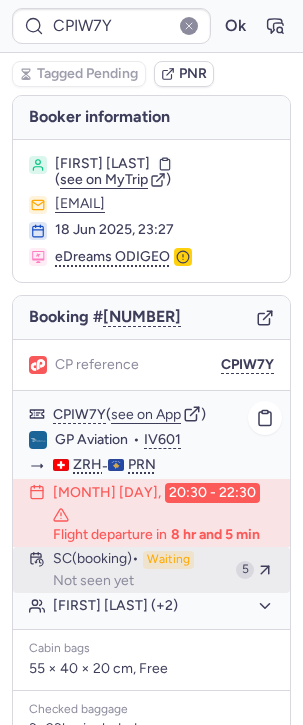 click on "Not seen yet" at bounding box center [93, 581] 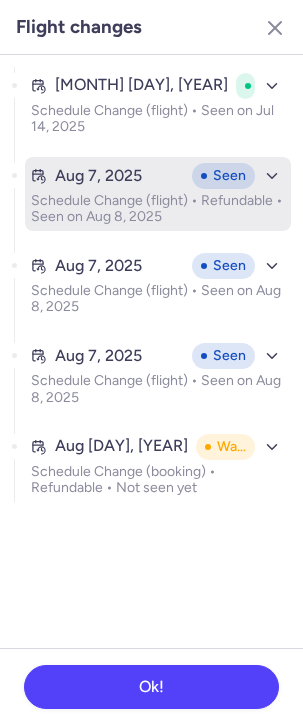 click on "Aug 7, 2025 Seen" at bounding box center [158, 176] 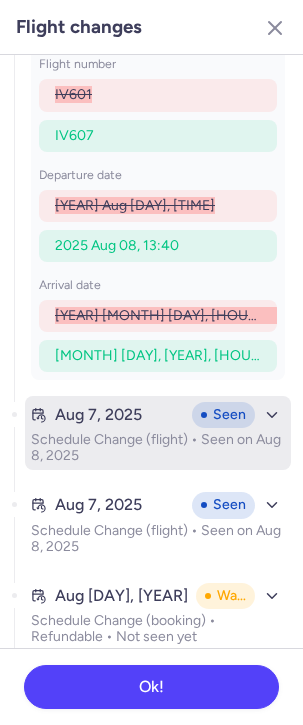 click on "Schedule Change (flight) •  Seen on Aug 8, 2025" at bounding box center (158, 448) 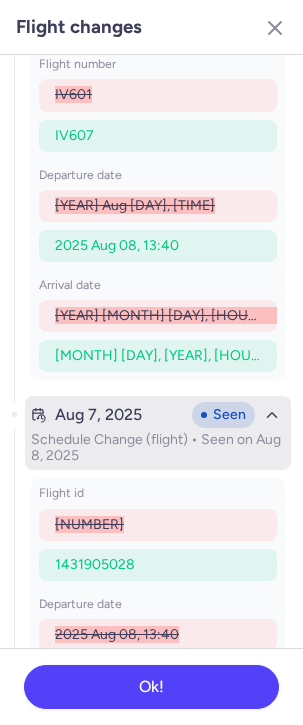 scroll, scrollTop: 639, scrollLeft: 0, axis: vertical 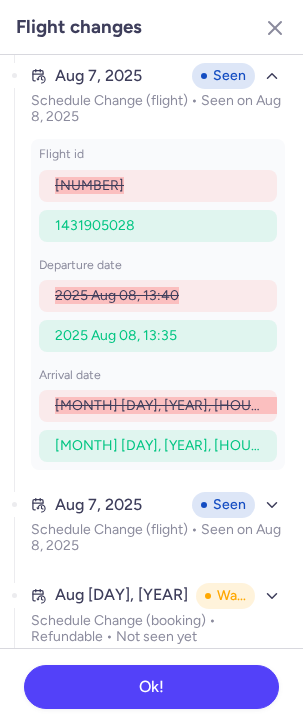 type on "CPBY2R" 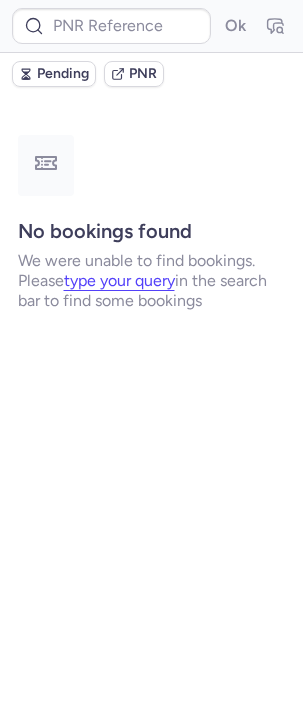 type on "CPJSCA" 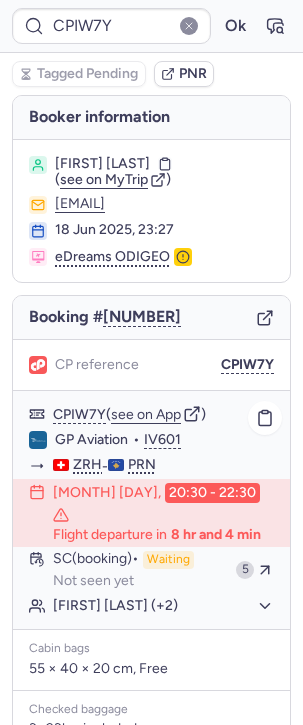click on "Flight departure in  8 hr and 4 min" at bounding box center (157, 535) 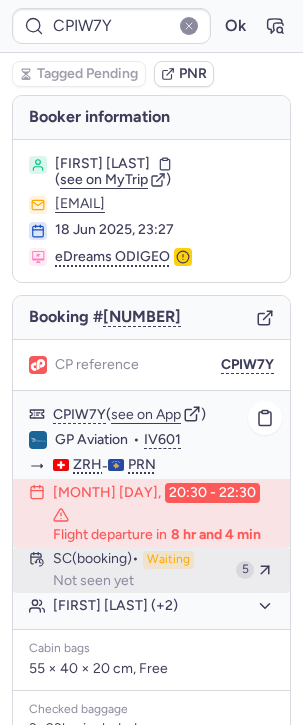 click on "Waiting" at bounding box center (168, 560) 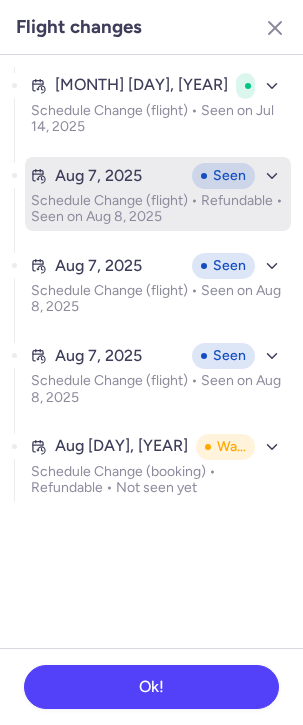 click on "Aug 7, 2025 Seen Schedule Change (flight) • Refundable • Seen on Aug 8, 2025" at bounding box center (158, 194) 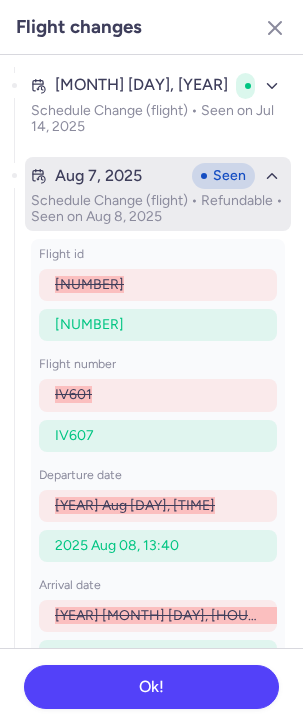 click on "Aug 7, 2025" at bounding box center (98, 176) 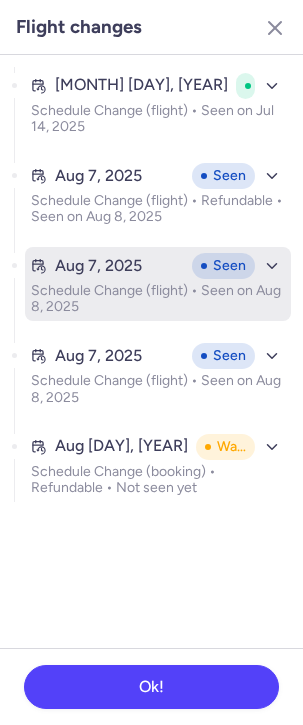 click on "Schedule Change (flight) •  Seen on Aug 8, 2025" at bounding box center [158, 299] 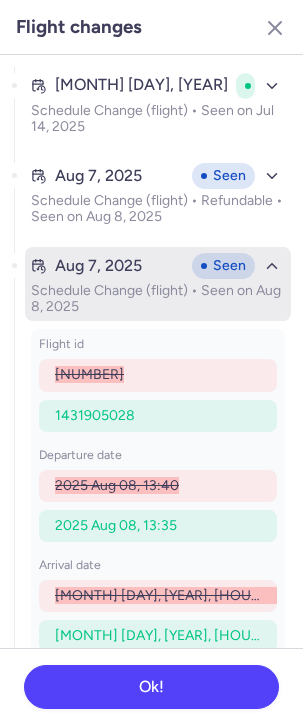 click on "Schedule Change (flight) •  Seen on Aug 8, 2025" at bounding box center [158, 299] 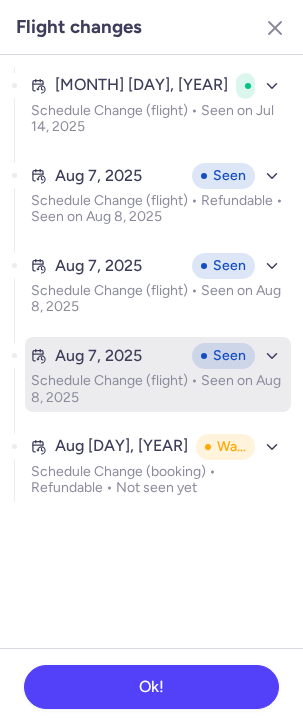 click on "Aug 7, 2025 Seen Schedule Change (flight) •  Seen on Aug 8, 2025" at bounding box center (158, 374) 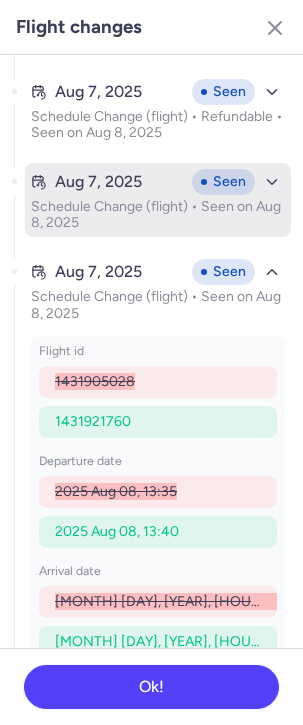 scroll, scrollTop: 190, scrollLeft: 0, axis: vertical 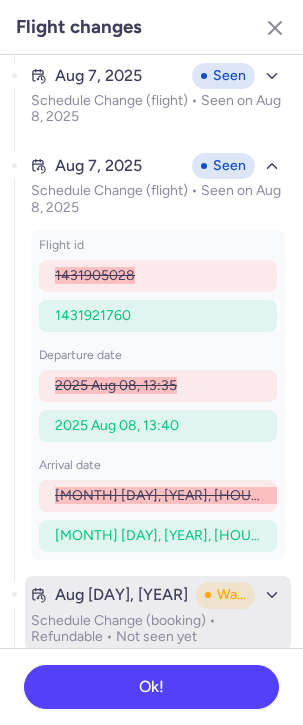 click on "Schedule Change (booking) • Refundable • Not seen yet" at bounding box center [158, 629] 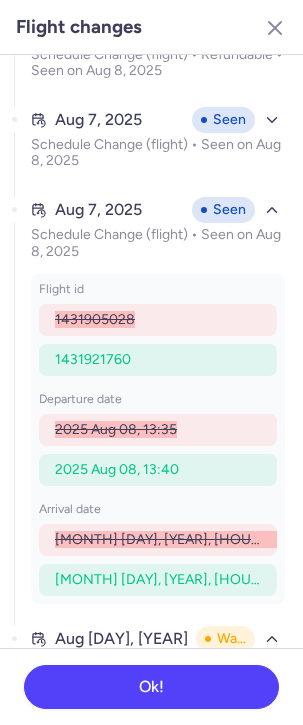 scroll, scrollTop: 0, scrollLeft: 0, axis: both 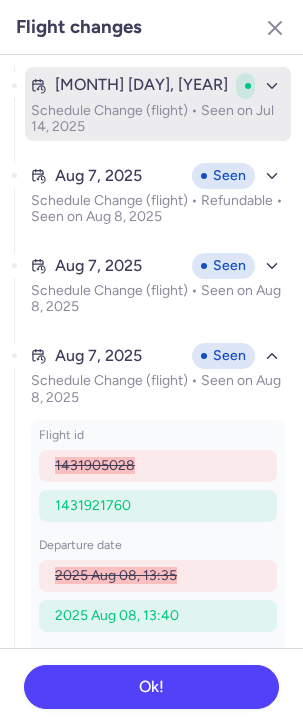 click on "Jul 14, 2025 Accepted Schedule Change (flight) •  Seen on Jul 14, 2025" at bounding box center [158, 104] 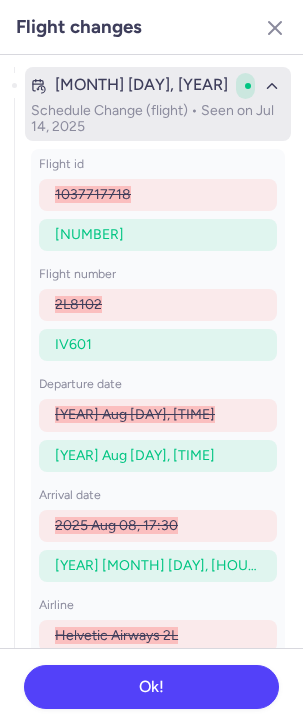 click on "Schedule Change (flight) •  Seen on Jul 14, 2025" at bounding box center [158, 119] 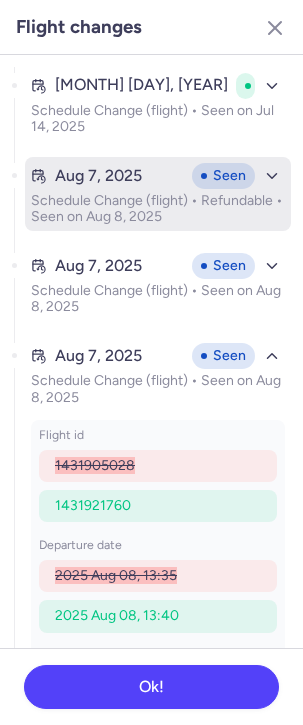 click on "Schedule Change (flight) • Refundable • Seen on Aug 8, 2025" at bounding box center (158, 209) 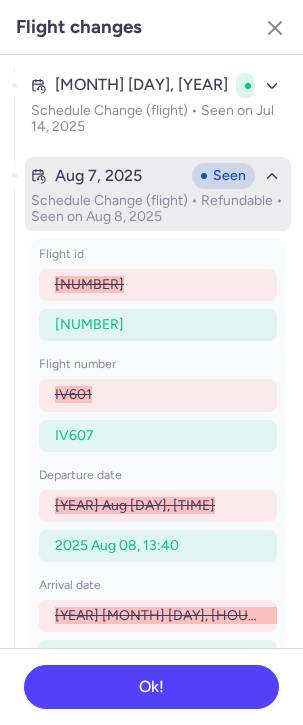 click on "Schedule Change (flight) • Refundable • Seen on Aug 8, 2025" at bounding box center [158, 209] 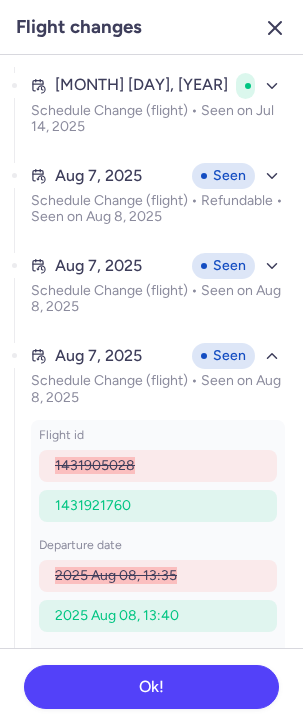 click 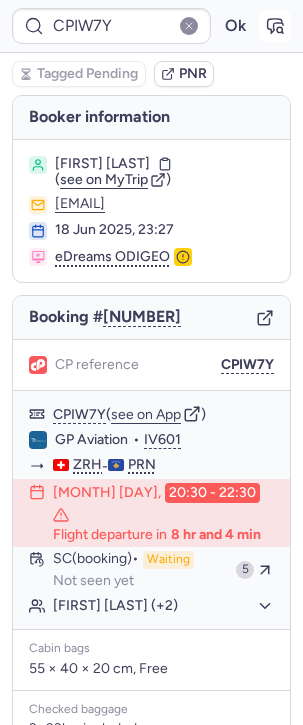click on "Flight changes Jul 14, 2025 Accepted Schedule Change (flight) •  Seen on Jul 14, 2025 Aug 7, 2025 Seen Schedule Change (flight) • Refundable • Seen on Aug 8, 2025 Aug 7, 2025 Seen Schedule Change (flight) •  Seen on Aug 8, 2025 Aug 7, 2025 Seen Schedule Change (flight) •  Seen on Aug 8, 2025 flight id 1431905028 1431921760 departure date 2025 Aug 08, 13:35 2025 Aug 08, 13:40 arrival date 2025 Aug 08, 15:35 2025 Aug 08, 15:40 Aug 8, 2025 Waiting Schedule Change (booking) • Refundable • Not seen yet flight id 1431921760 1435811254 flight number IV607 IV601 departure date 2025 Aug 08, 13:40 2025 Aug 08, 20:30 arrival date 2025 Aug 08, 15:40 2025 Aug 08, 22:30 need apis No Yes  Ok!" at bounding box center (151, 362) 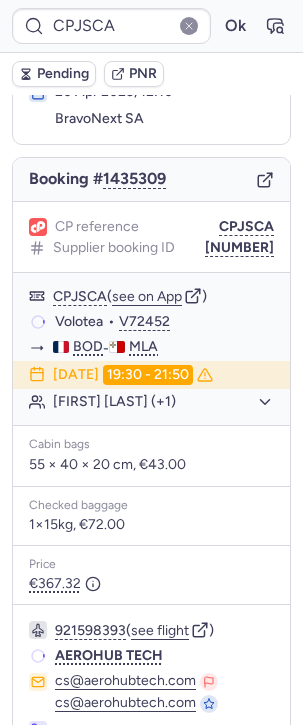 scroll, scrollTop: 132, scrollLeft: 0, axis: vertical 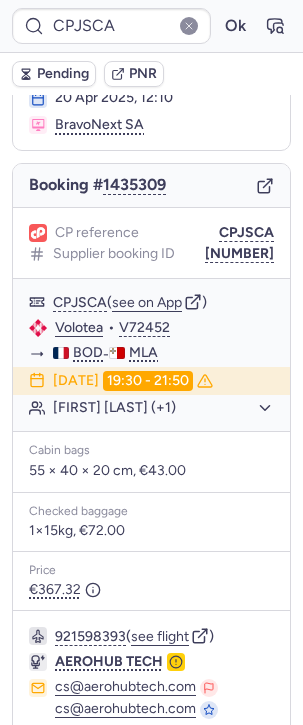 type on "CPIW7Y" 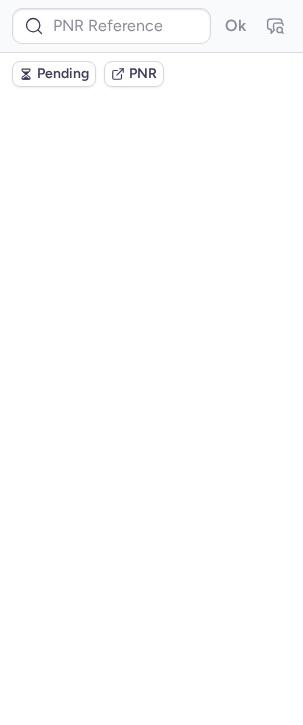 scroll, scrollTop: 0, scrollLeft: 0, axis: both 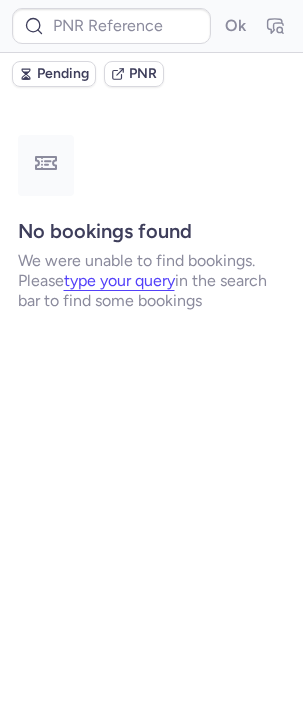 type on "CP2TWC" 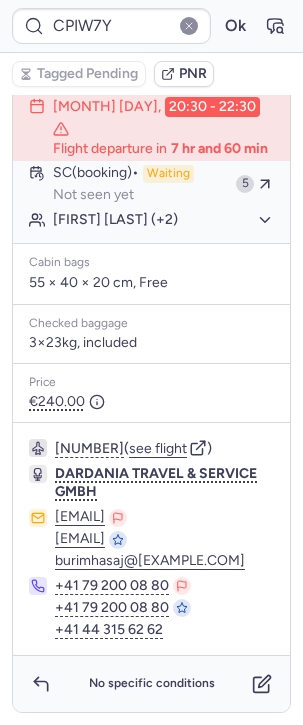 scroll, scrollTop: 0, scrollLeft: 0, axis: both 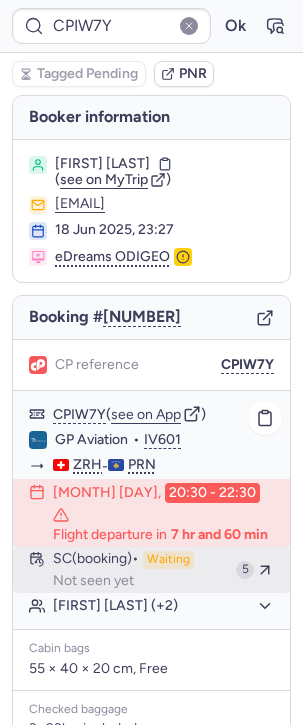 click on "SC   (booking)" at bounding box center (96, 560) 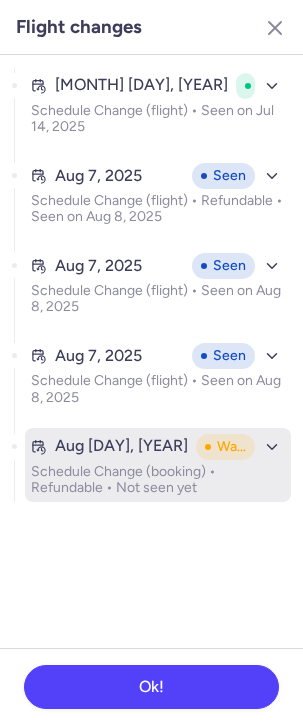 click on "Schedule Change (booking) • Refundable • Not seen yet" at bounding box center (158, 480) 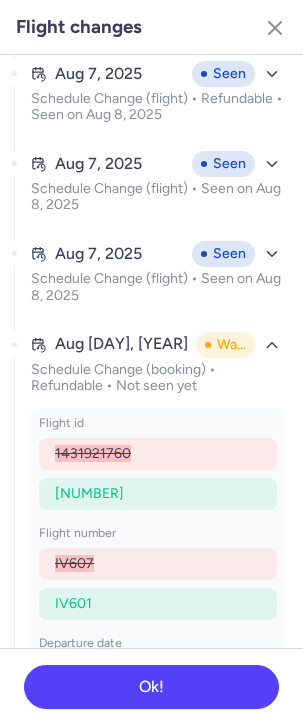 scroll, scrollTop: 242, scrollLeft: 0, axis: vertical 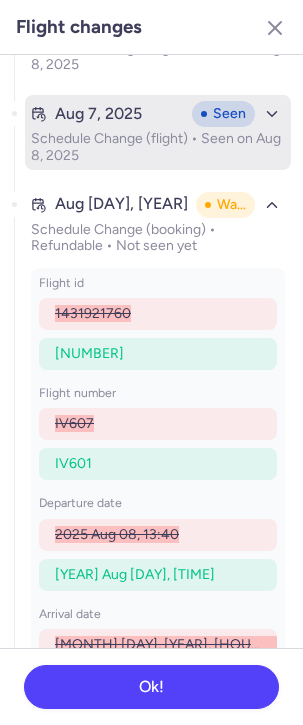 click on "Schedule Change (flight) •  Seen on Aug 8, 2025" at bounding box center [158, 147] 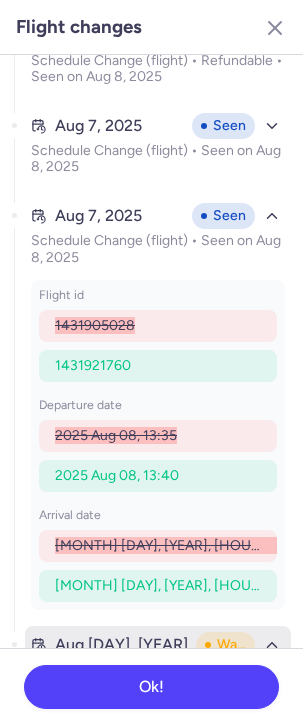 scroll, scrollTop: 0, scrollLeft: 0, axis: both 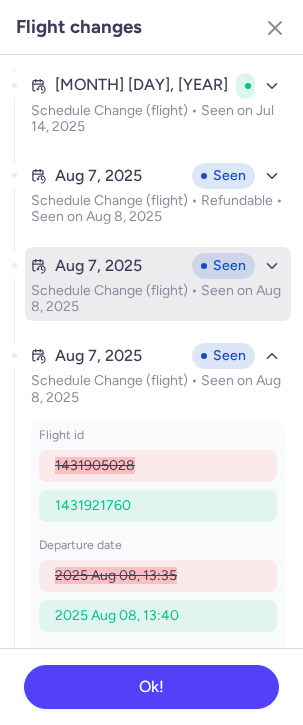 click on "Aug 7, 2025" at bounding box center (98, 266) 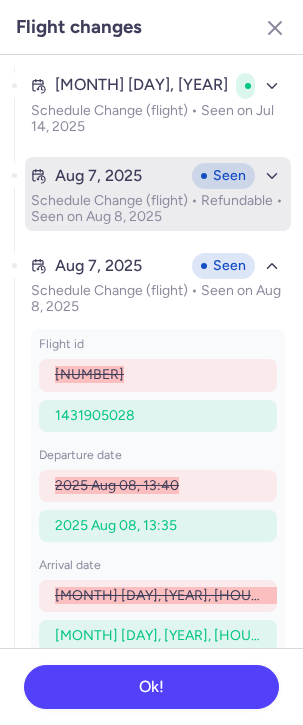 click on "Schedule Change (flight) • Refundable • Seen on Aug 8, 2025" at bounding box center [158, 209] 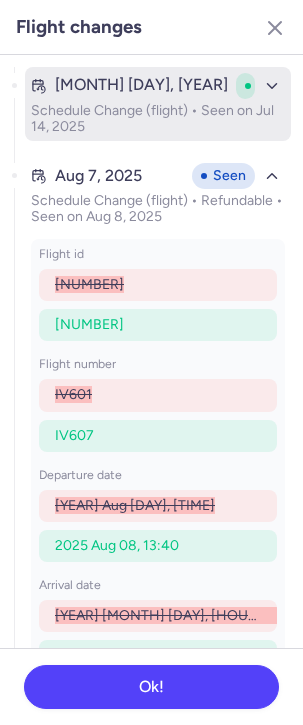 click on "Schedule Change (flight) •  Seen on Jul 14, 2025" at bounding box center [158, 119] 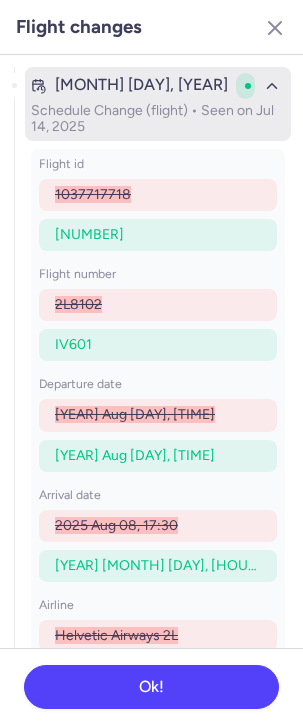 click on "Schedule Change (flight) •  Seen on Jul 14, 2025" at bounding box center (158, 119) 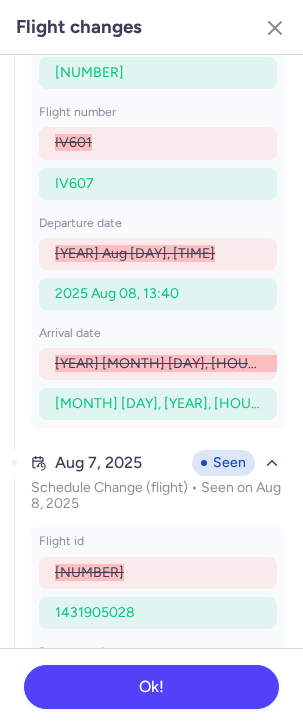 scroll, scrollTop: 0, scrollLeft: 0, axis: both 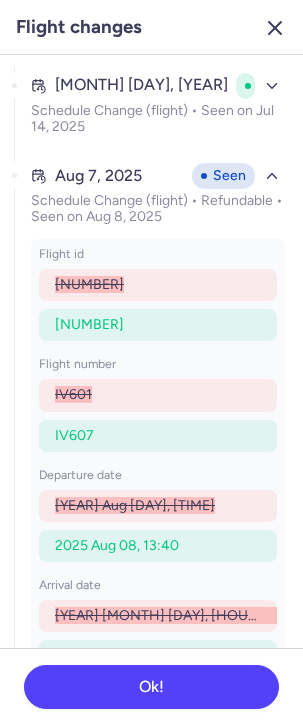 click 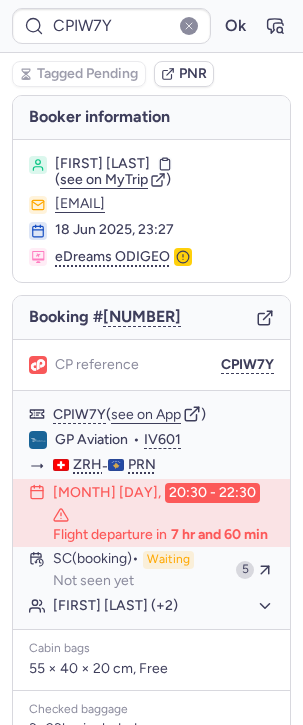 type 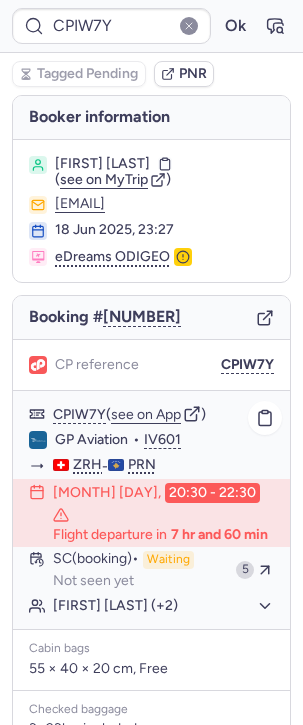click on "Adi LAMA (+2)" 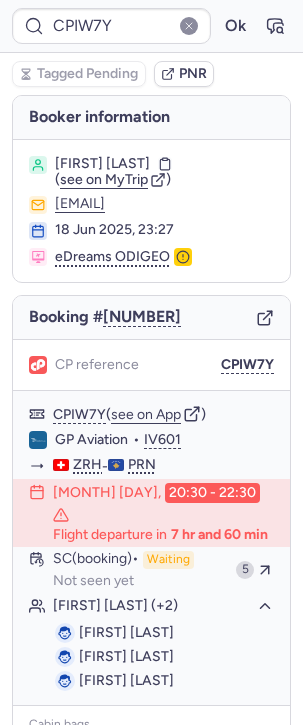 type 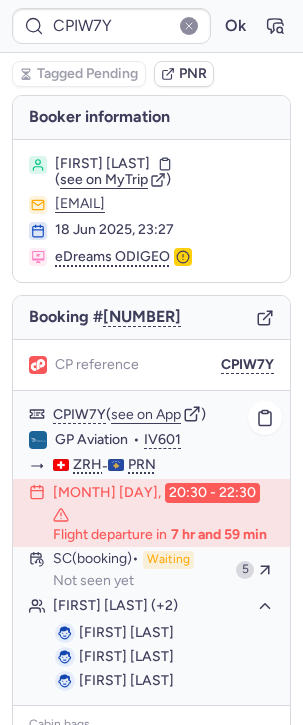 scroll, scrollTop: 480, scrollLeft: 0, axis: vertical 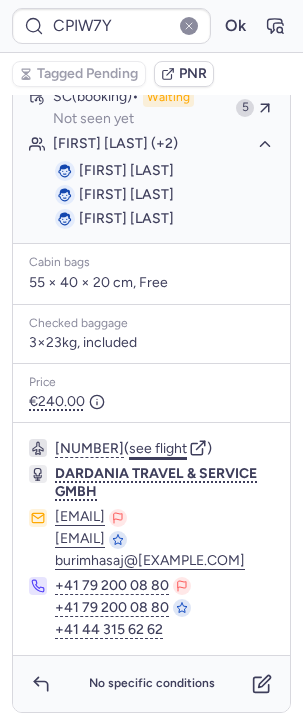 click on "see flight" 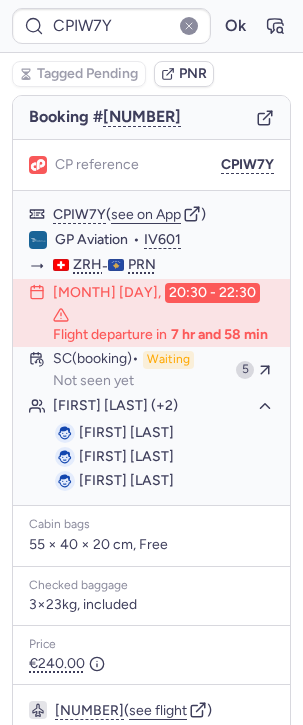 scroll, scrollTop: 0, scrollLeft: 0, axis: both 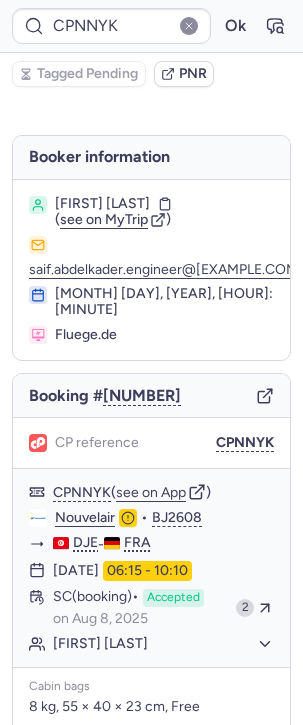 type on "CPIW7Y" 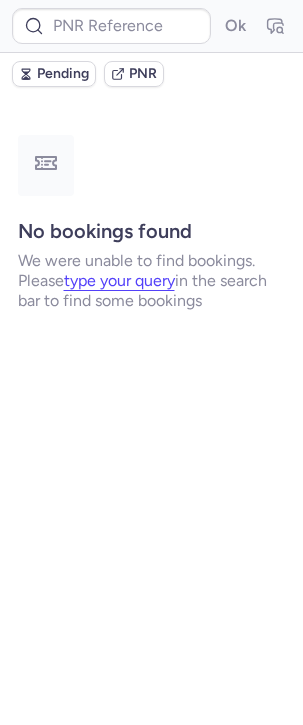 type on "CPIW7Y" 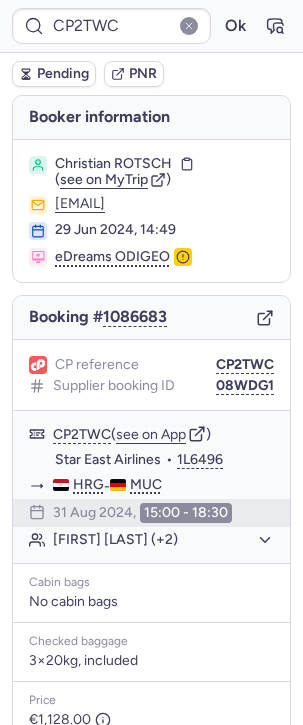 type on "CPNNYK" 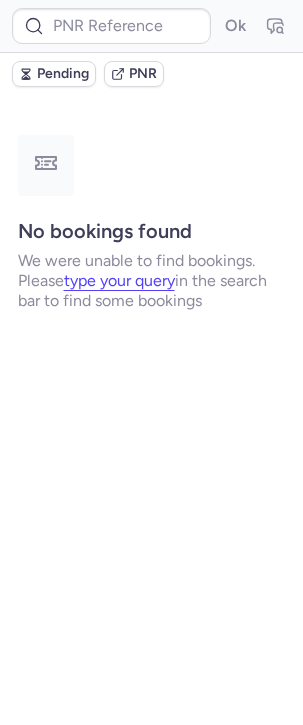 type on "CP2TWC" 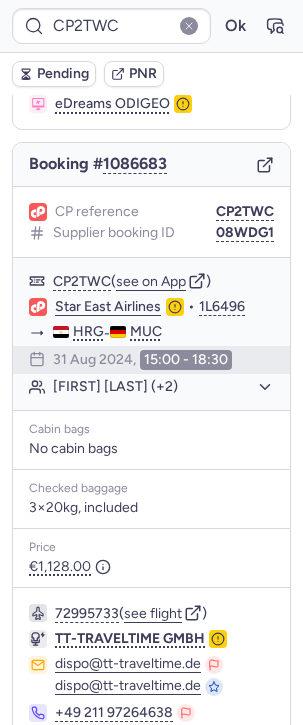 scroll, scrollTop: 250, scrollLeft: 0, axis: vertical 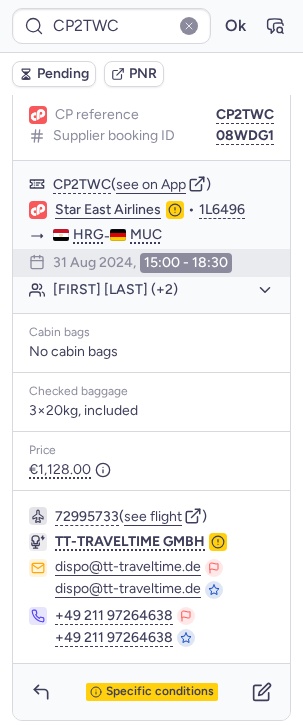 click on "Specific conditions" at bounding box center [151, 692] 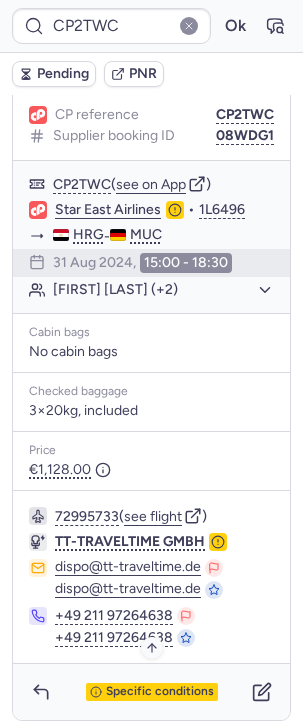 click on "Specific conditions" at bounding box center (160, 692) 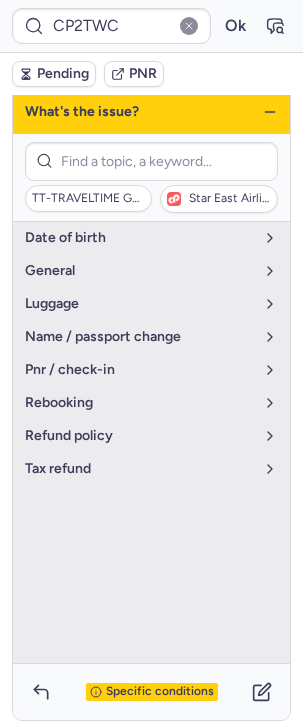 click on "date of birth general luggage name / passport change pnr / check-in rebooking refund policy tax refund" at bounding box center (151, 442) 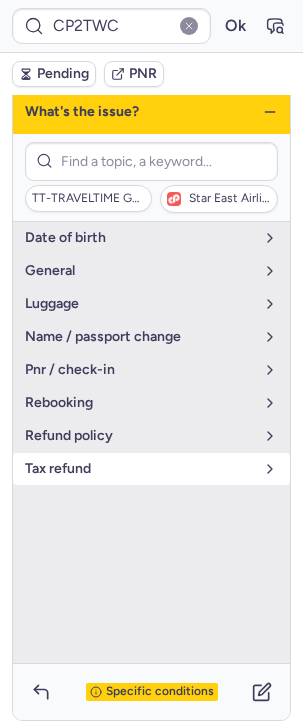 click on "tax refund" at bounding box center (151, 469) 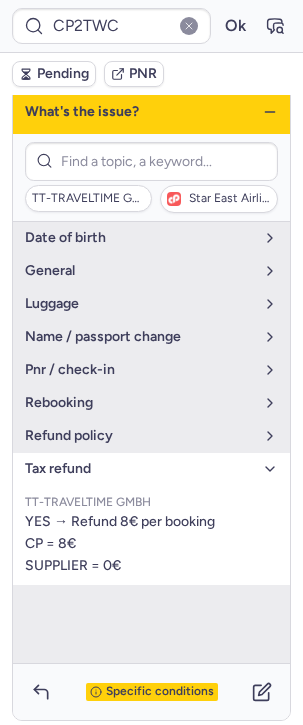 click on "Specific conditions" at bounding box center (160, 692) 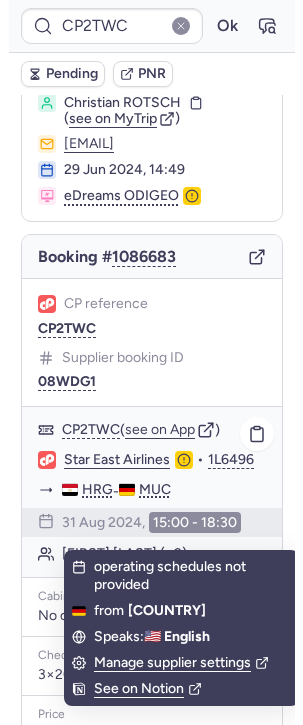 scroll, scrollTop: 0, scrollLeft: 0, axis: both 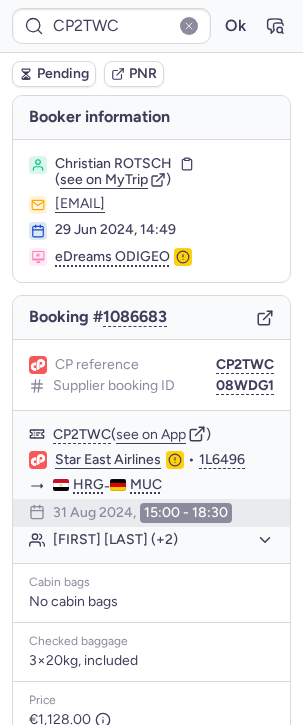 click 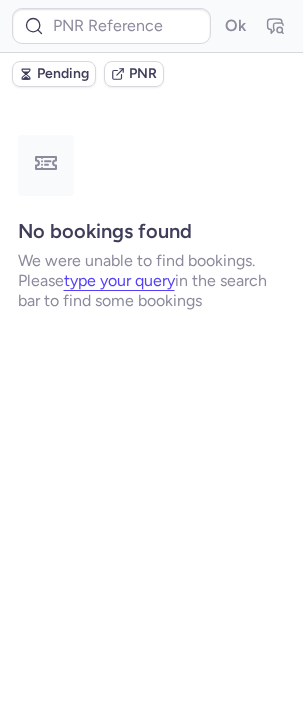 type on "CPIW7Y" 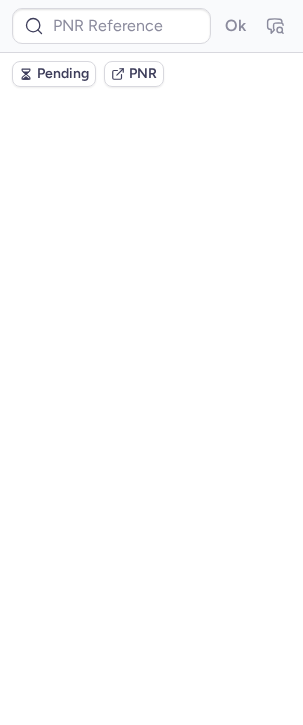scroll, scrollTop: 0, scrollLeft: 0, axis: both 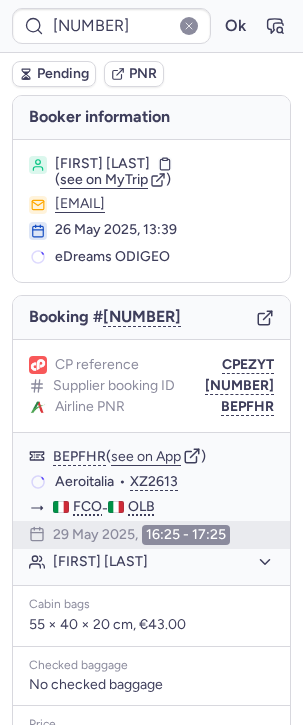 type on "CPMLNR" 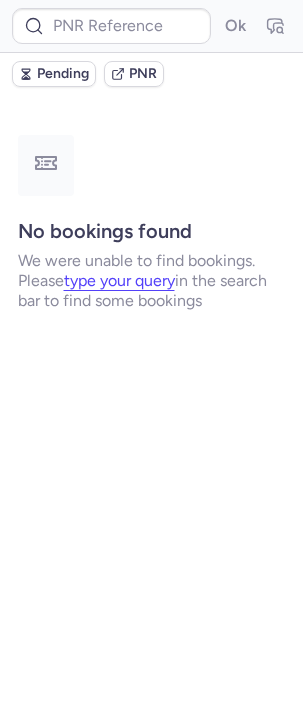 type on "CPP6HP" 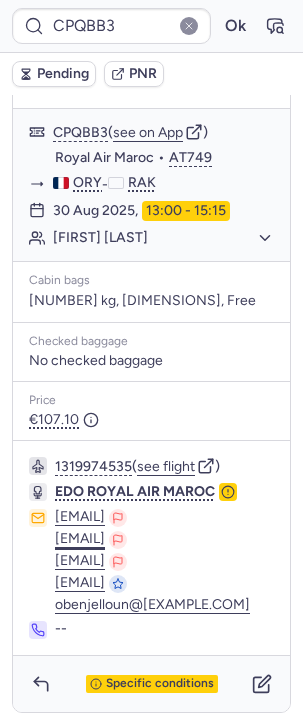 scroll, scrollTop: 336, scrollLeft: 0, axis: vertical 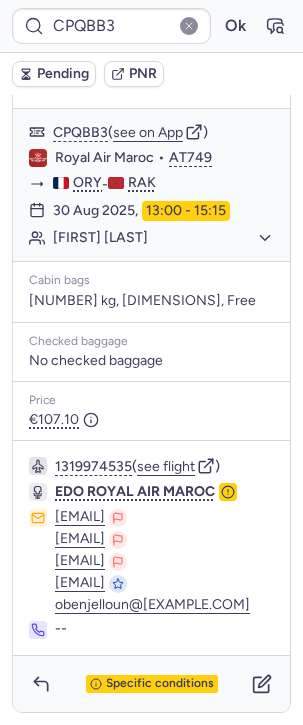 click on "Specific conditions" at bounding box center (151, 684) 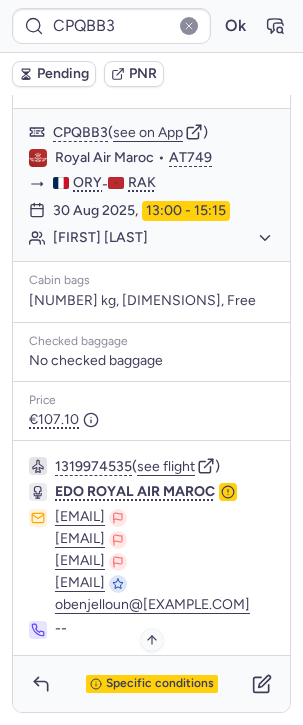 click on "Specific conditions" at bounding box center (160, 684) 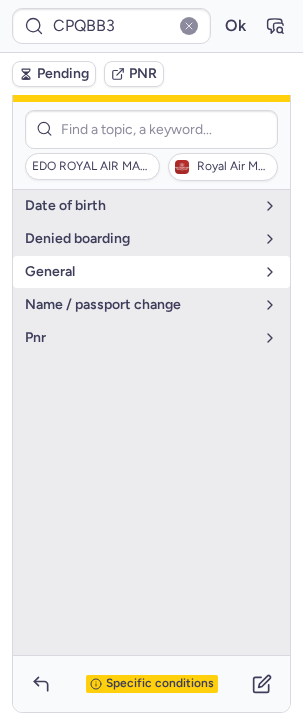 click on "general" at bounding box center (139, 272) 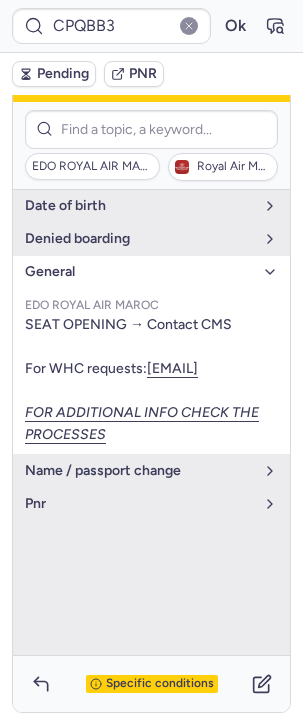click on "general" at bounding box center (139, 272) 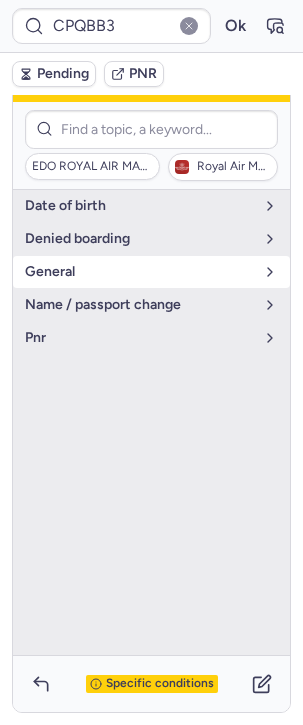 click on "general" at bounding box center [139, 272] 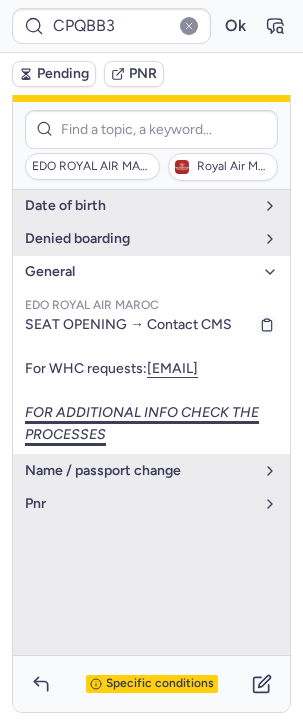 click on "FOR ADDITIONAL INFO CHECK THE PROCESSES" at bounding box center [151, 424] 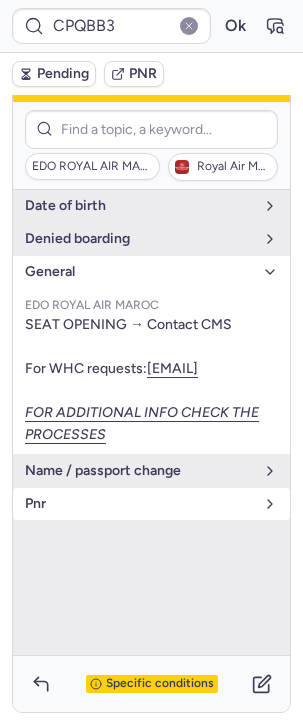 click on "pnr" at bounding box center [139, 504] 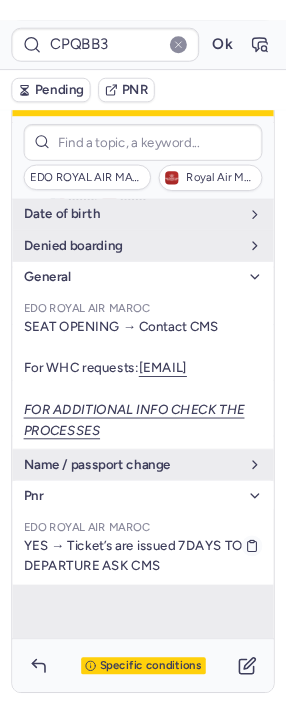 scroll, scrollTop: 53, scrollLeft: 0, axis: vertical 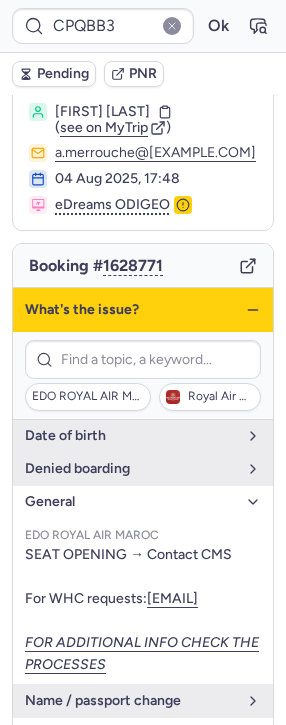 click 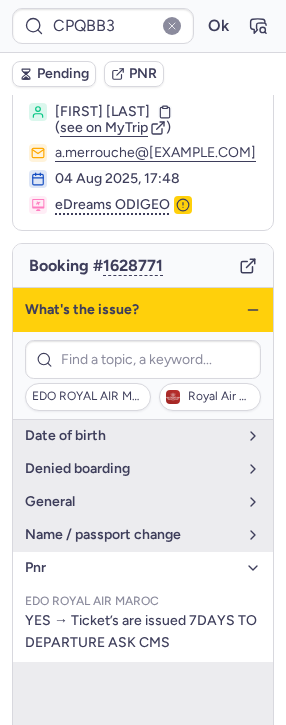 click on "pnr" at bounding box center (143, 568) 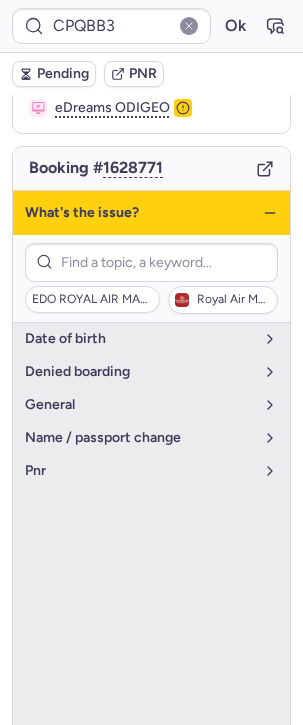scroll, scrollTop: 82, scrollLeft: 0, axis: vertical 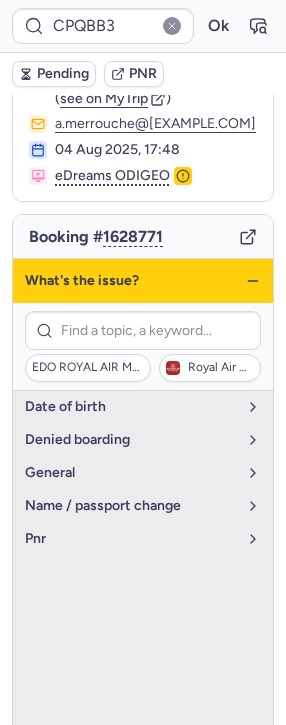 click 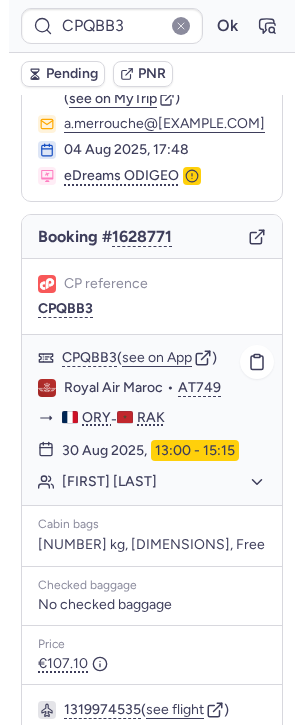 scroll, scrollTop: 336, scrollLeft: 0, axis: vertical 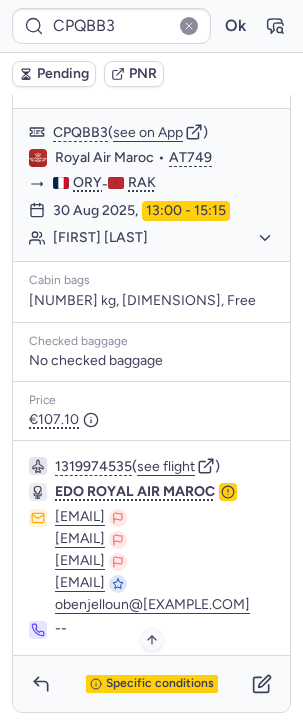 click on "Specific conditions" at bounding box center (160, 684) 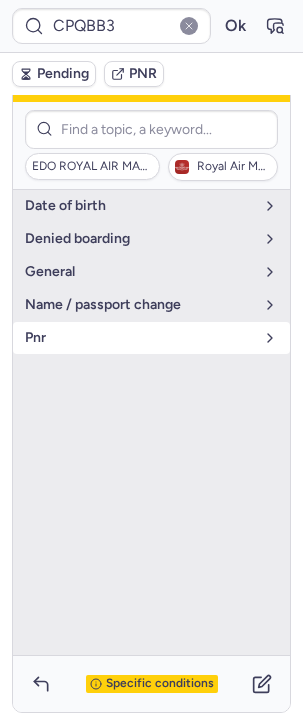 click on "pnr" at bounding box center (151, 338) 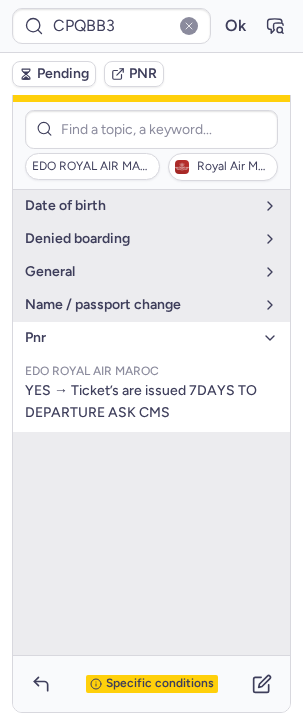 click on "date of birth denied boarding general name / passport change pnr EDO ROYAL AIR MAROC YES →  Ticket’s are issued 7DAYS TO DEPARTURE ASK CMS" at bounding box center (151, 422) 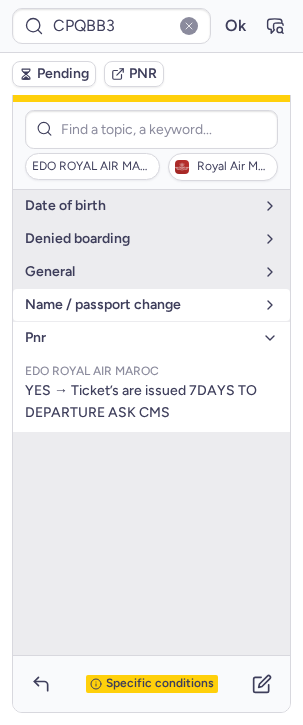 click on "name / passport change" at bounding box center [139, 305] 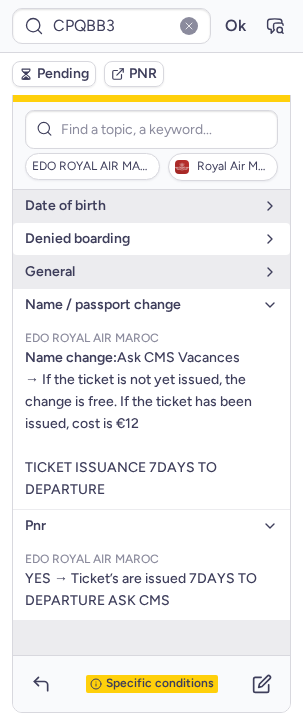 click on "denied boarding" at bounding box center [139, 239] 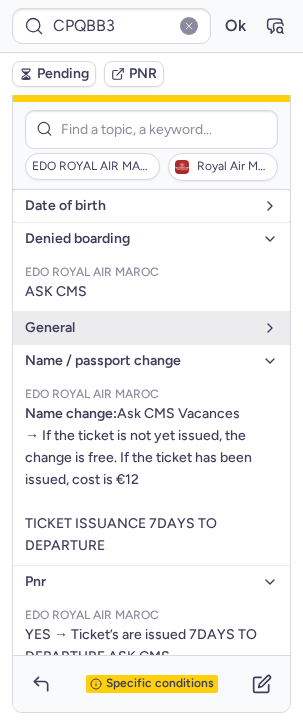 click on "date of birth" at bounding box center [139, 206] 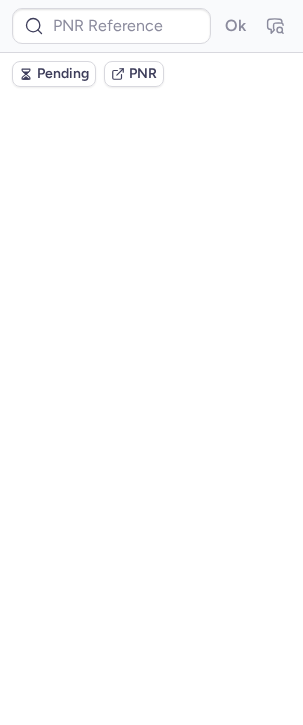 scroll, scrollTop: 0, scrollLeft: 0, axis: both 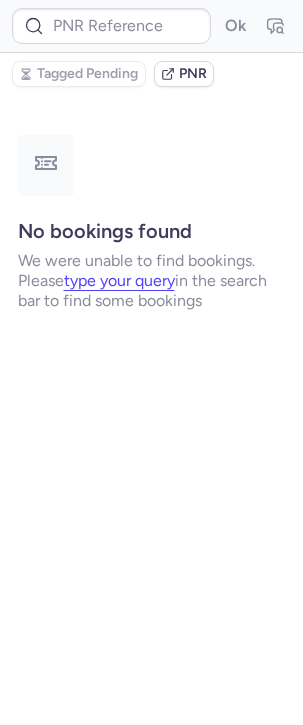 type on "CPYM7A" 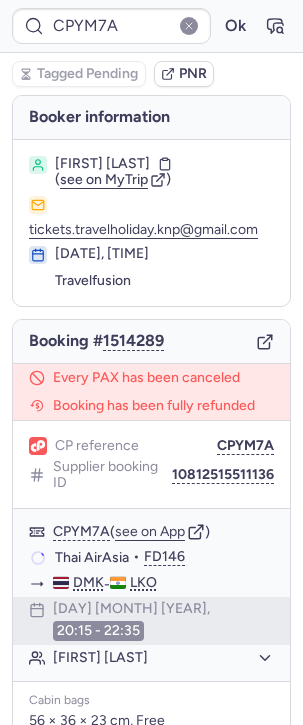type on "CPPWY8" 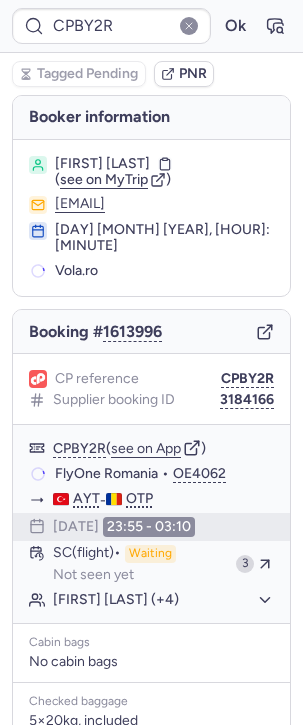 type on "CPJSCA" 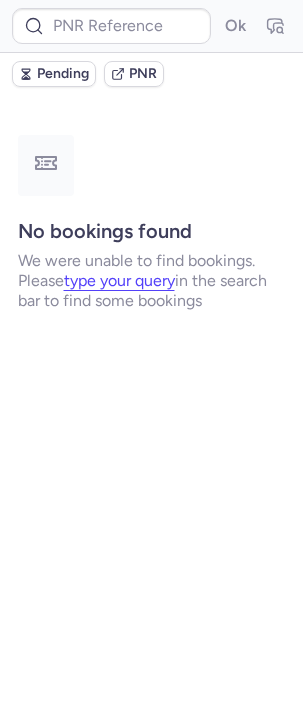 type on "CPQBB3" 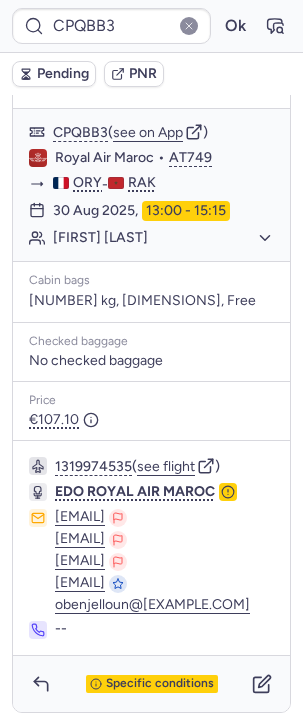 scroll, scrollTop: 336, scrollLeft: 0, axis: vertical 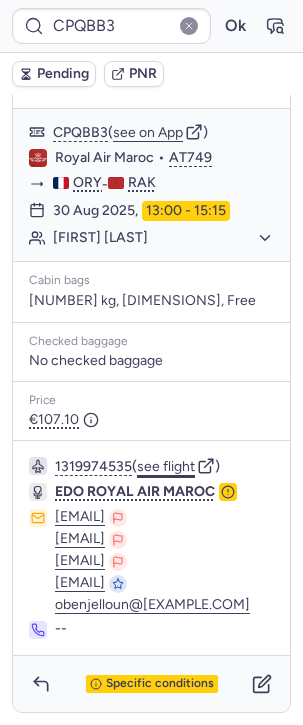 click on "see flight" 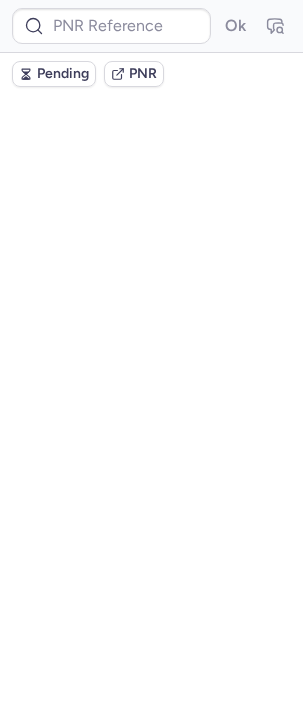 scroll, scrollTop: 0, scrollLeft: 0, axis: both 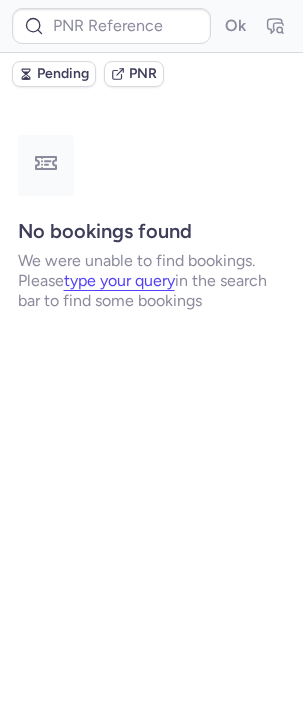 type on "CPQBB3" 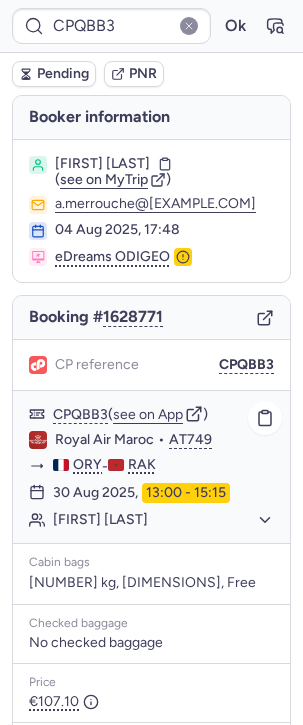 scroll, scrollTop: 336, scrollLeft: 0, axis: vertical 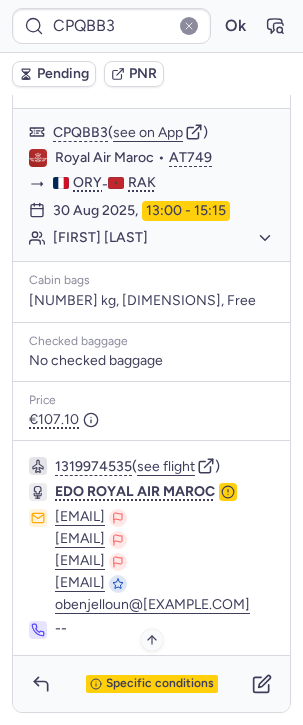 click on "Specific conditions" at bounding box center (152, 684) 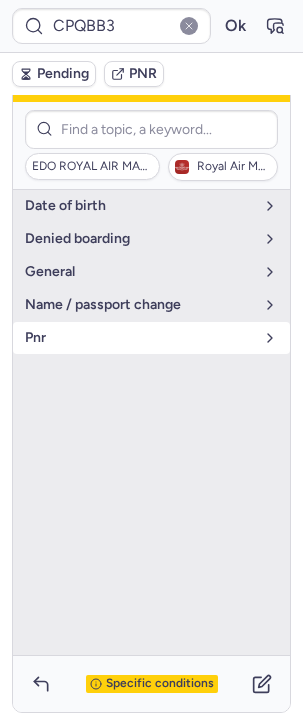 click on "pnr" at bounding box center (139, 338) 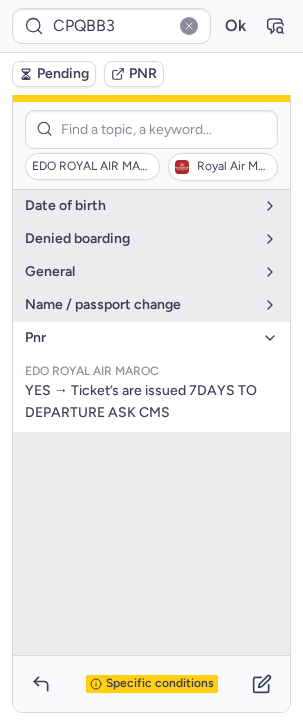 type 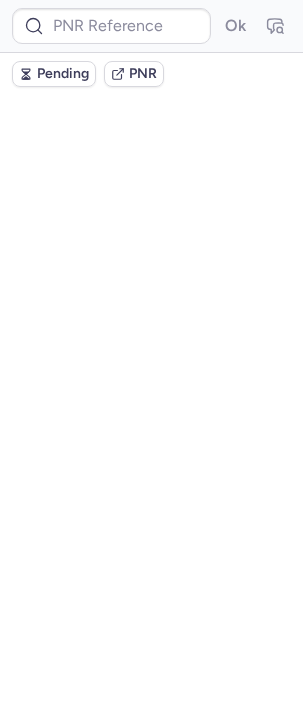 scroll, scrollTop: 0, scrollLeft: 0, axis: both 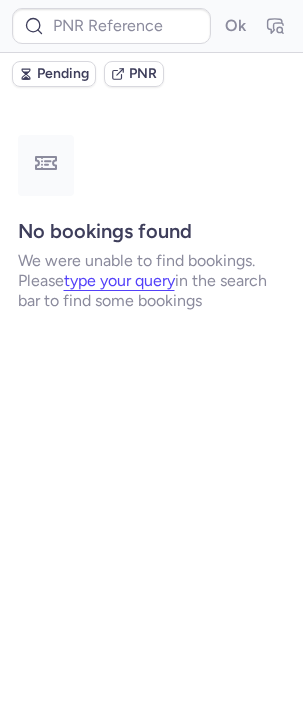 type on "CPQBB3" 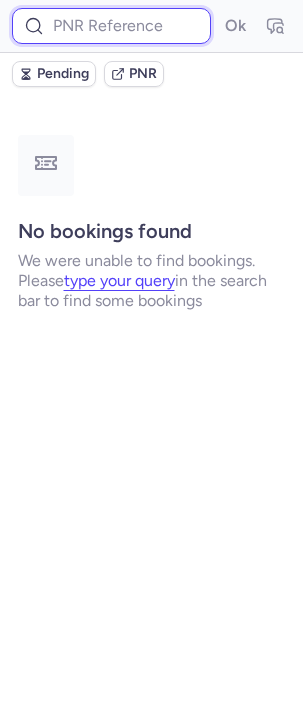 click at bounding box center [111, 26] 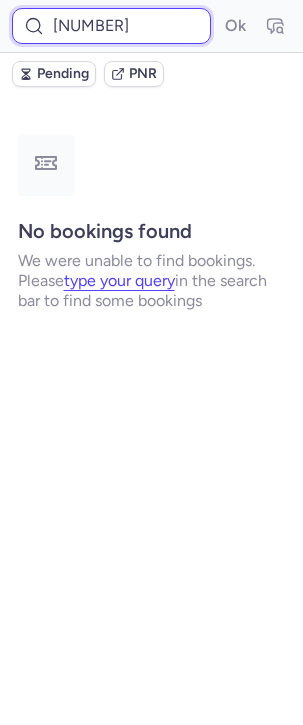 scroll, scrollTop: 0, scrollLeft: 45, axis: horizontal 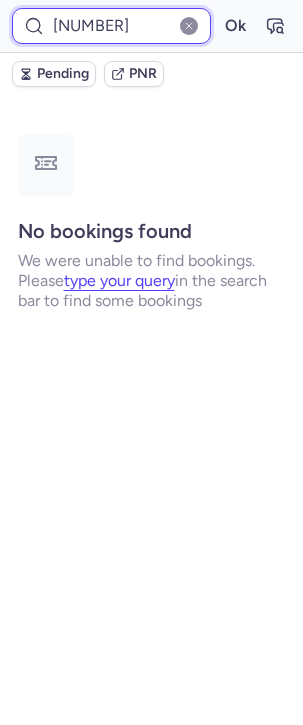 click on "Ok" at bounding box center (235, 26) 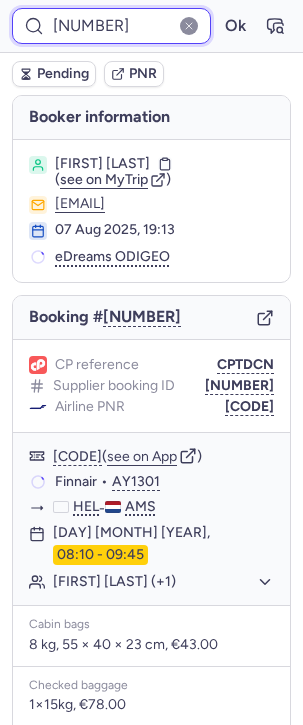 scroll, scrollTop: 262, scrollLeft: 0, axis: vertical 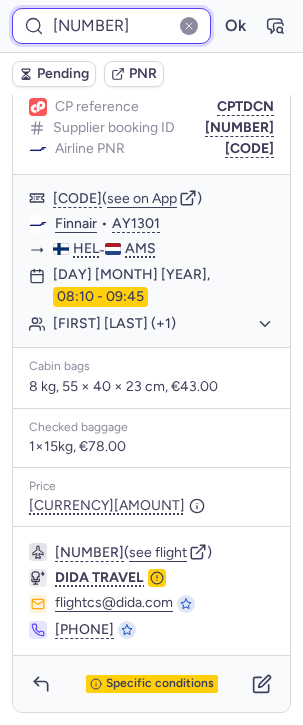 click on "DT1754586818943709" at bounding box center [111, 26] 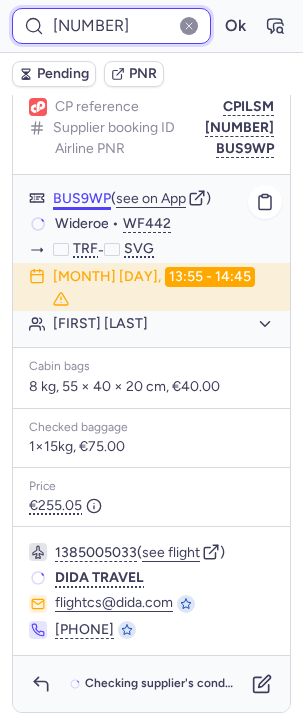 scroll, scrollTop: 278, scrollLeft: 0, axis: vertical 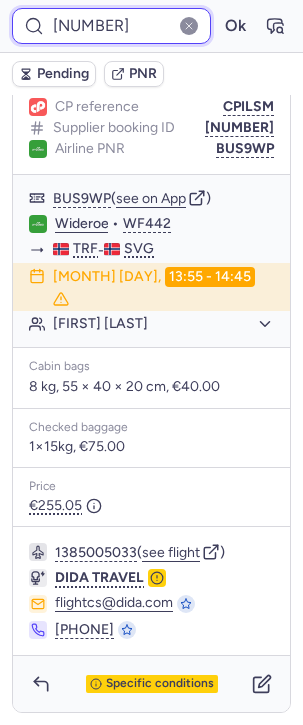 click on "DT1754592775951387" at bounding box center [111, 26] 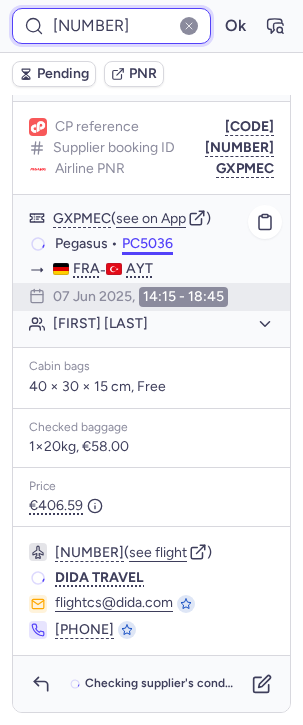 scroll, scrollTop: 262, scrollLeft: 0, axis: vertical 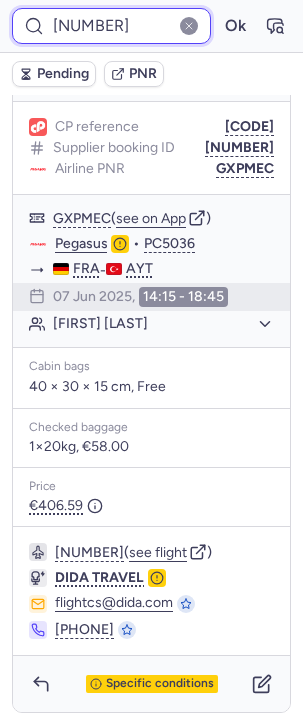 click on "DT1745856124834397" at bounding box center [111, 26] 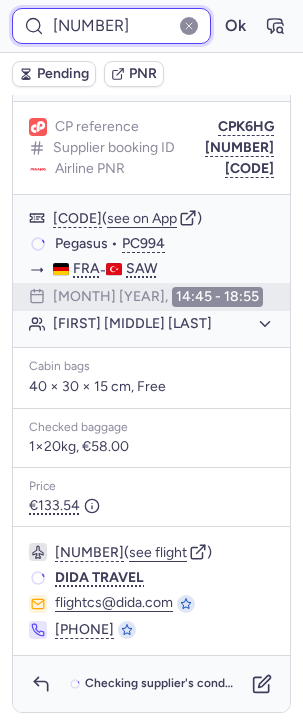 scroll, scrollTop: 278, scrollLeft: 0, axis: vertical 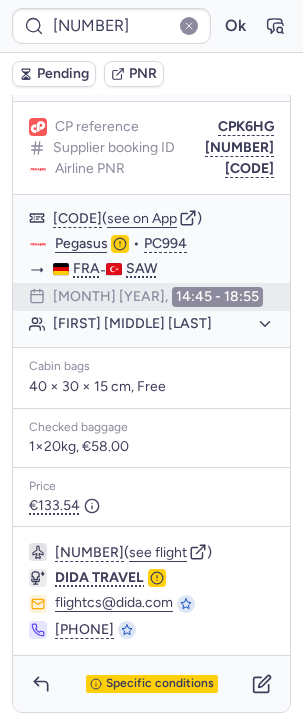 type on "CPQBB3" 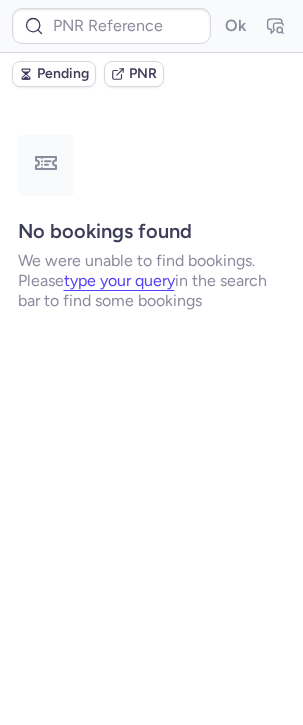 scroll, scrollTop: 0, scrollLeft: 0, axis: both 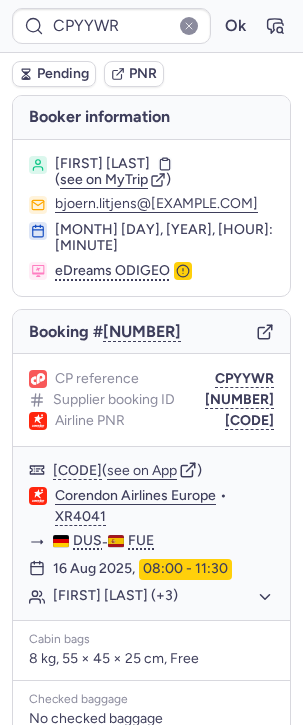 type on "CPQBB3" 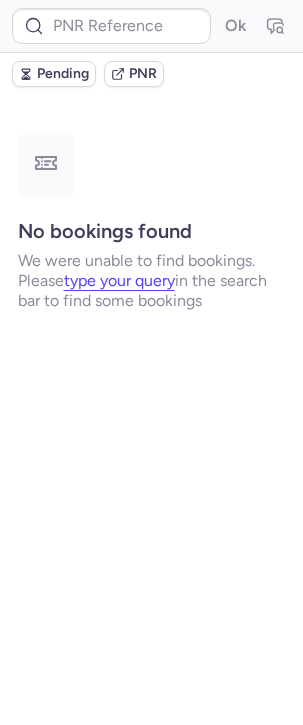 type on "CPGP8O" 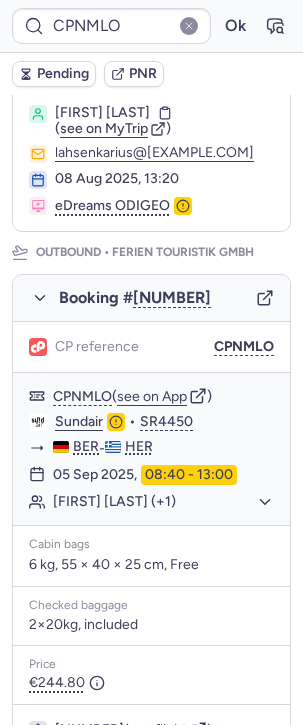 scroll, scrollTop: 162, scrollLeft: 0, axis: vertical 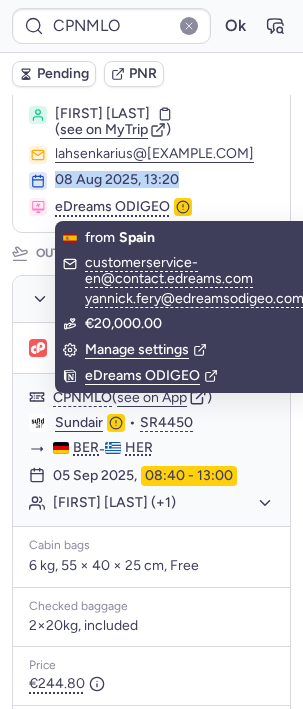 drag, startPoint x: 185, startPoint y: 181, endPoint x: 35, endPoint y: 162, distance: 151.19855 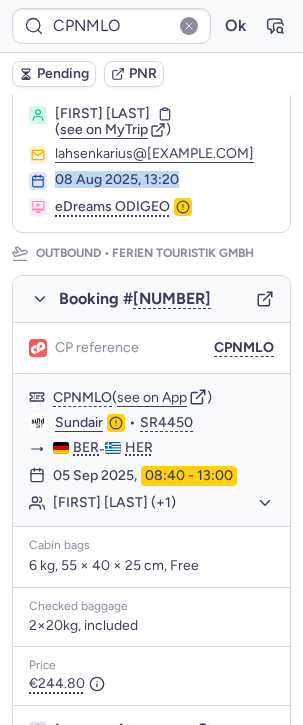copy on "08 Aug 2025, 13:20" 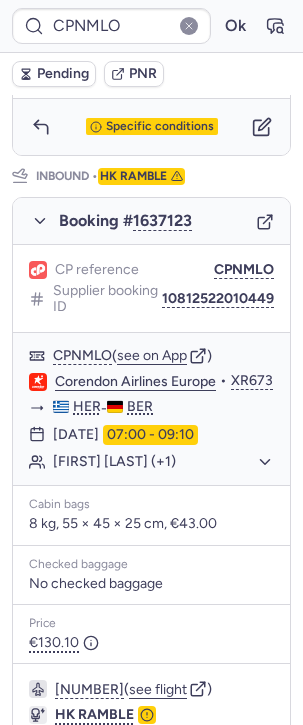 scroll, scrollTop: 993, scrollLeft: 0, axis: vertical 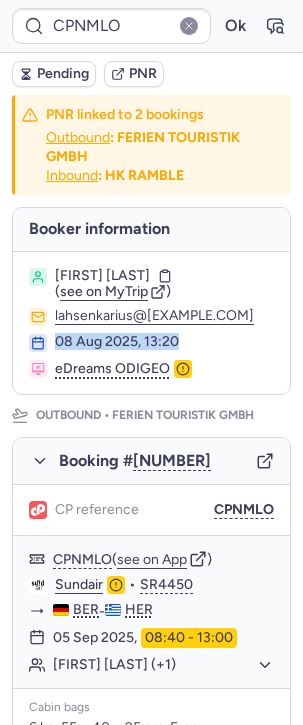 click on "08 Aug 2025, 13:20" at bounding box center (164, 342) 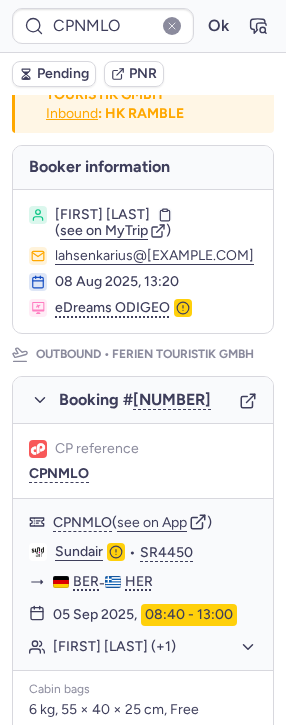 scroll, scrollTop: 0, scrollLeft: 0, axis: both 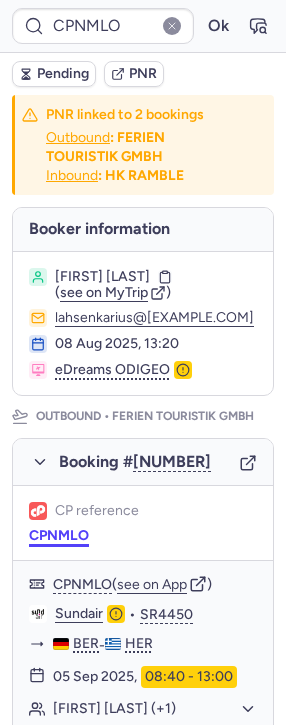 click on "CPNMLO" at bounding box center [59, 536] 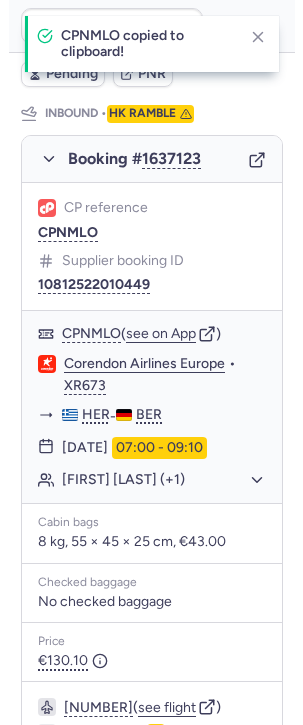 scroll, scrollTop: 1191, scrollLeft: 0, axis: vertical 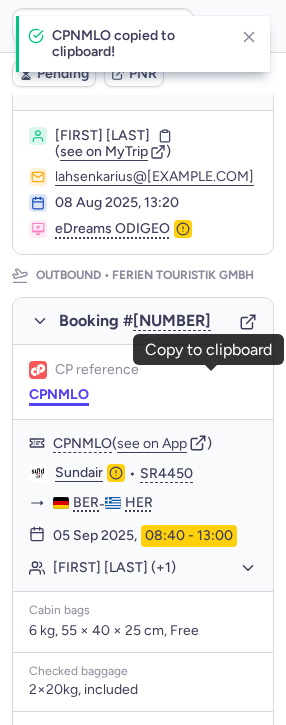 click on "CPNMLO" at bounding box center (59, 395) 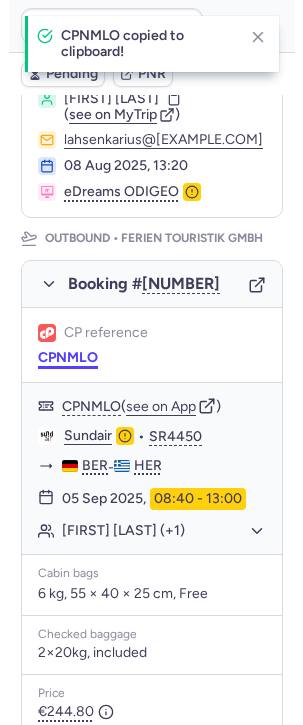scroll, scrollTop: 179, scrollLeft: 0, axis: vertical 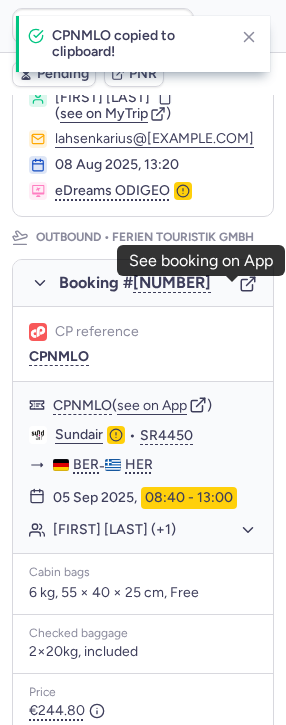 click 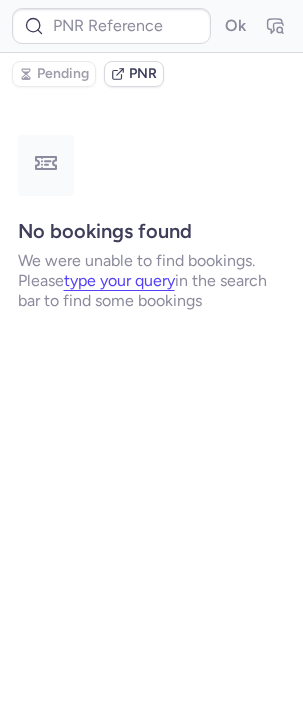 scroll, scrollTop: 0, scrollLeft: 0, axis: both 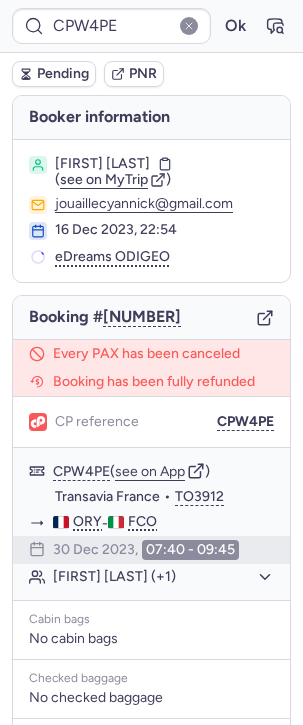 type on "CPNNYK" 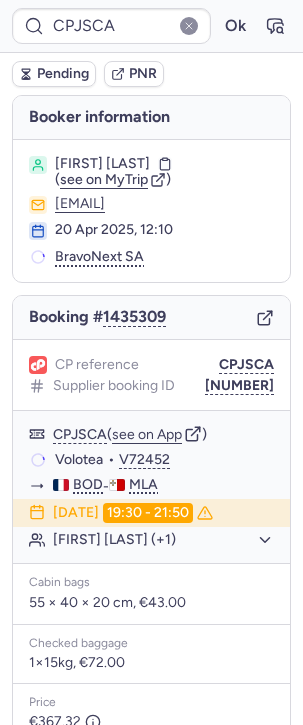 type on "CPBY2R" 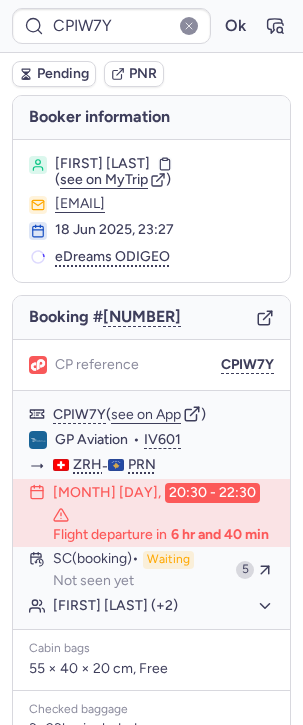 type on "CPNMLO" 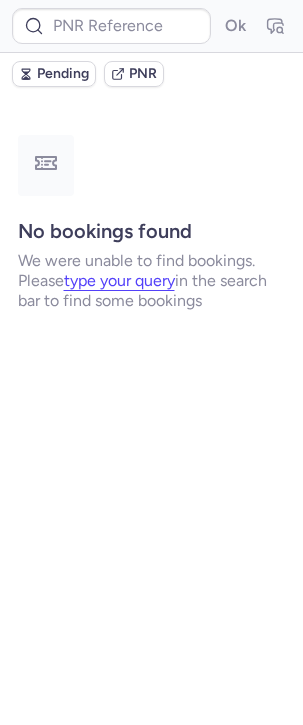 type on "CPGP8O" 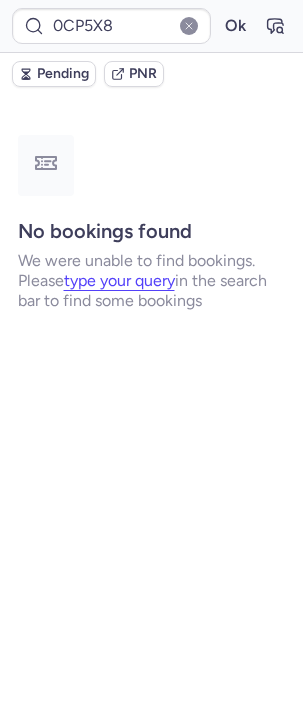 type on "[CODE]" 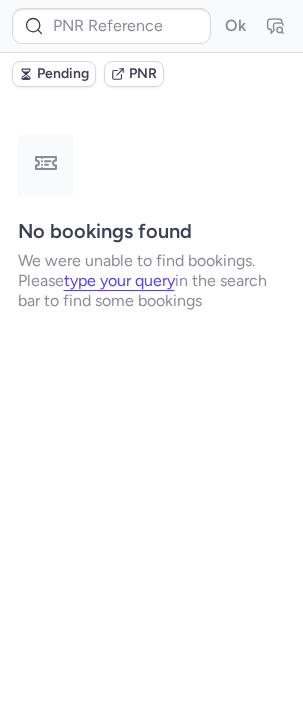 type on "CPNMLO" 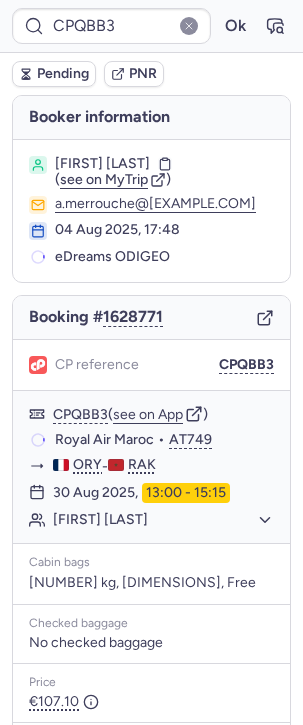 type on "CPW4PE" 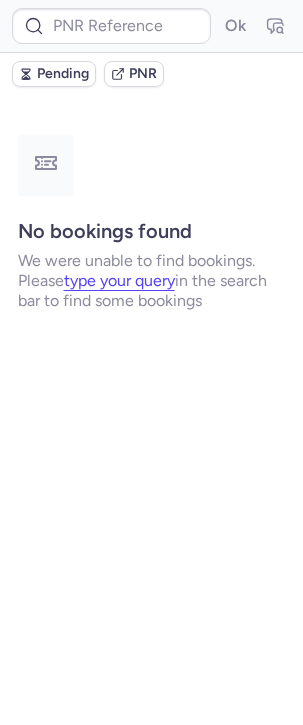 type on "CPW4PE" 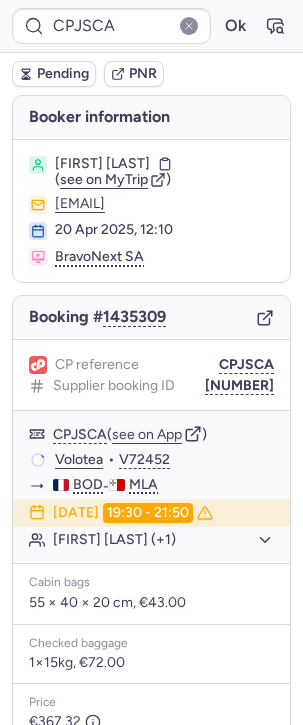 type on "CPBY2R" 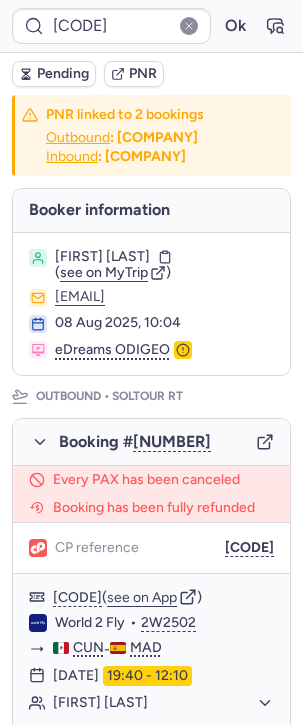 type on "CP3GSP" 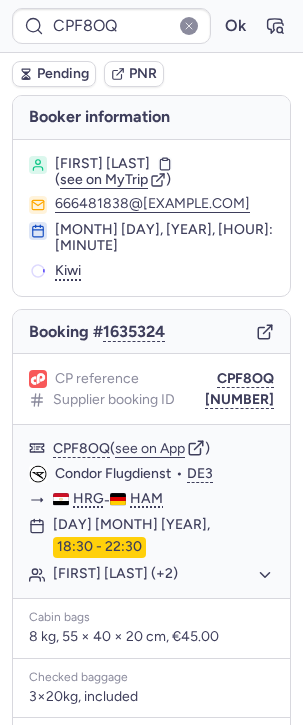type on "225036733" 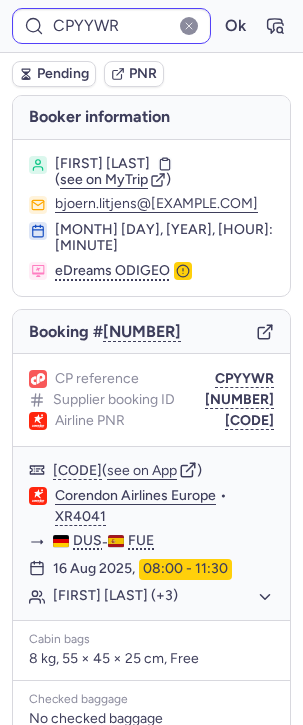 type on "CPNMLO" 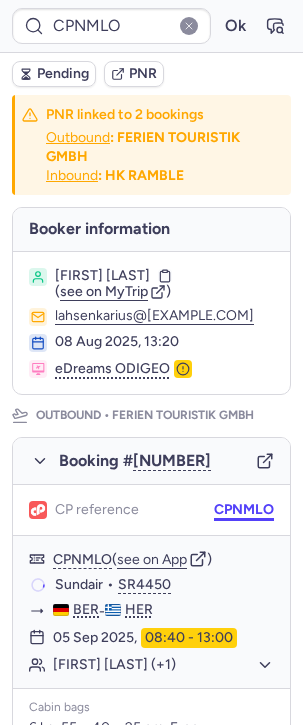 click on "CPNMLO" at bounding box center [244, 510] 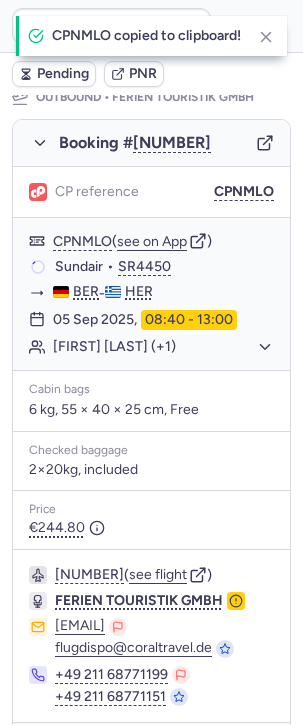 scroll, scrollTop: 1191, scrollLeft: 0, axis: vertical 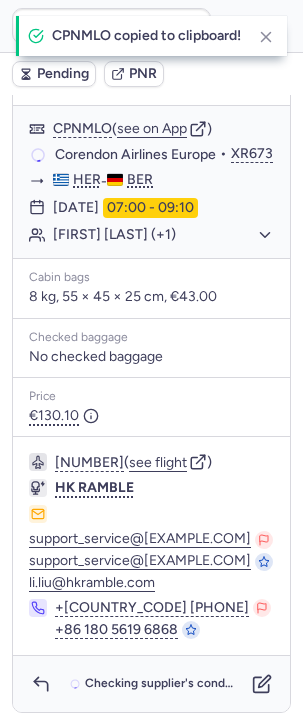 type 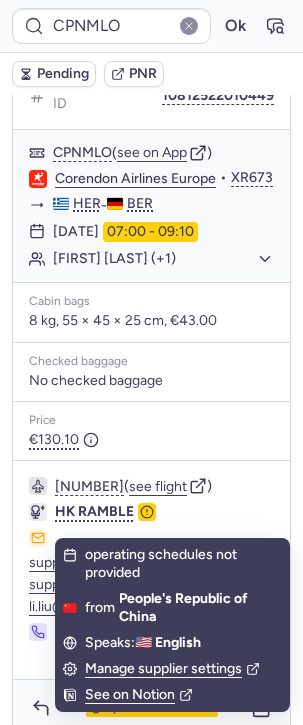scroll, scrollTop: 846, scrollLeft: 0, axis: vertical 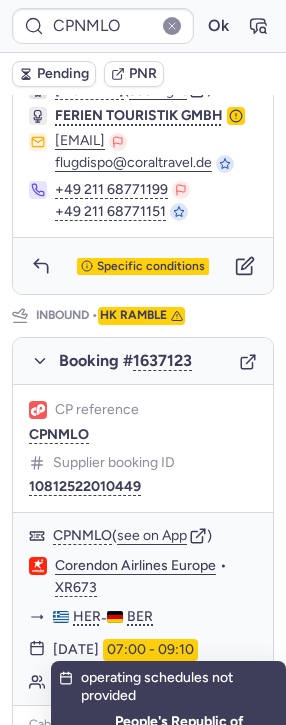 click 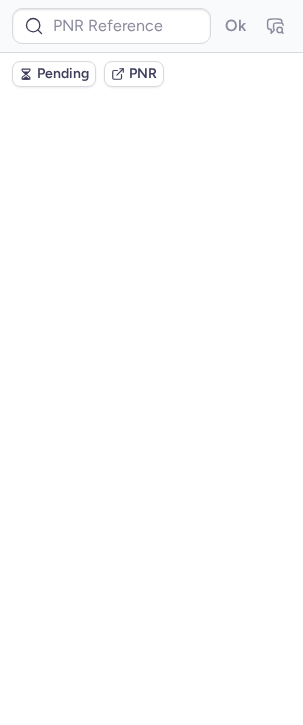 scroll, scrollTop: 0, scrollLeft: 0, axis: both 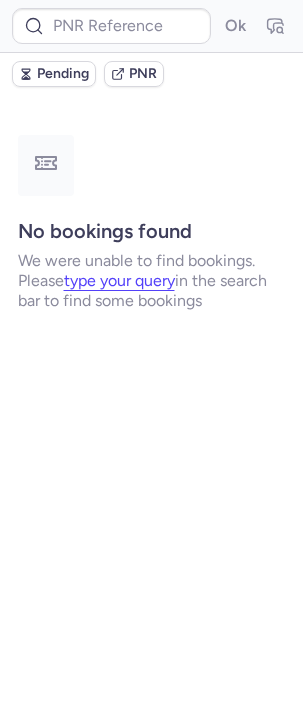 type on "CPNMLO" 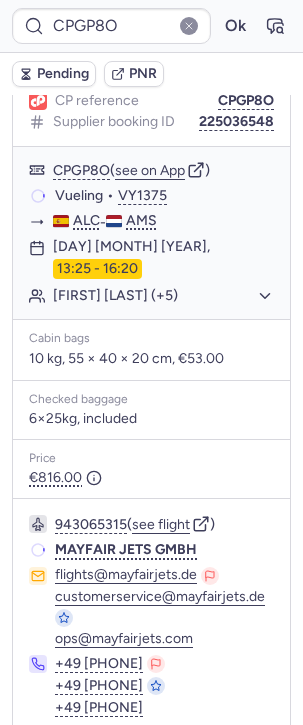 scroll, scrollTop: 276, scrollLeft: 0, axis: vertical 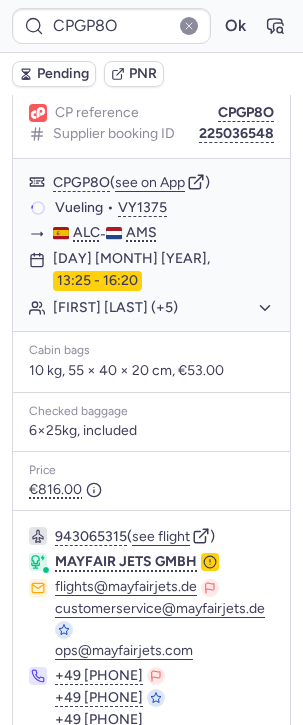 type on "CPNMLO" 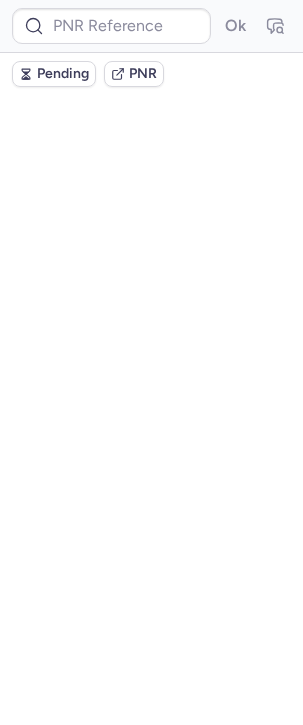 scroll, scrollTop: 0, scrollLeft: 0, axis: both 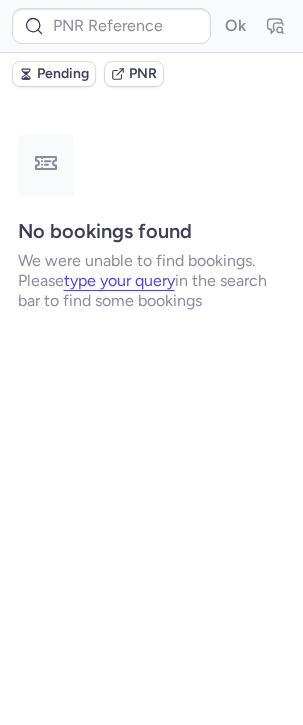type on "CPNMLO" 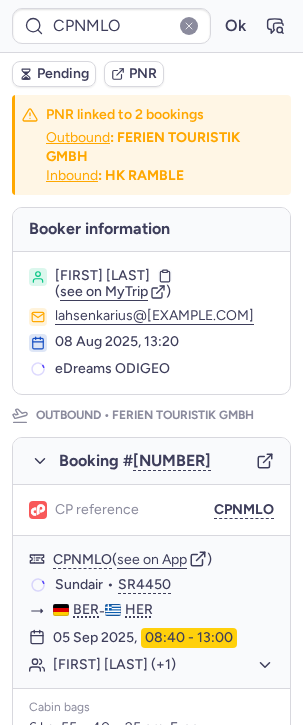 type 